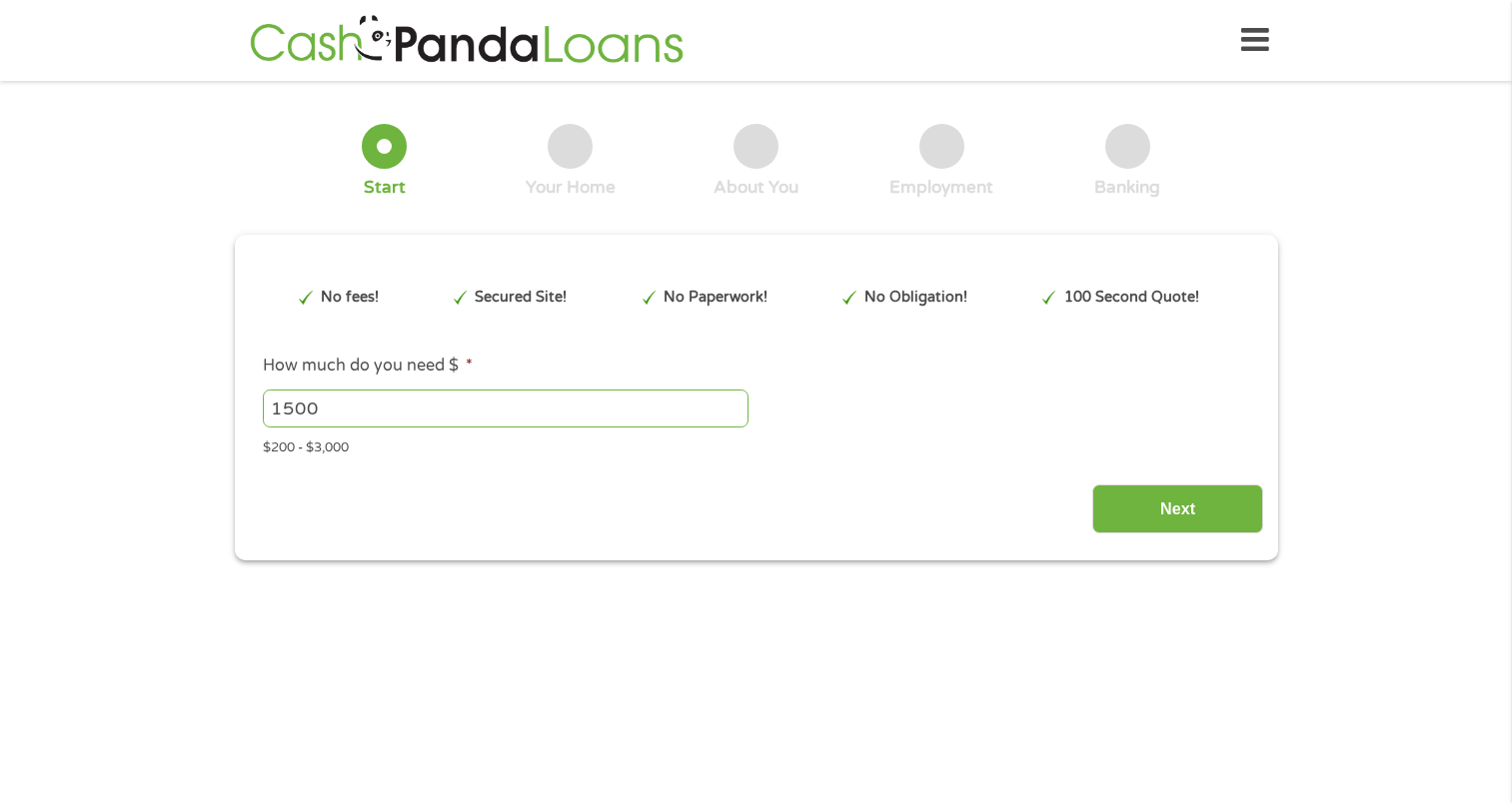 scroll, scrollTop: 0, scrollLeft: 0, axis: both 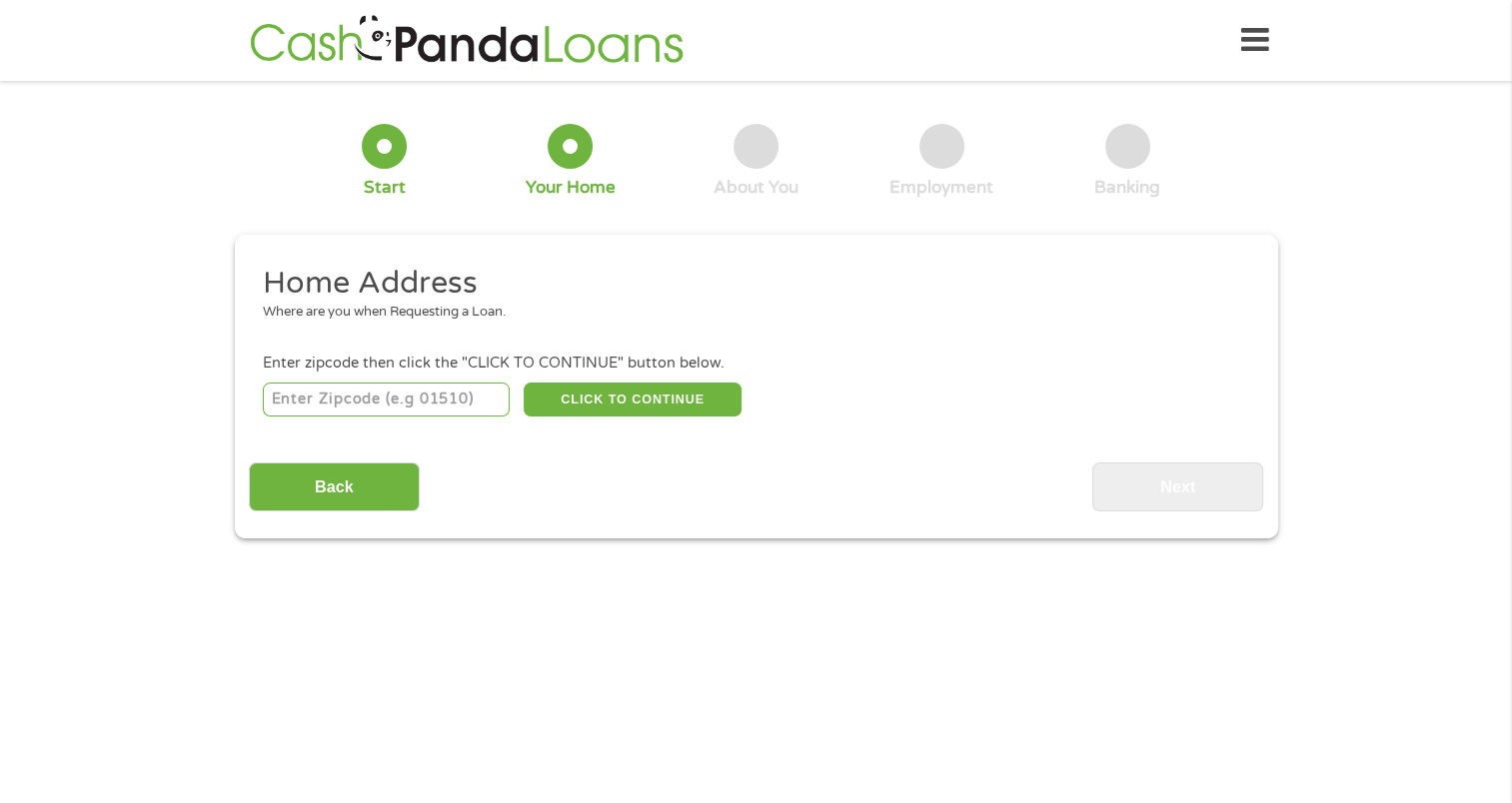 click at bounding box center (386, 400) 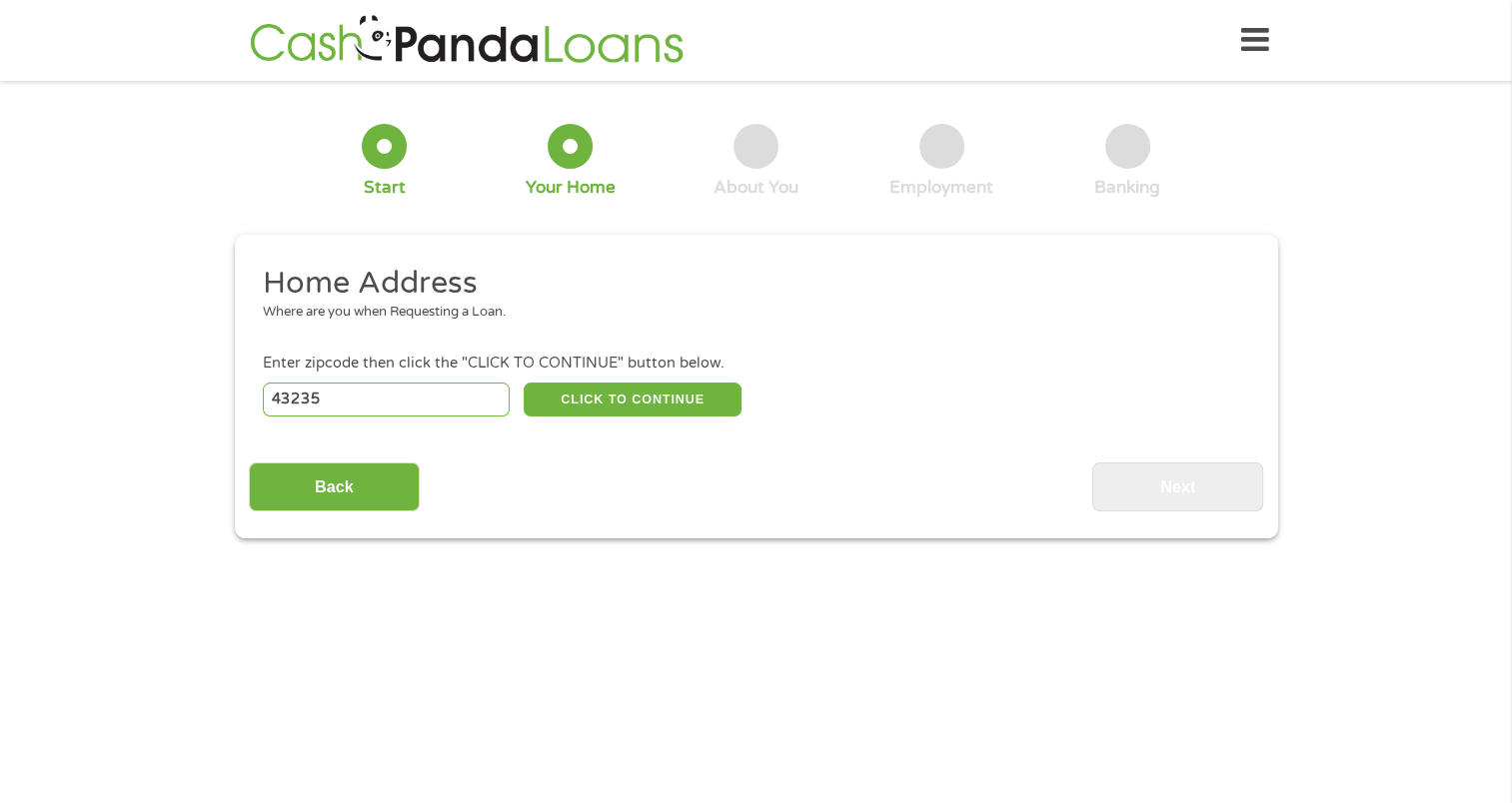 select on "Ohio" 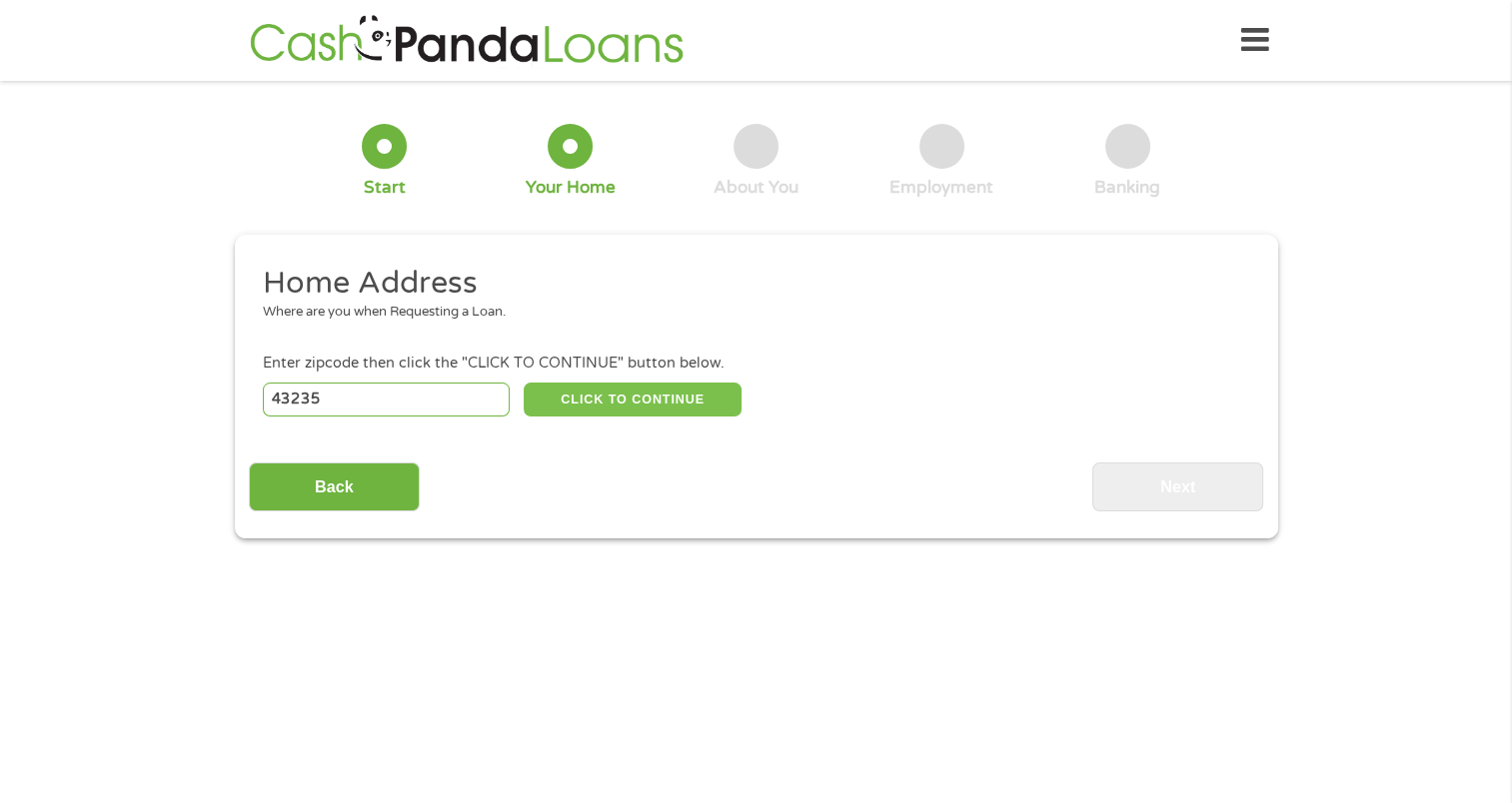 click on "CLICK TO CONTINUE" at bounding box center [633, 400] 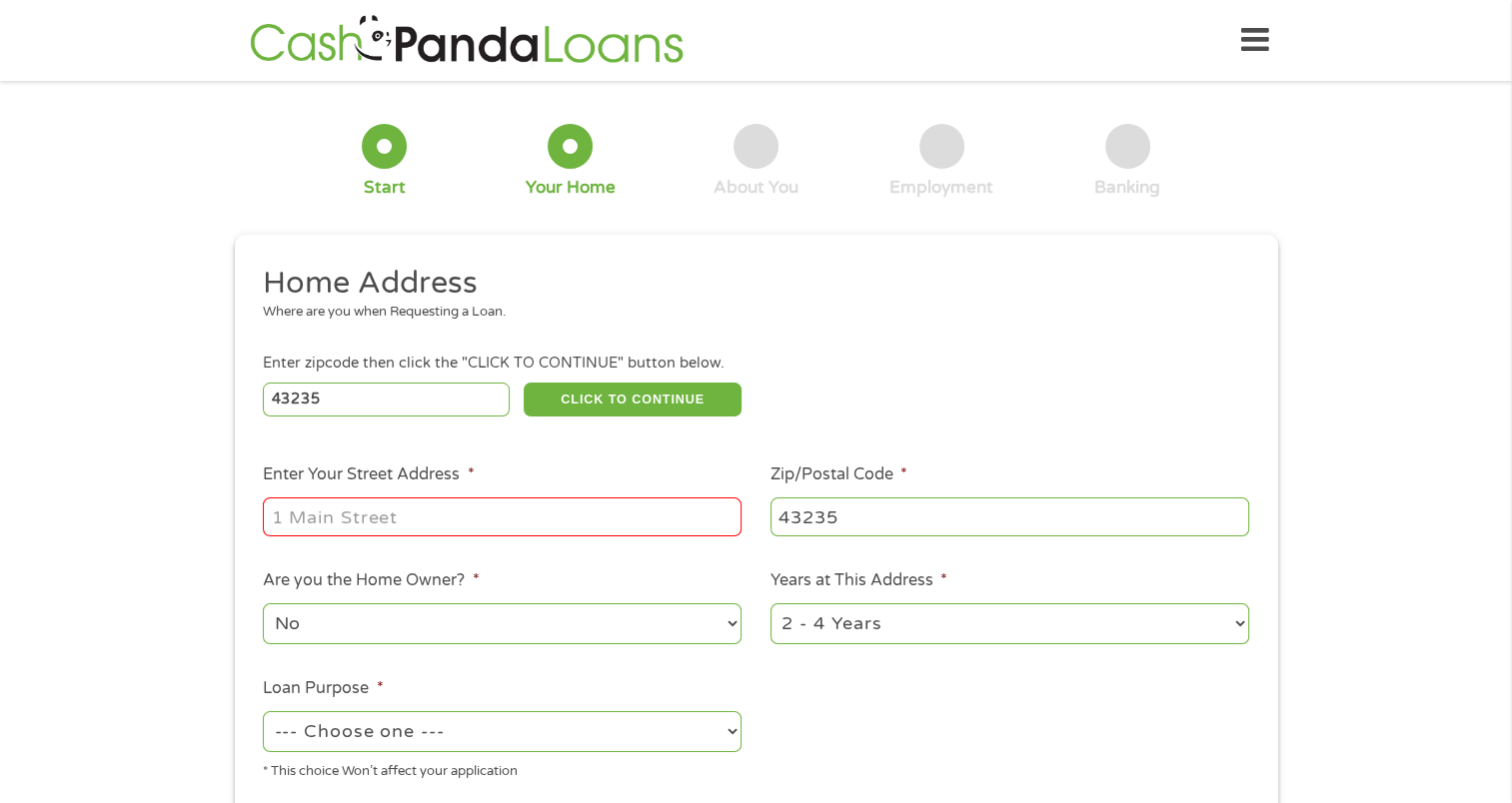 drag, startPoint x: 364, startPoint y: 499, endPoint x: 361, endPoint y: 511, distance: 12.369317 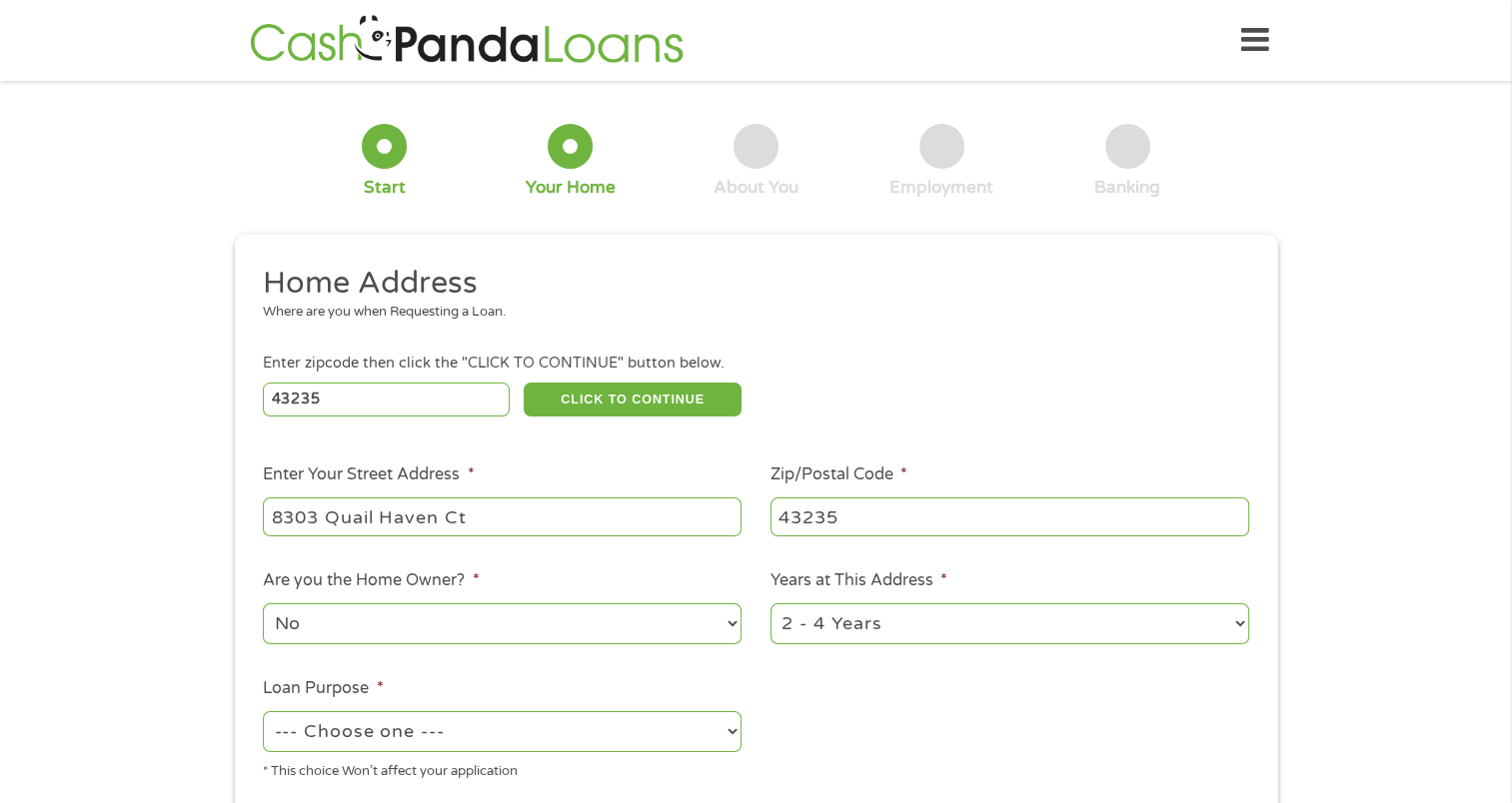 click on "1 Year or less 1 - 2 Years 2 - 4 Years Over 4 Years" at bounding box center [1009, 623] 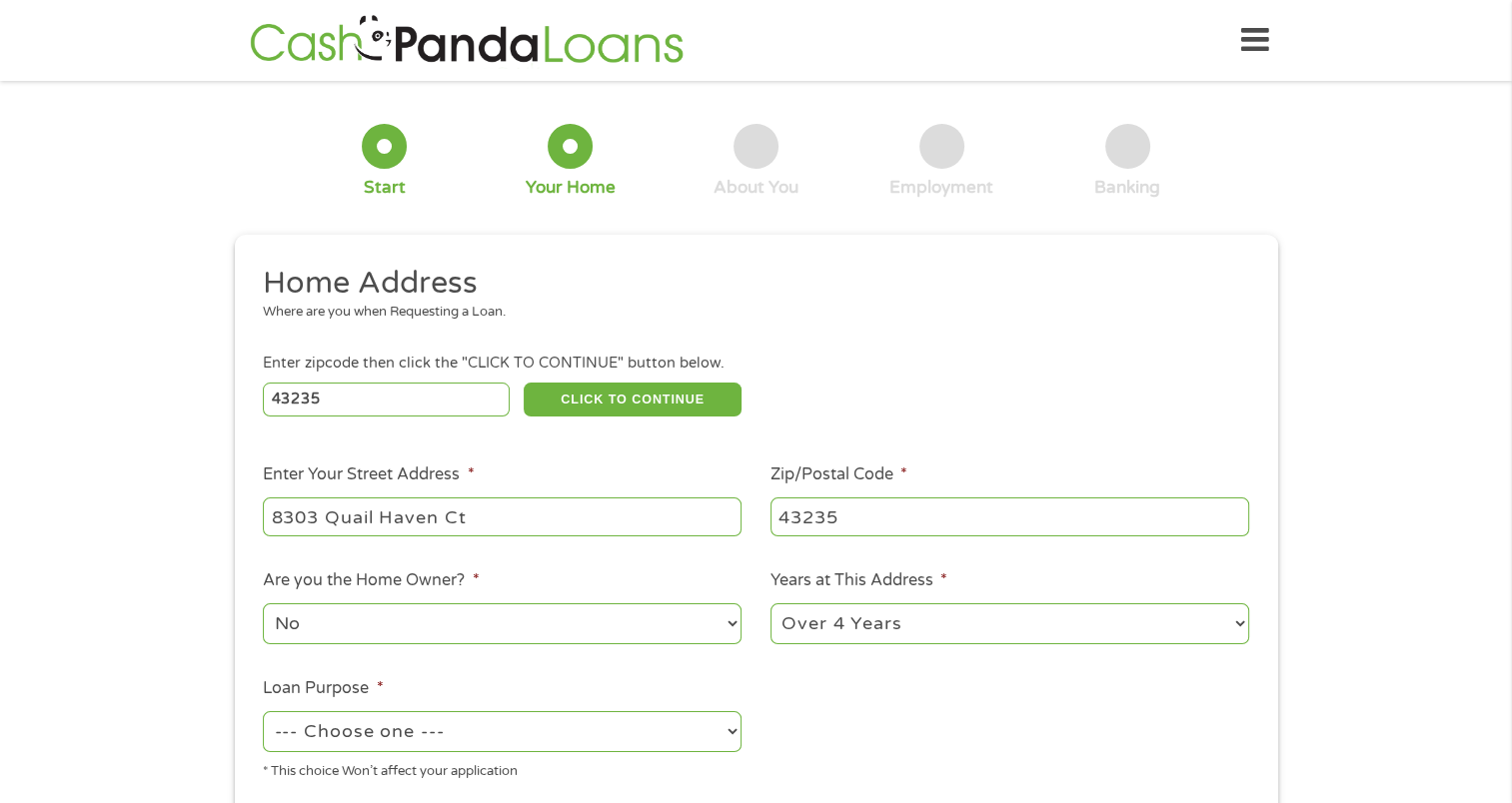 click on "1 Year or less 1 - 2 Years 2 - 4 Years Over 4 Years" at bounding box center [1009, 623] 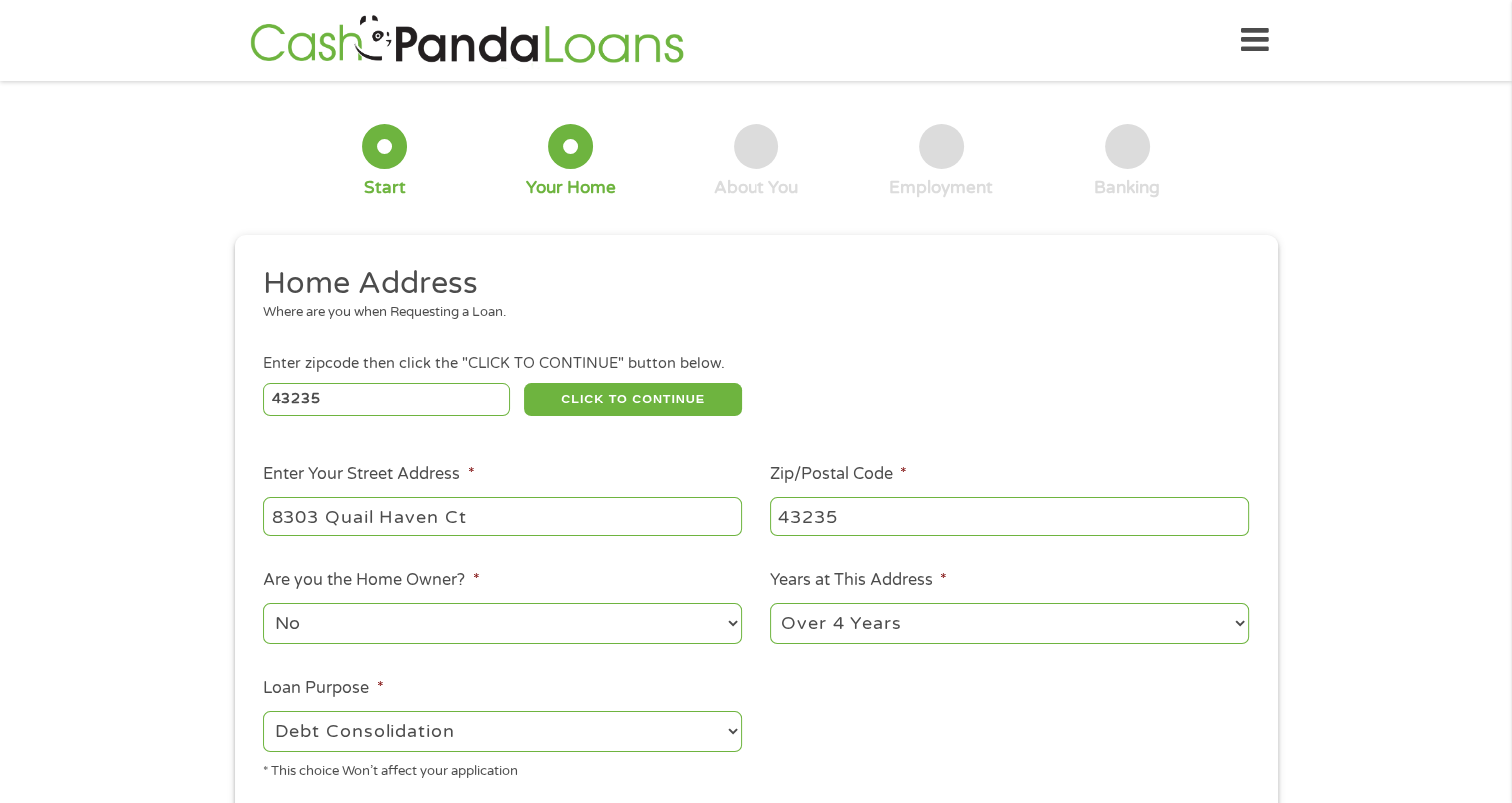 click on "--- Choose one --- Pay Bills Debt Consolidation Home Improvement Major Purchase Car Loan Short Term Cash Medical Expenses Other" at bounding box center [502, 731] 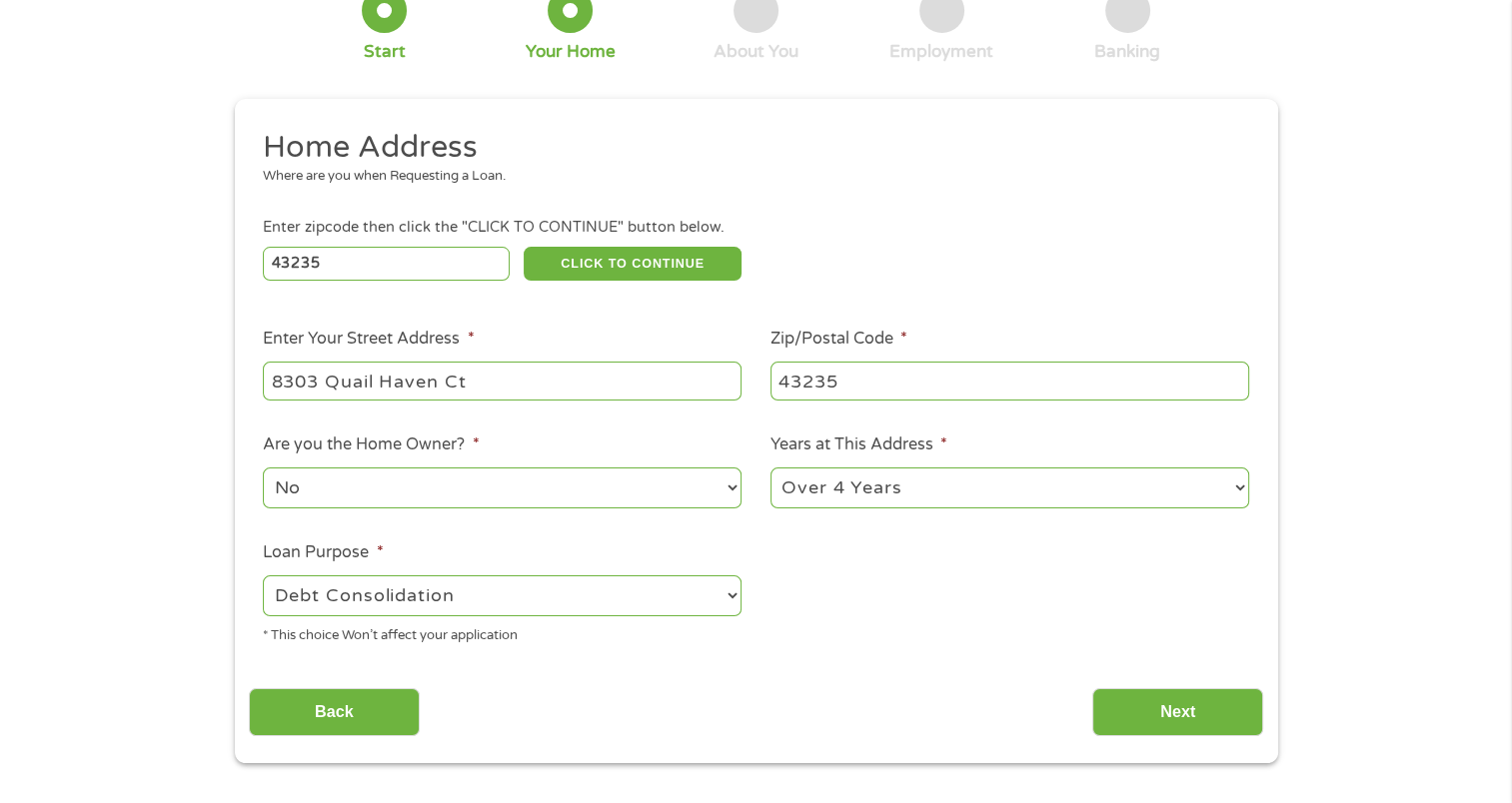 scroll, scrollTop: 200, scrollLeft: 0, axis: vertical 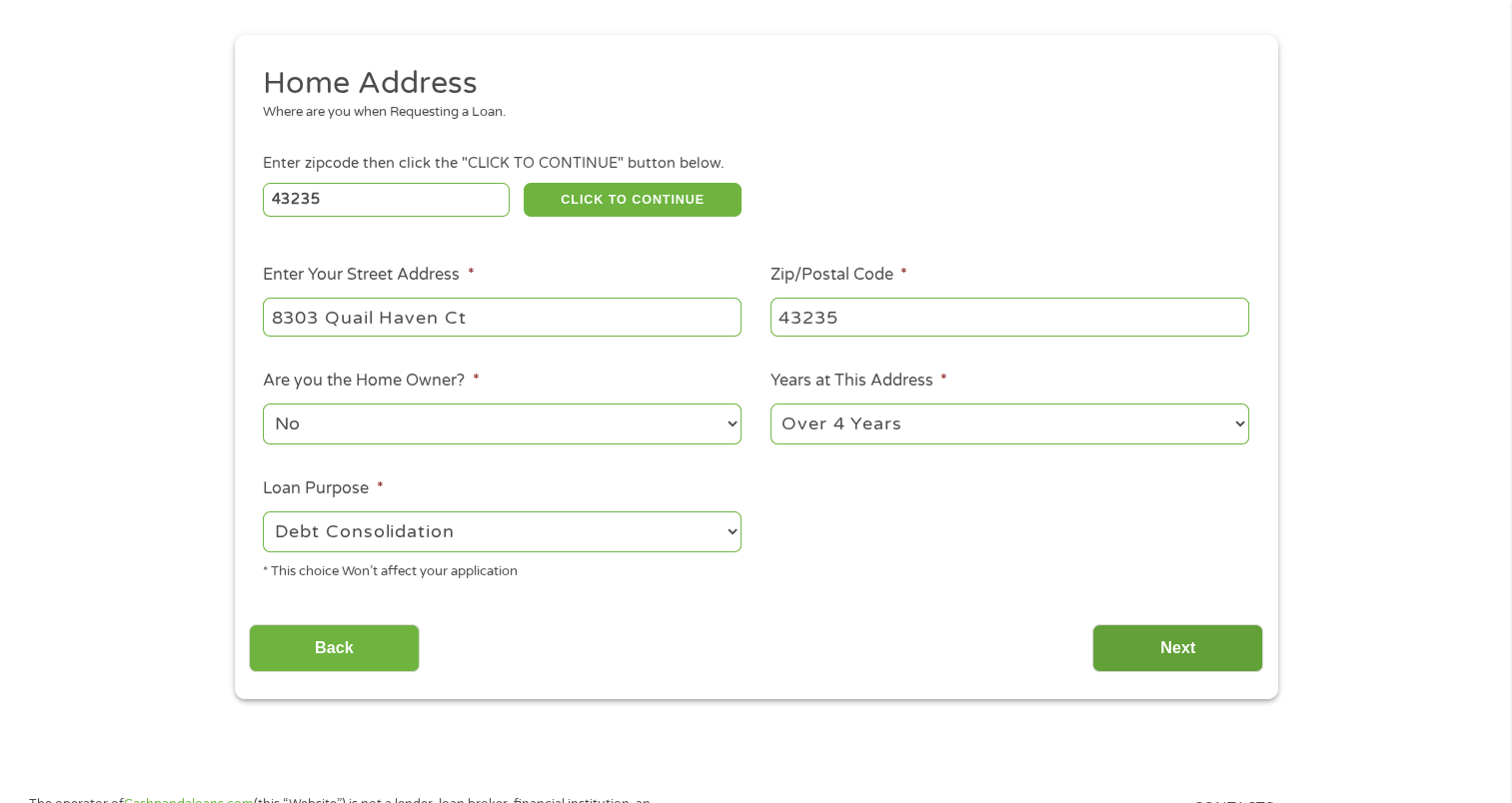click on "Next" at bounding box center [1177, 648] 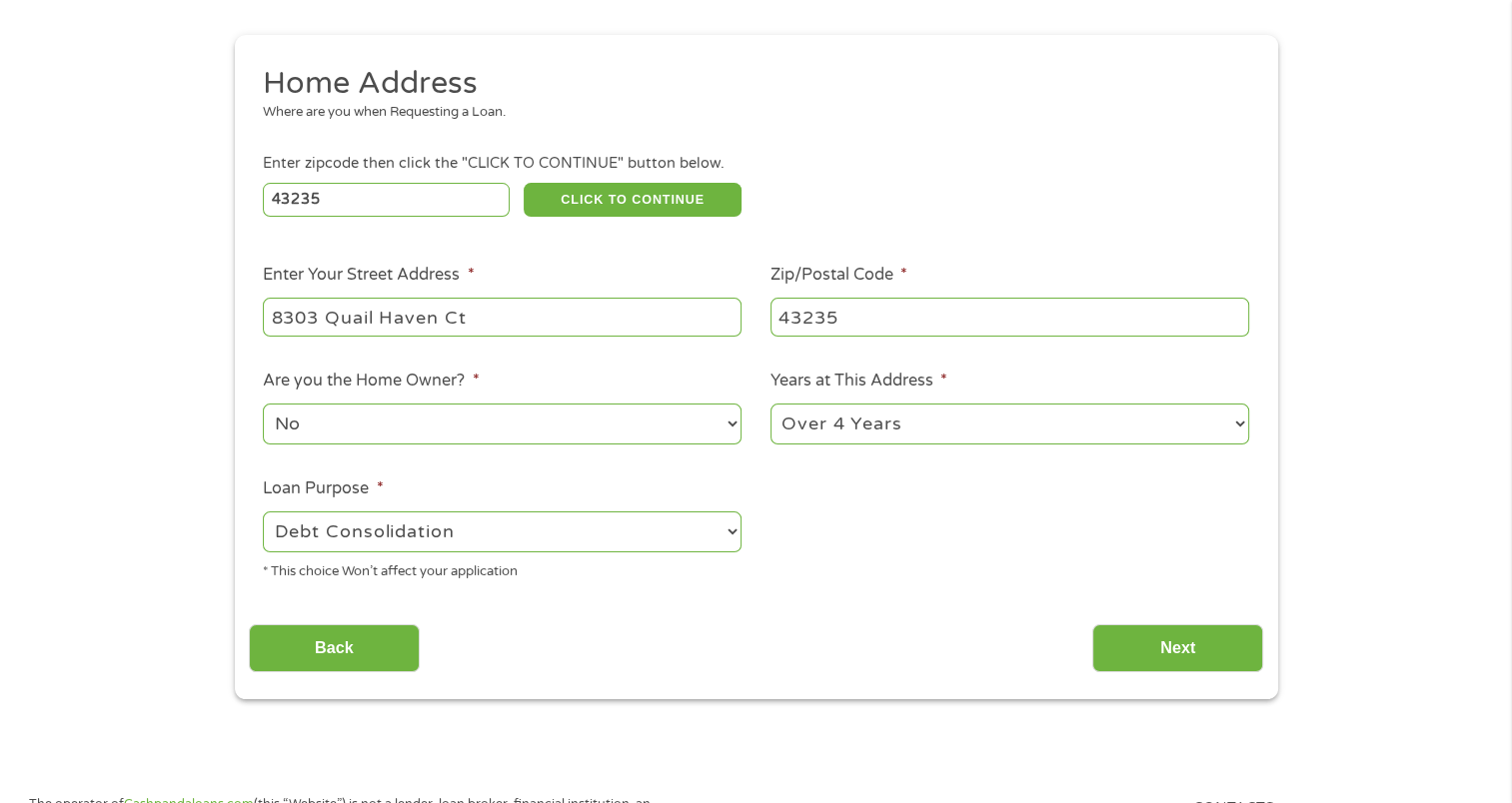 scroll, scrollTop: 8, scrollLeft: 8, axis: both 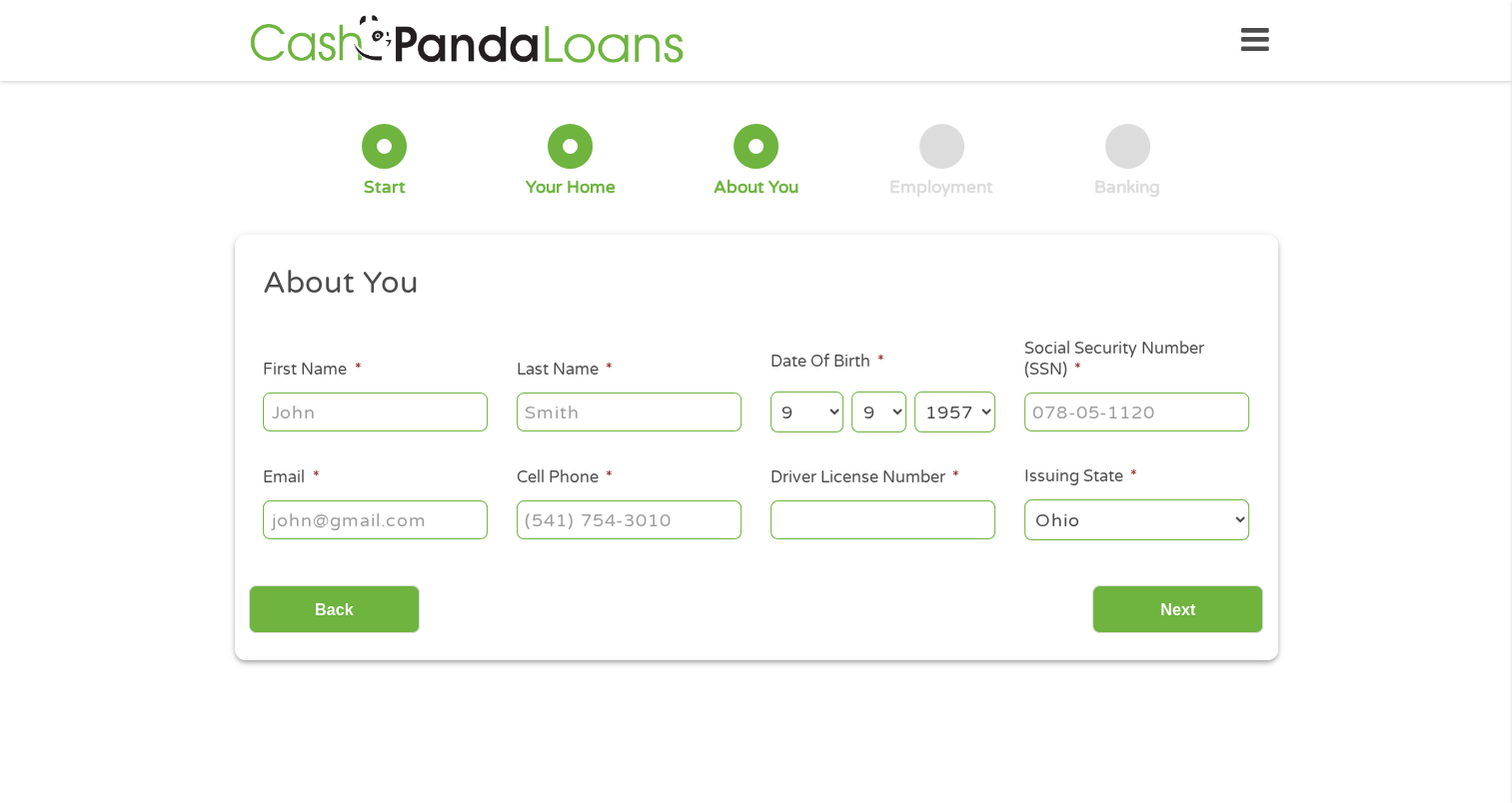 click on "First Name *" at bounding box center [375, 411] 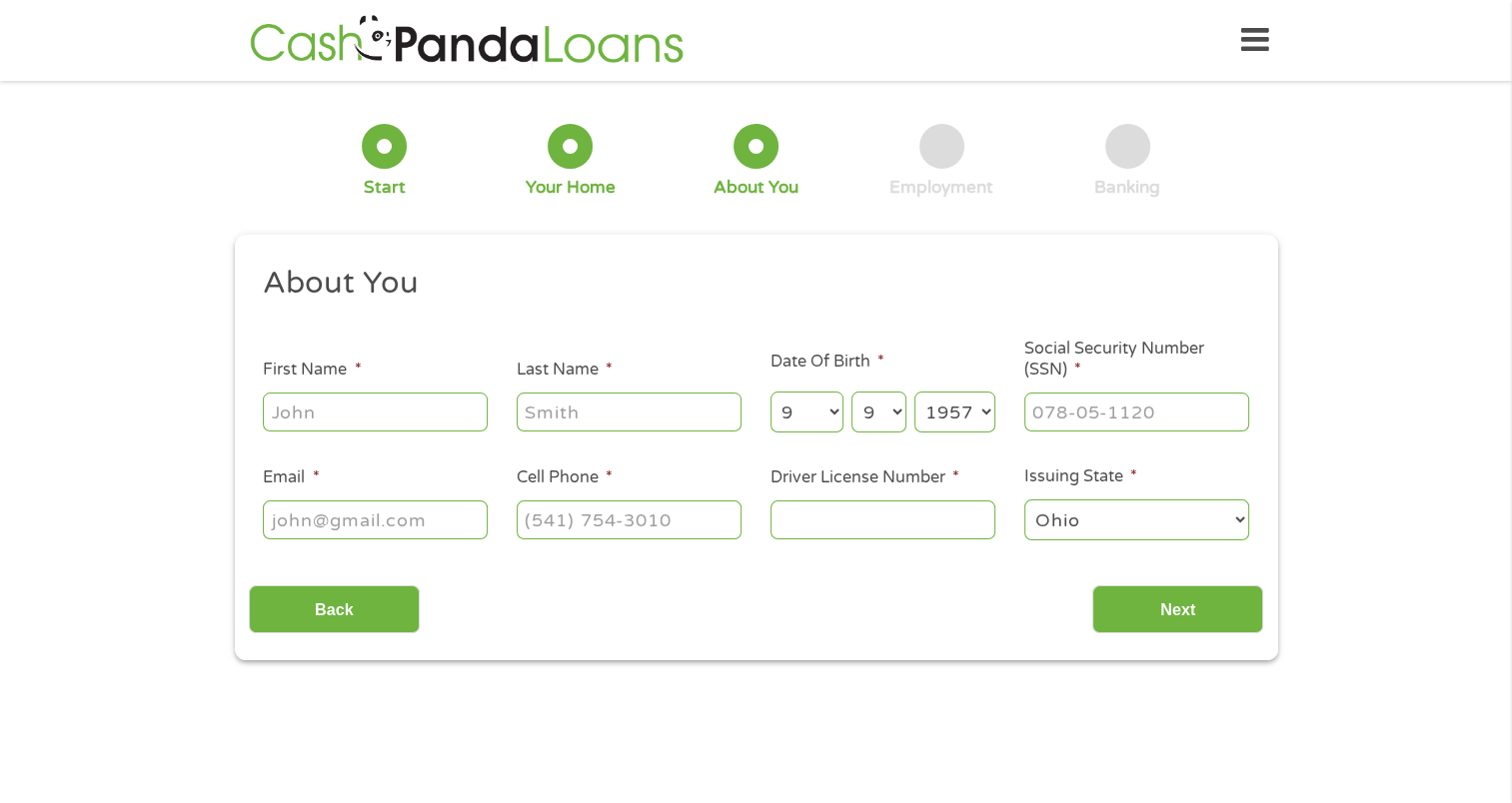 type on "[FIRST]" 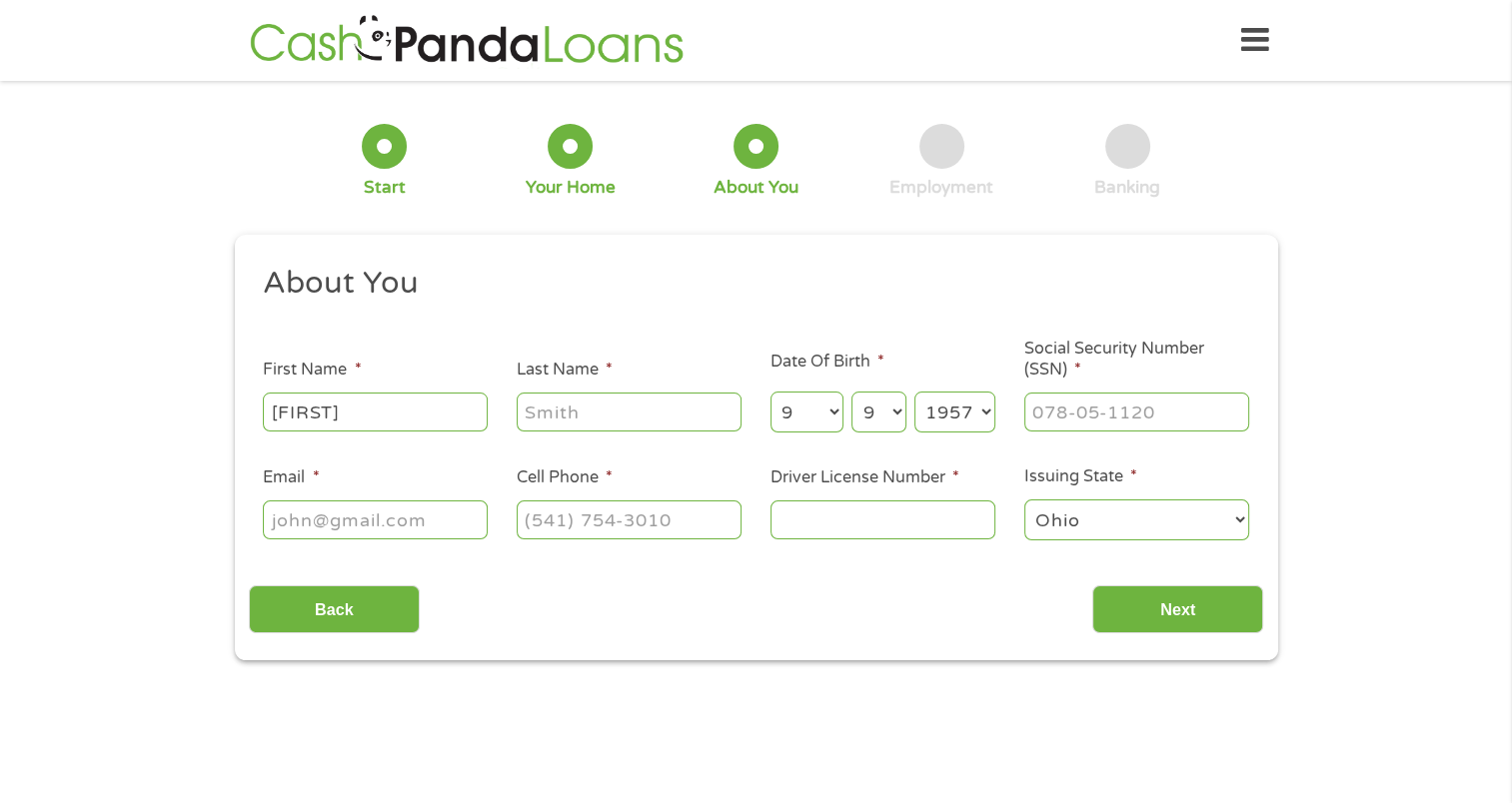 type on "[LAST]" 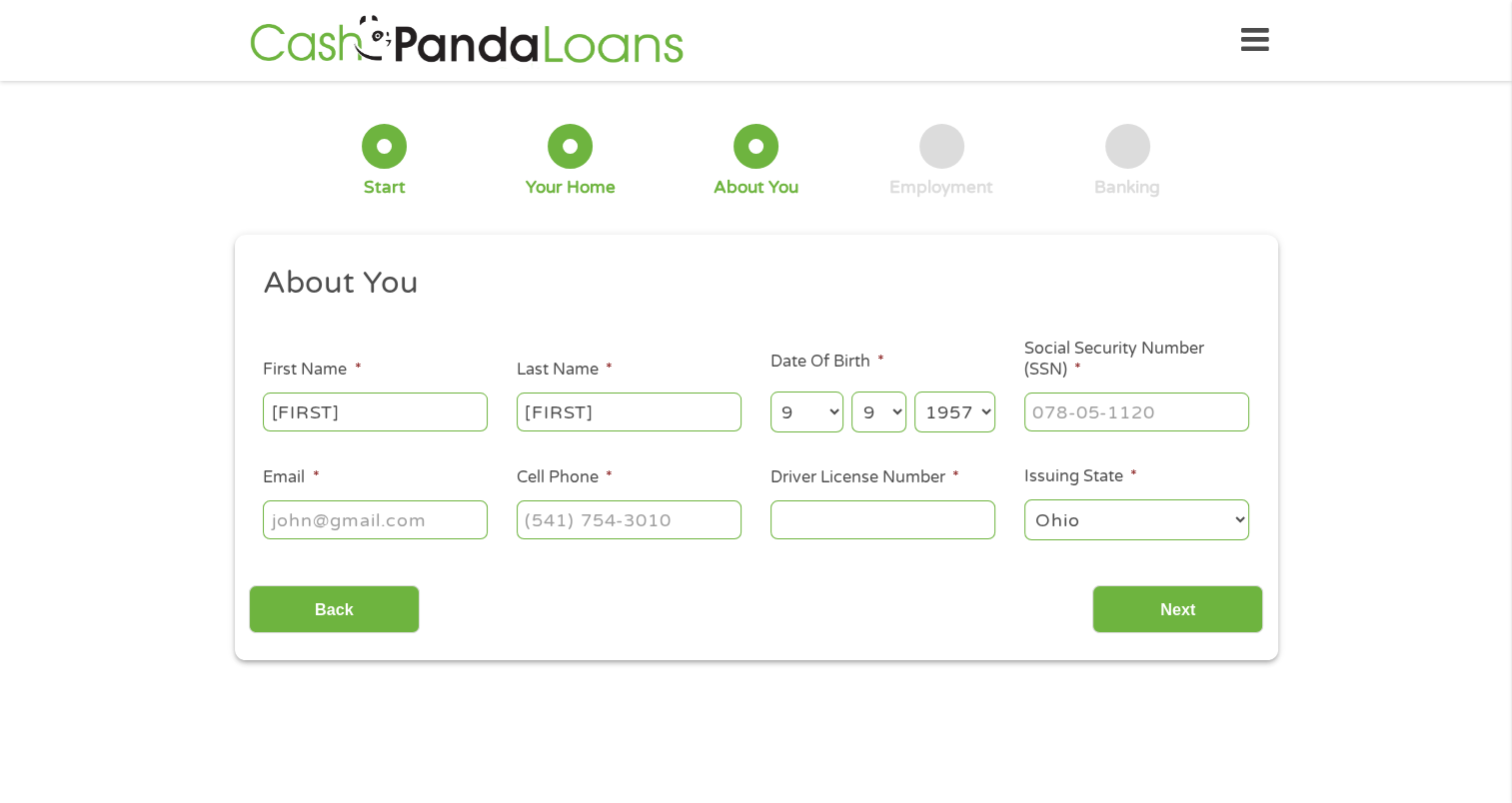 type on "[NAME]@[DOMAIN]" 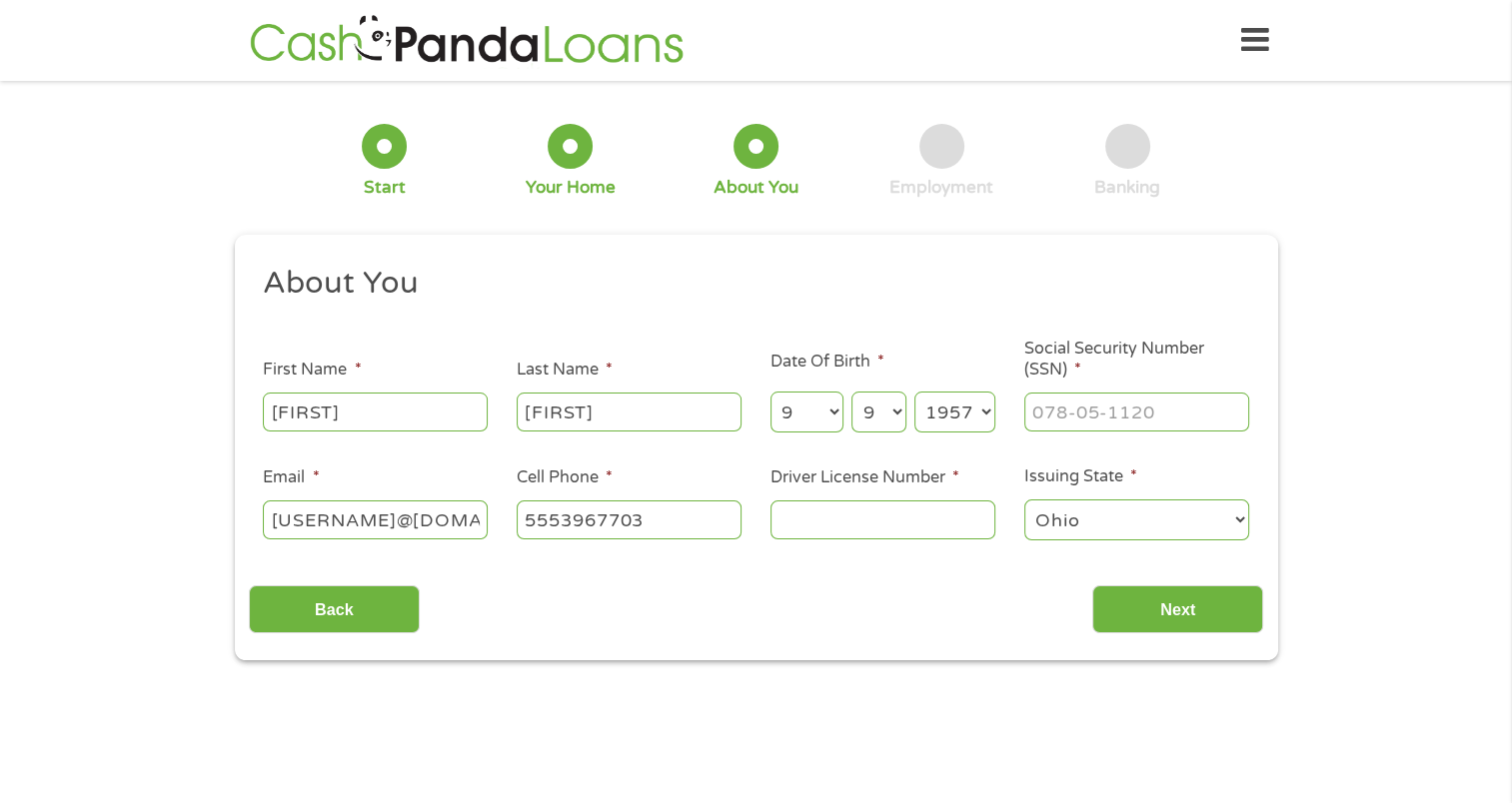 type on "([AREA_CODE]) [PHONE]" 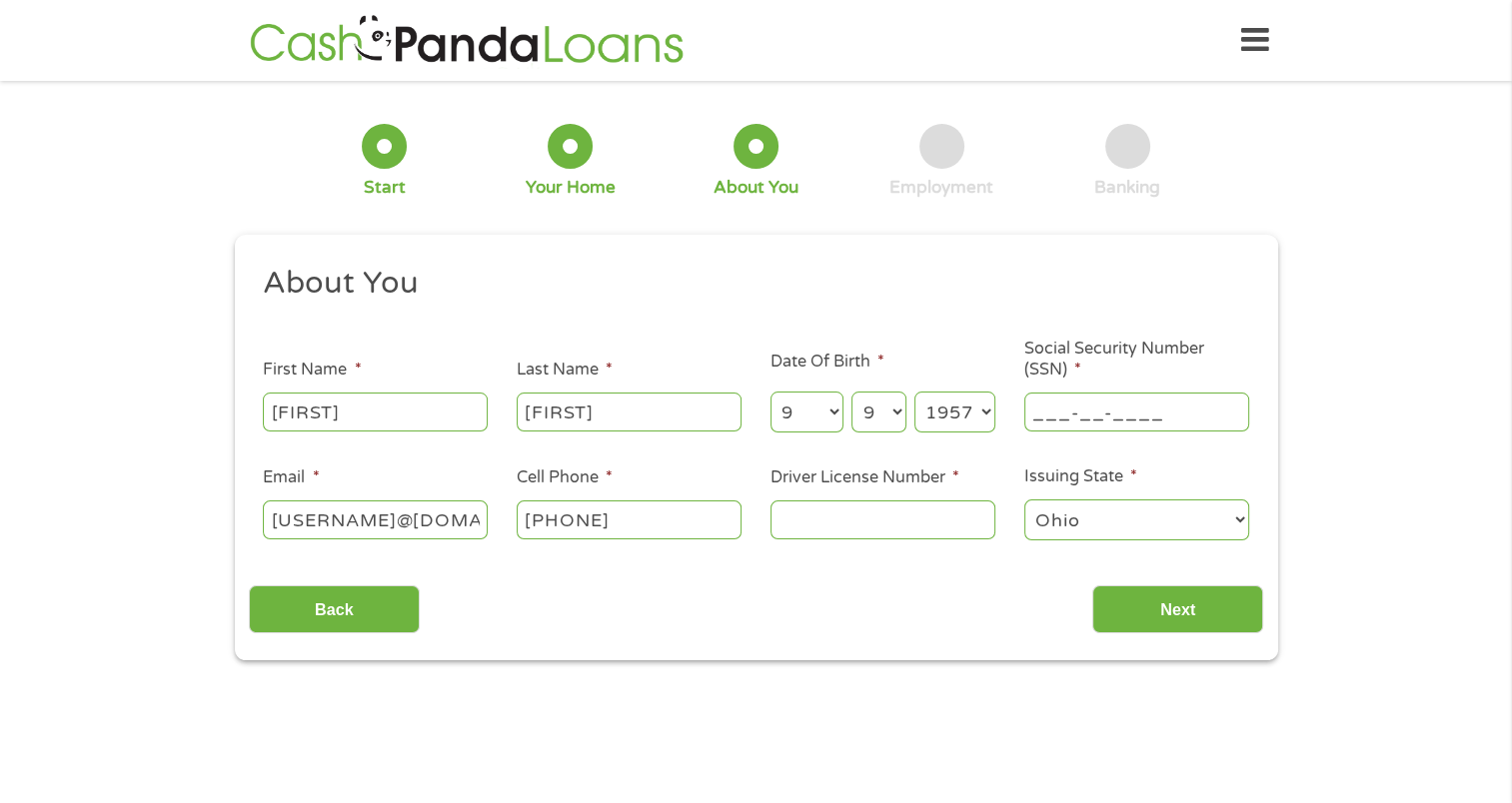 click on "___-__-____" at bounding box center (1136, 411) 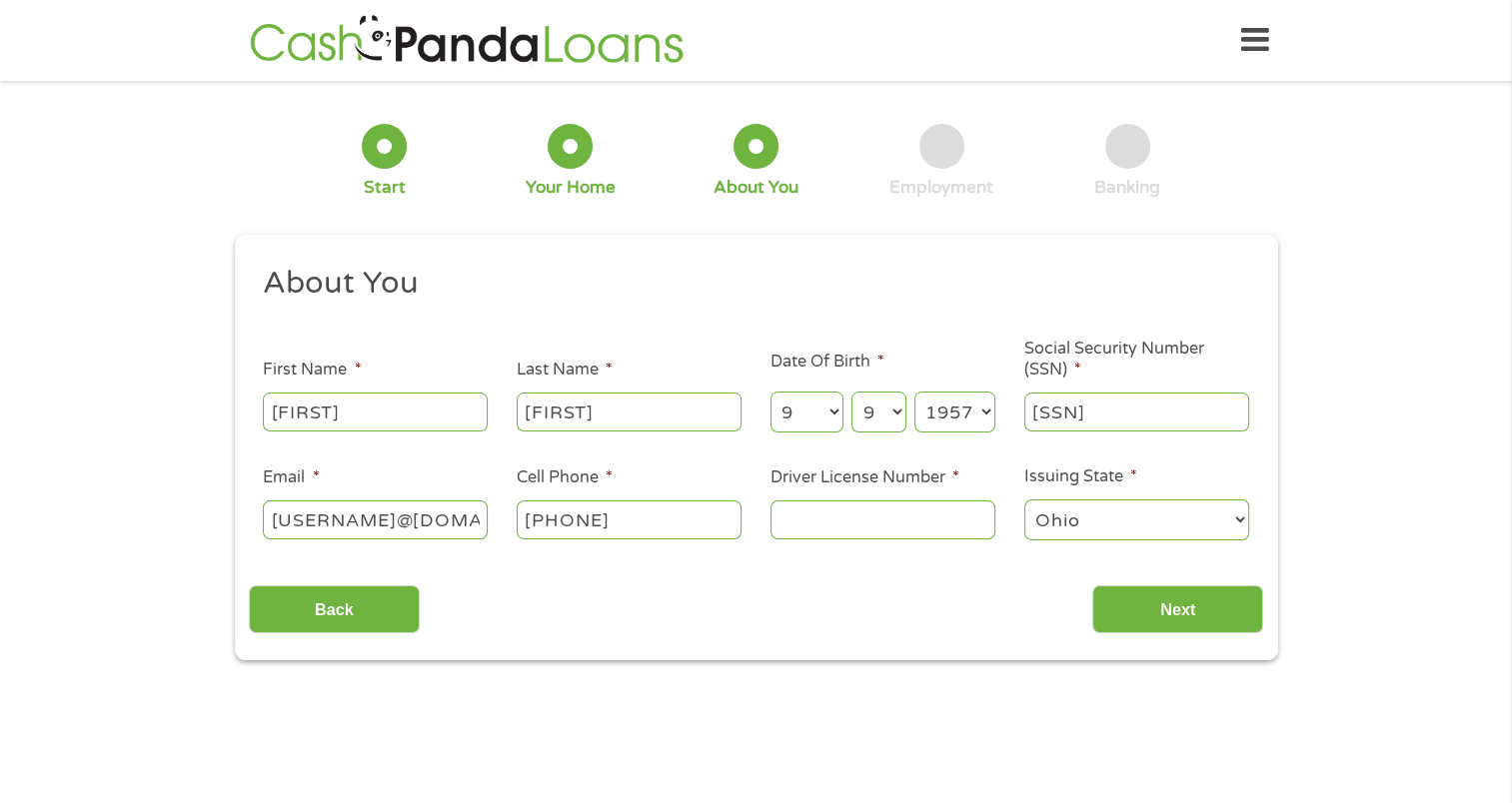 type on "[SSN]" 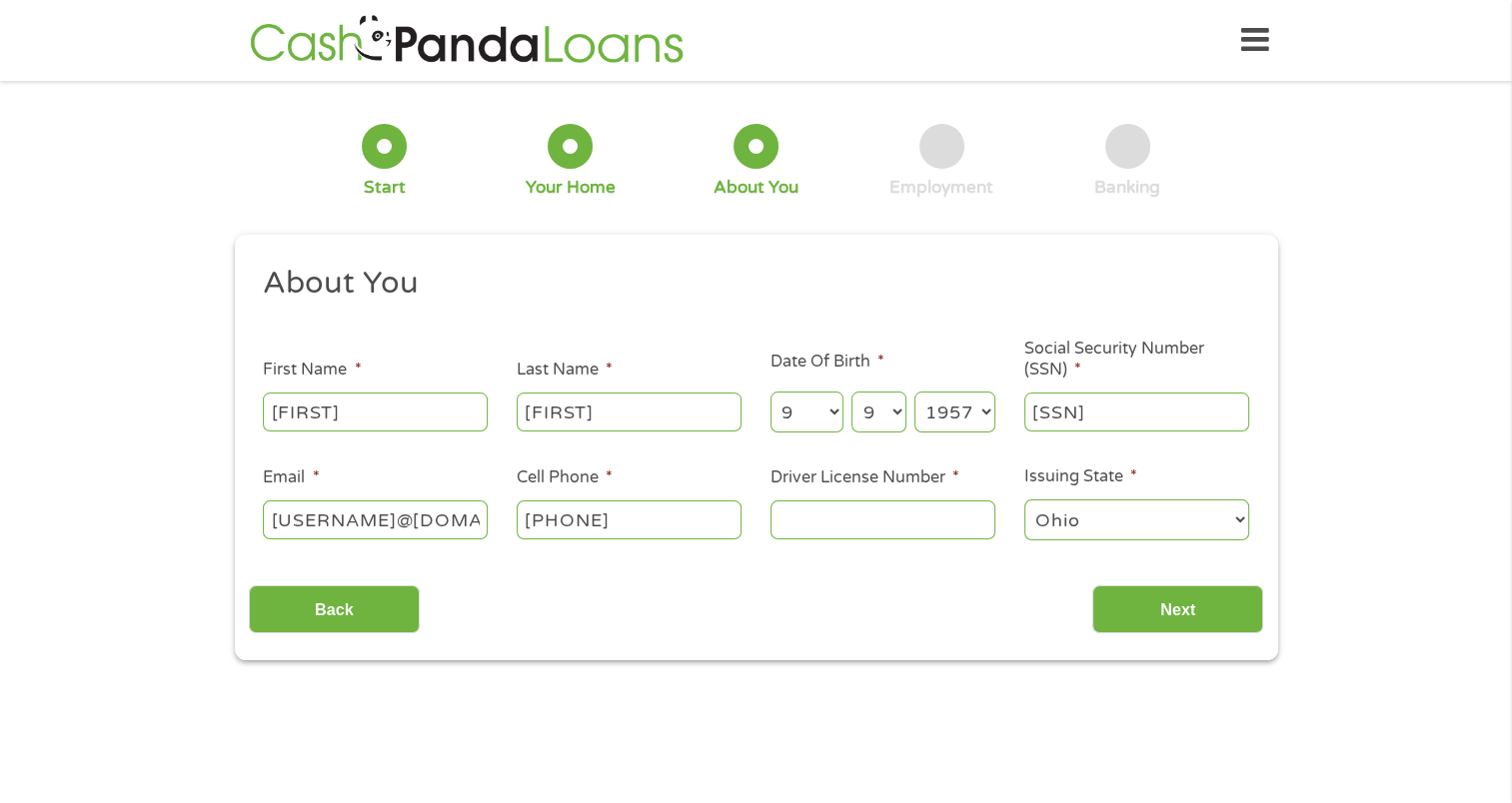 click on "Driver License Number *" at bounding box center [882, 519] 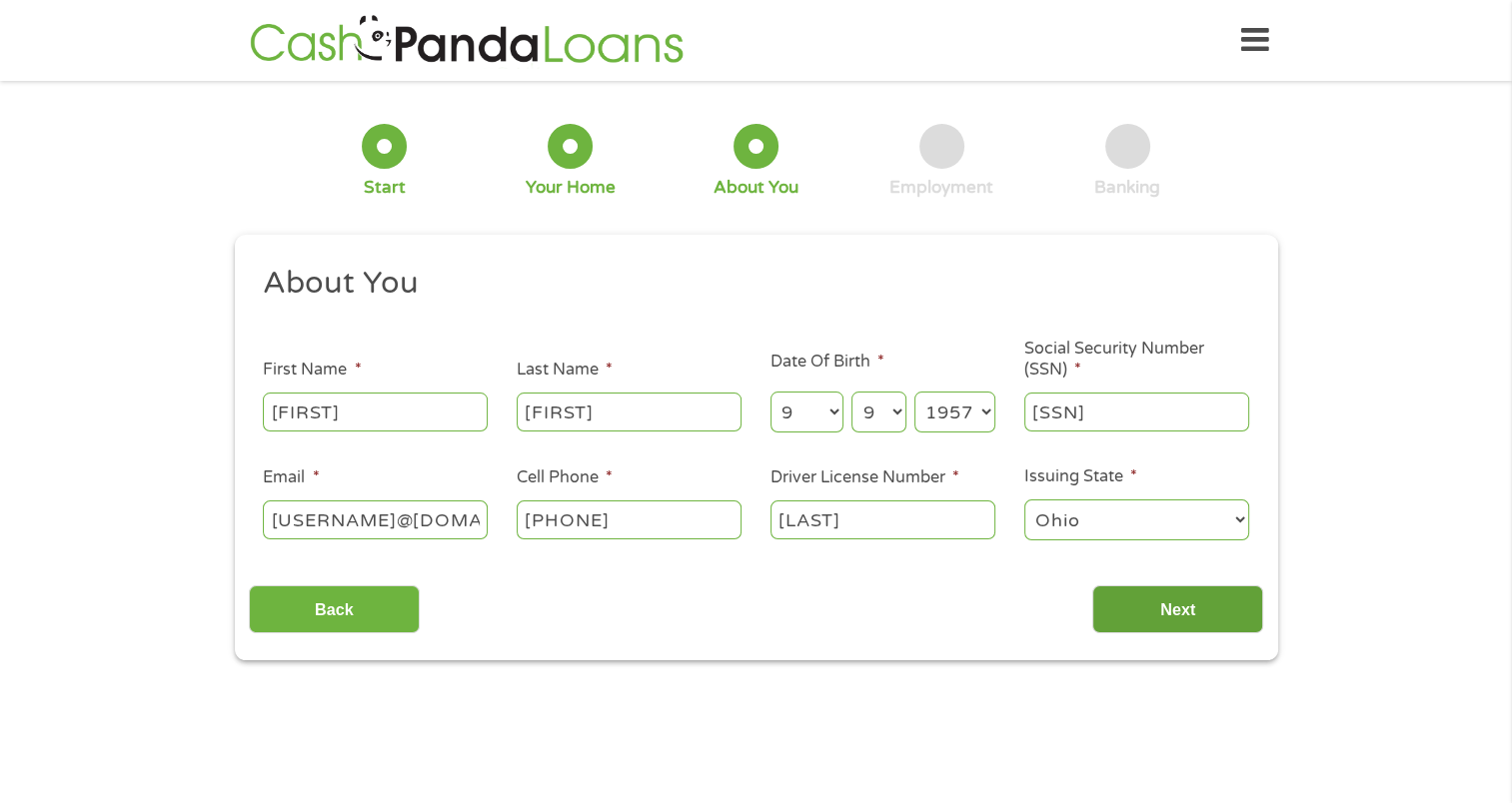 type on "rr[NUMBER]" 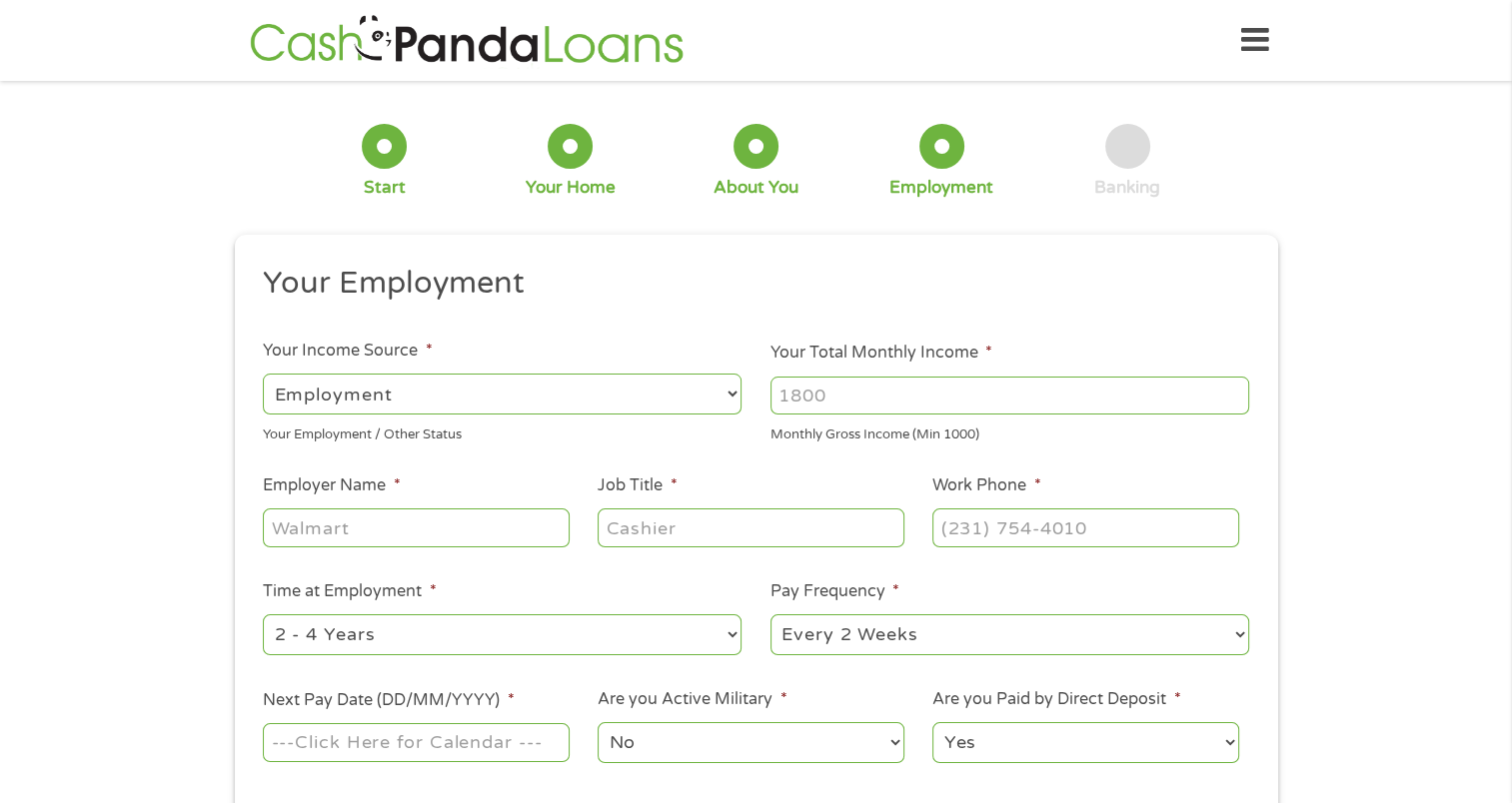 click on "Monthly Gross Income (Min 1000)" at bounding box center [1009, 431] 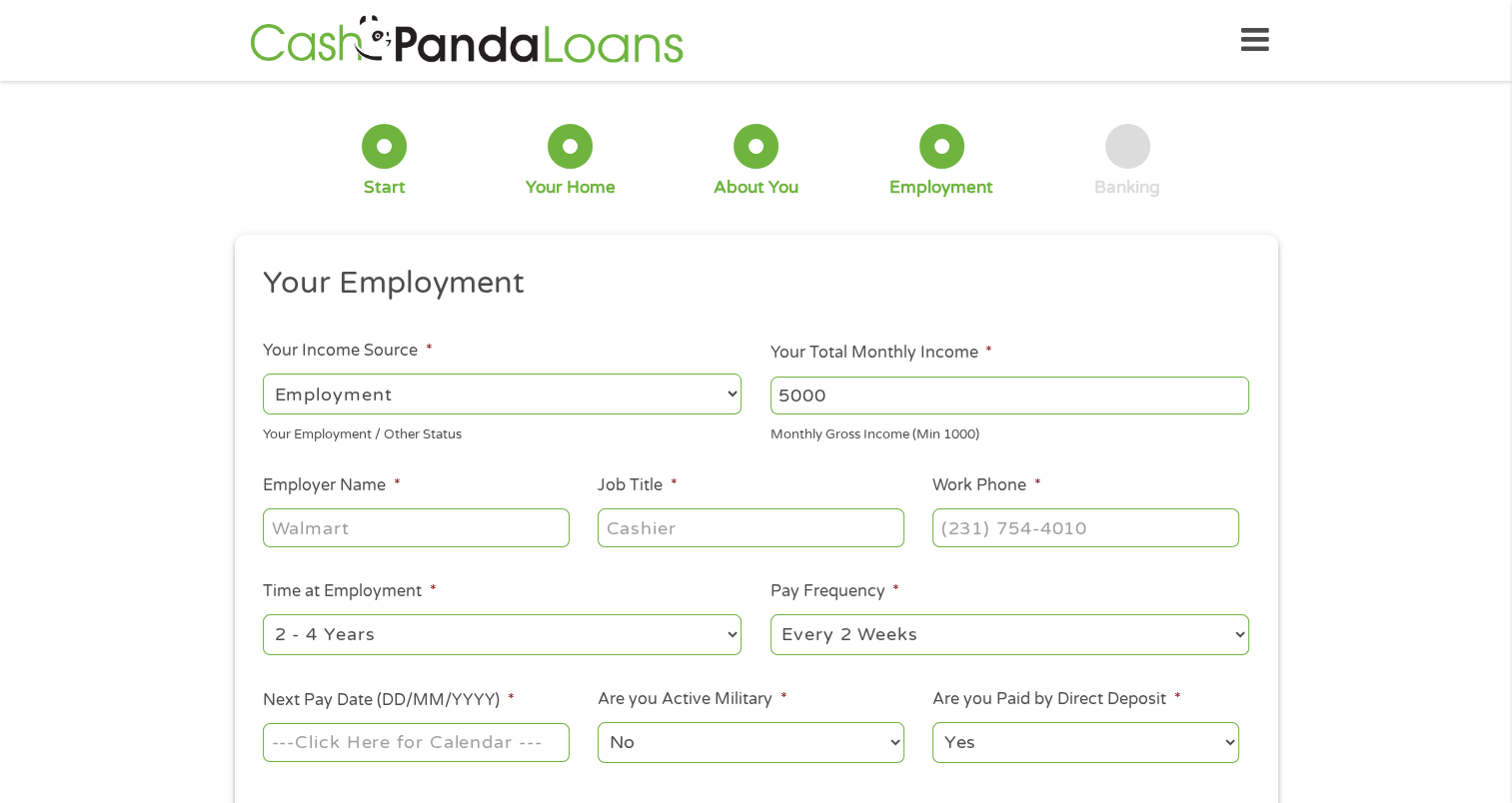 type on "5000" 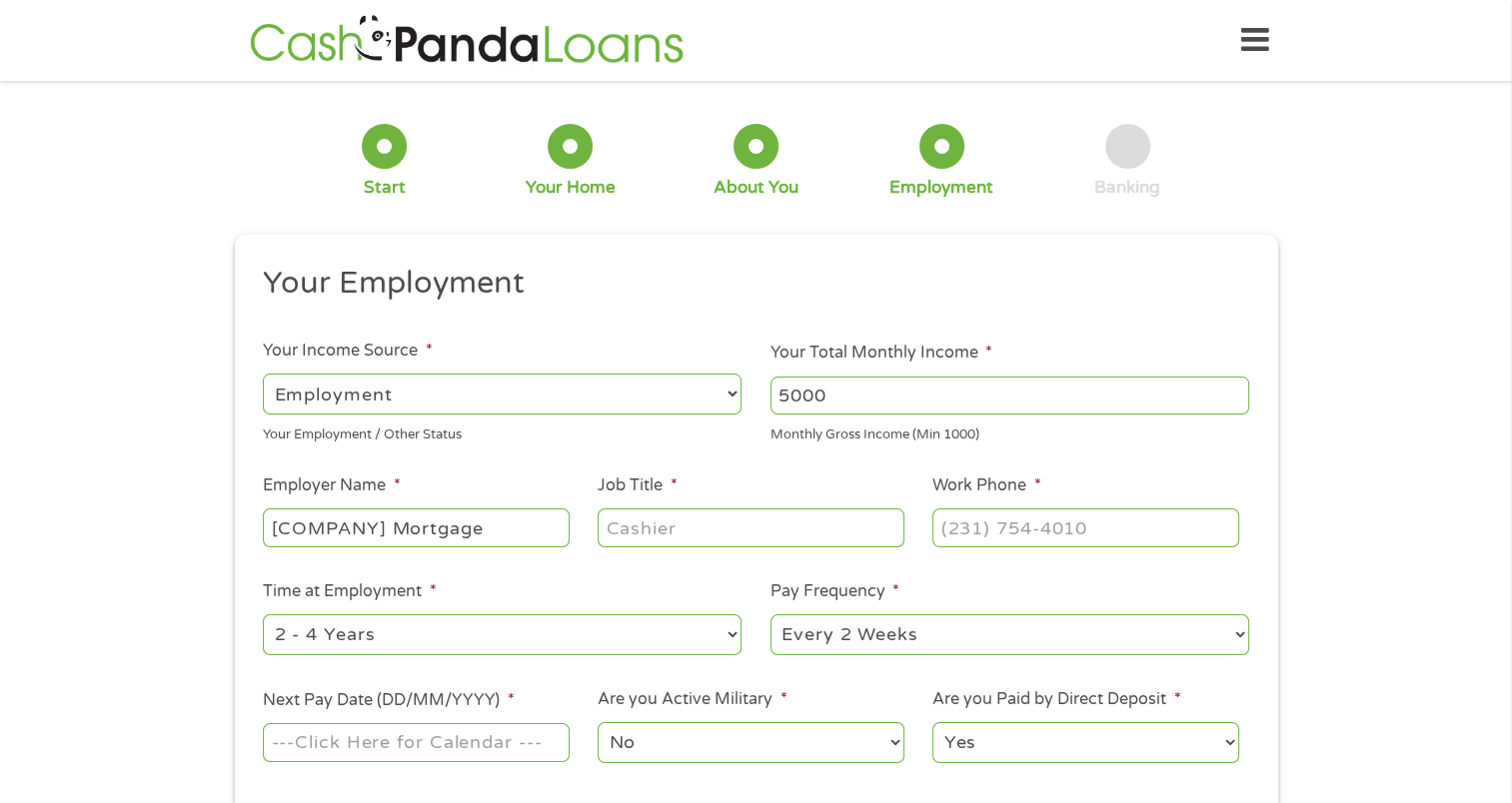 type on "[CITY] [STATE] [BUSINESS_TYPE]" 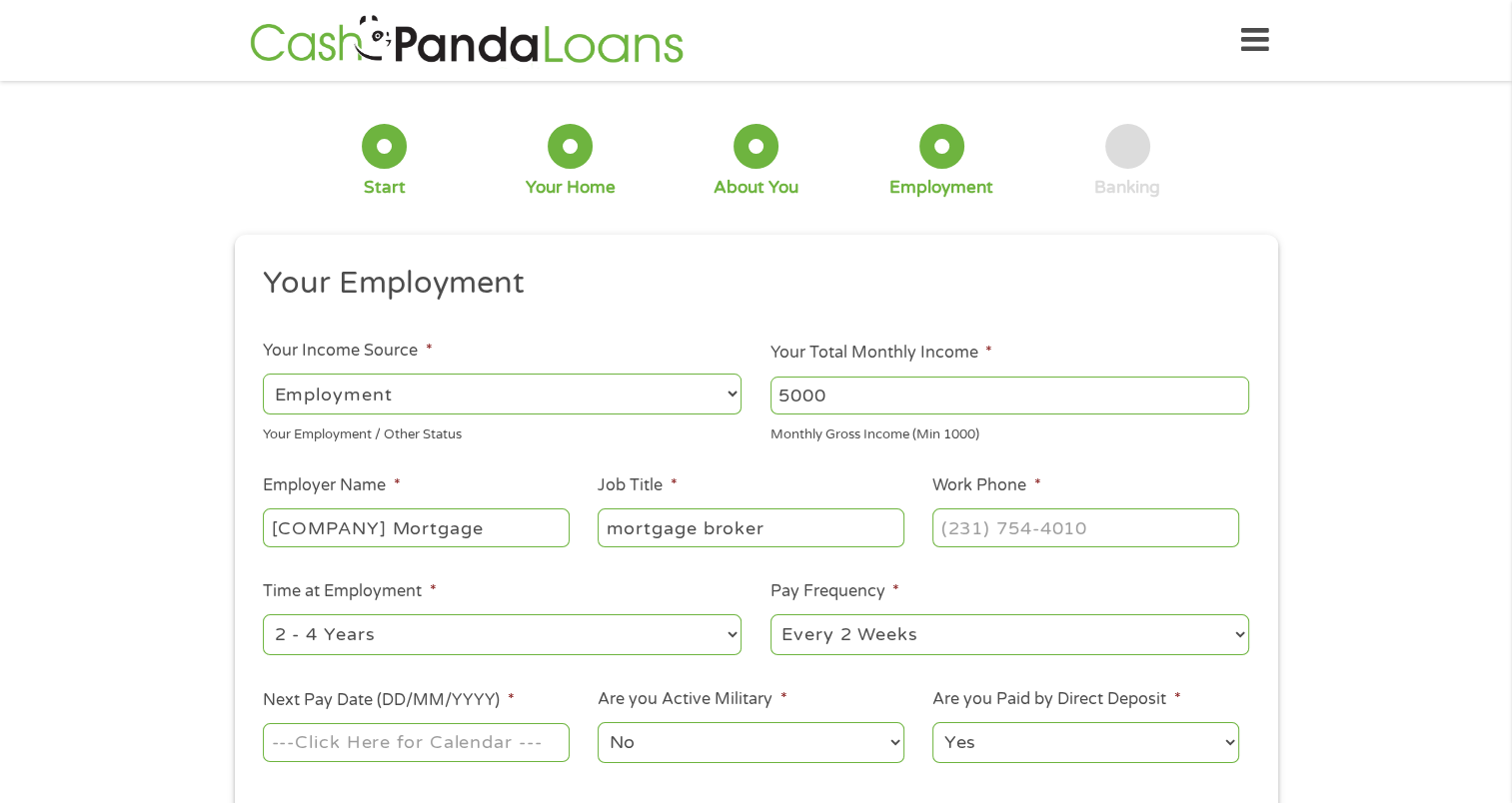 type on "mortgage broker" 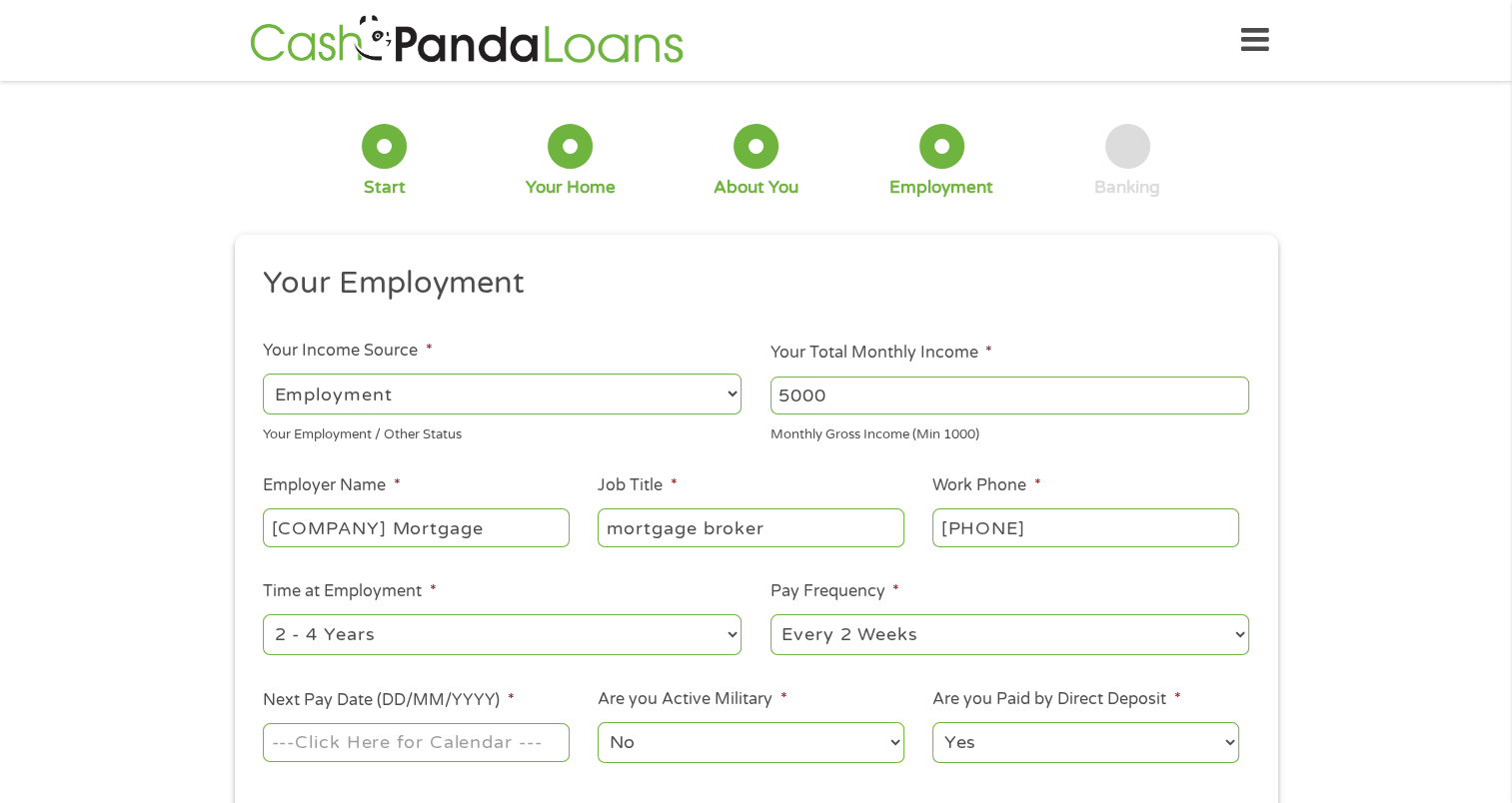 type on "([AREA_CODE]) [PHONE]" 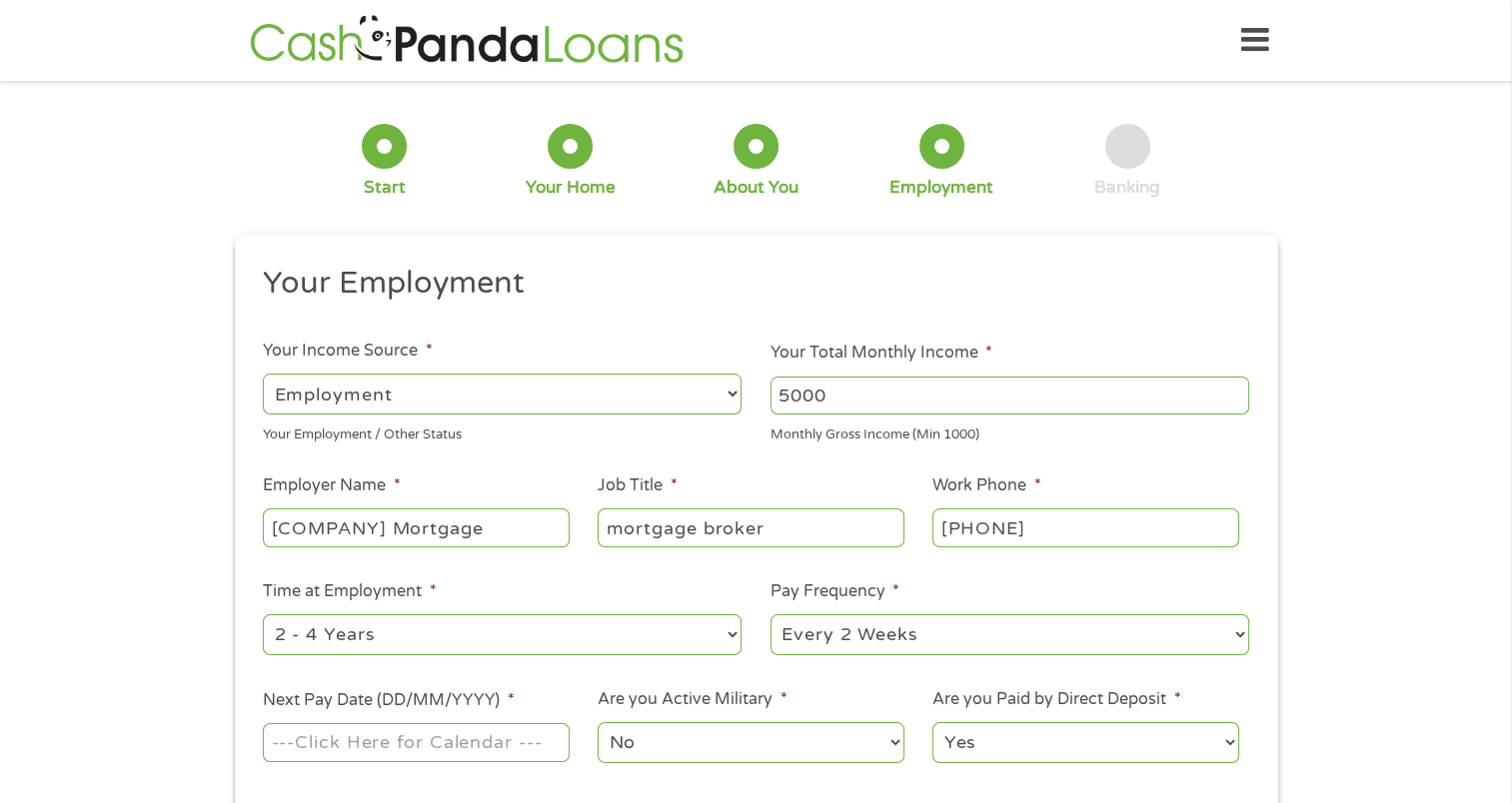 click on "--- Choose one --- 1 Year or less 1 - 2 Years 2 - 4 Years Over 4 Years" at bounding box center [502, 634] 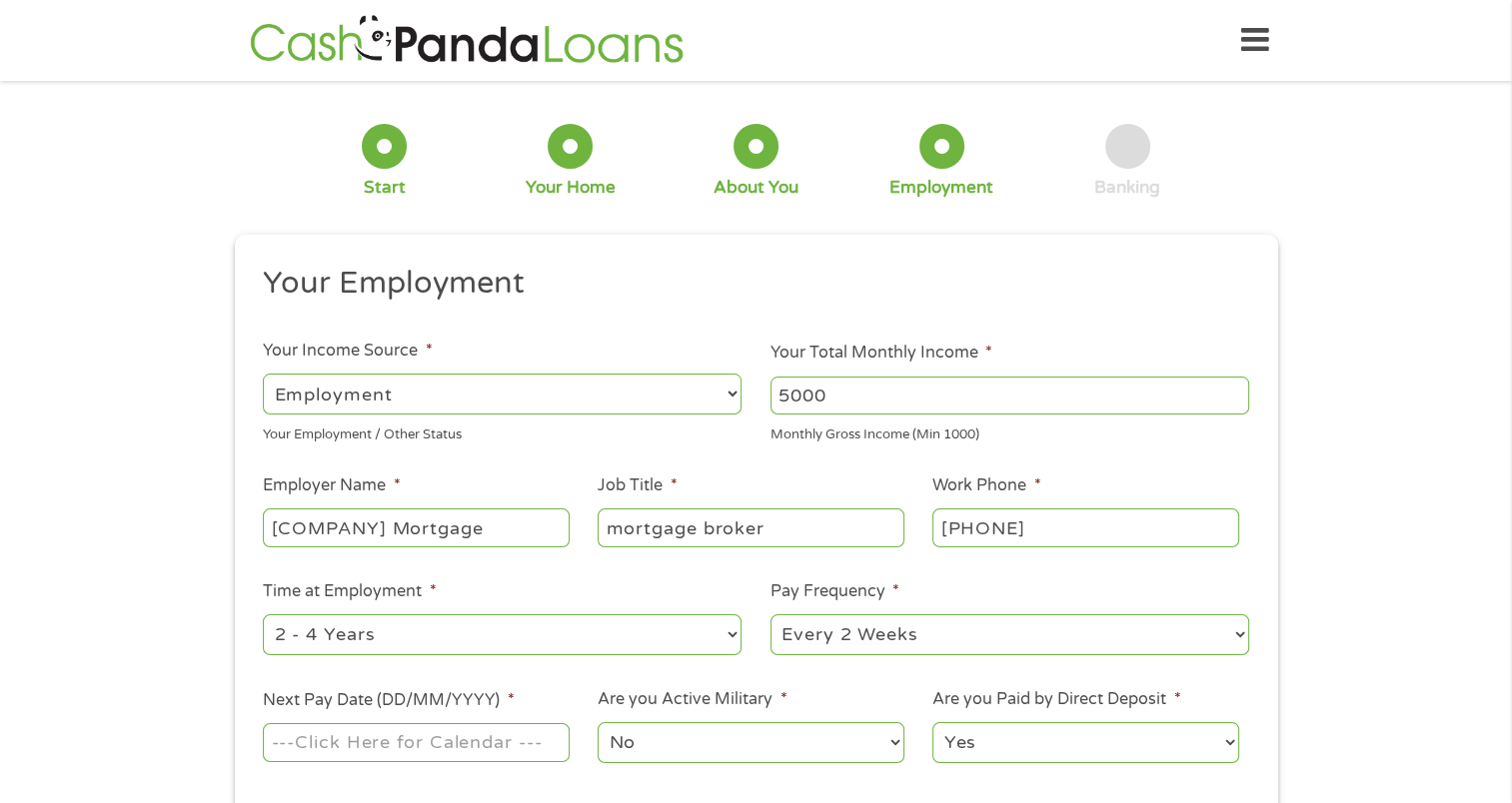 select on "60months" 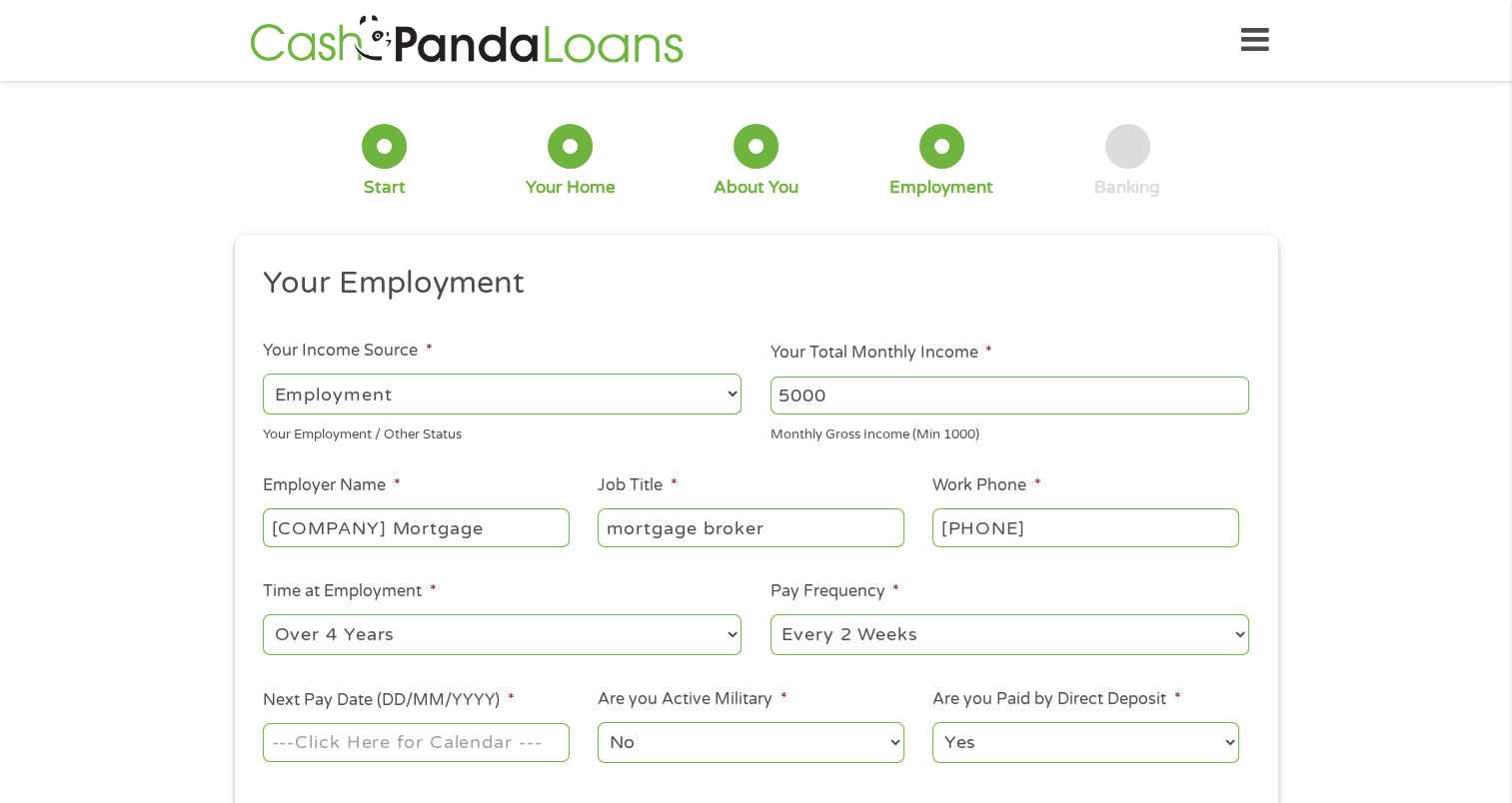 click on "--- Choose one --- 1 Year or less 1 - 2 Years 2 - 4 Years Over 4 Years" at bounding box center [502, 634] 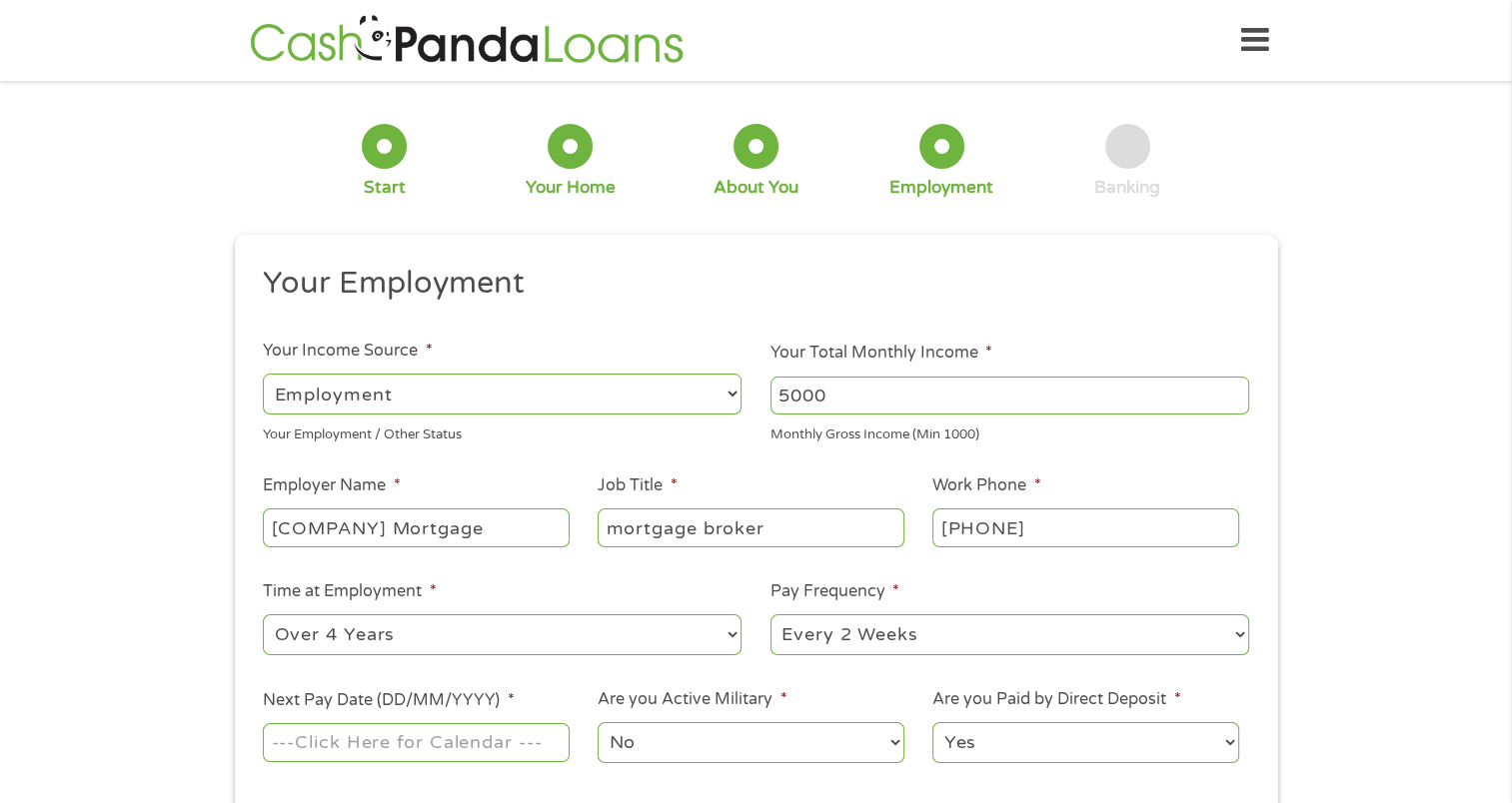 select on "semimonthly" 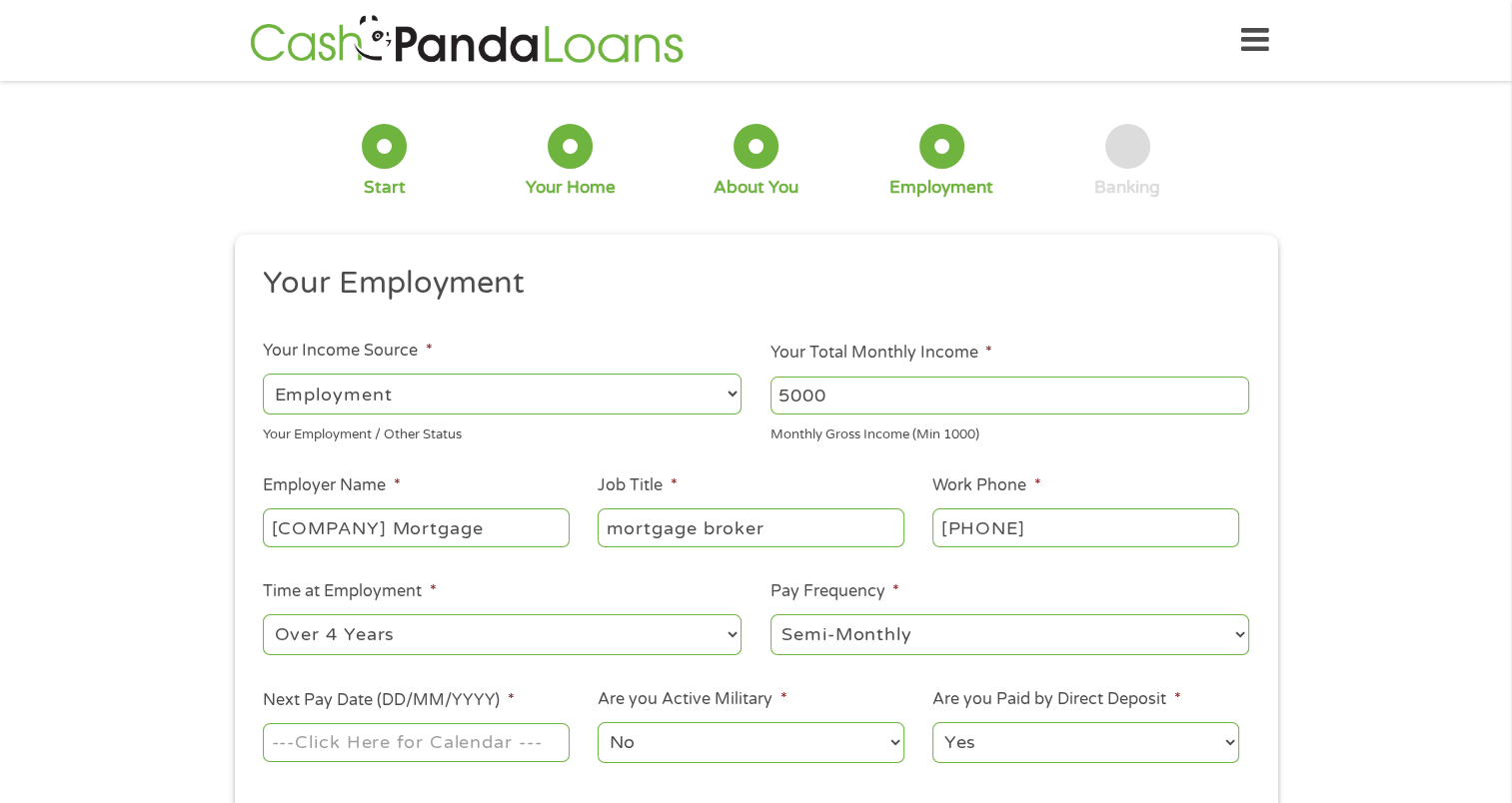 click on "--- Choose one --- Every 2 Weeks Every Week Monthly Semi-Monthly" at bounding box center (1009, 634) 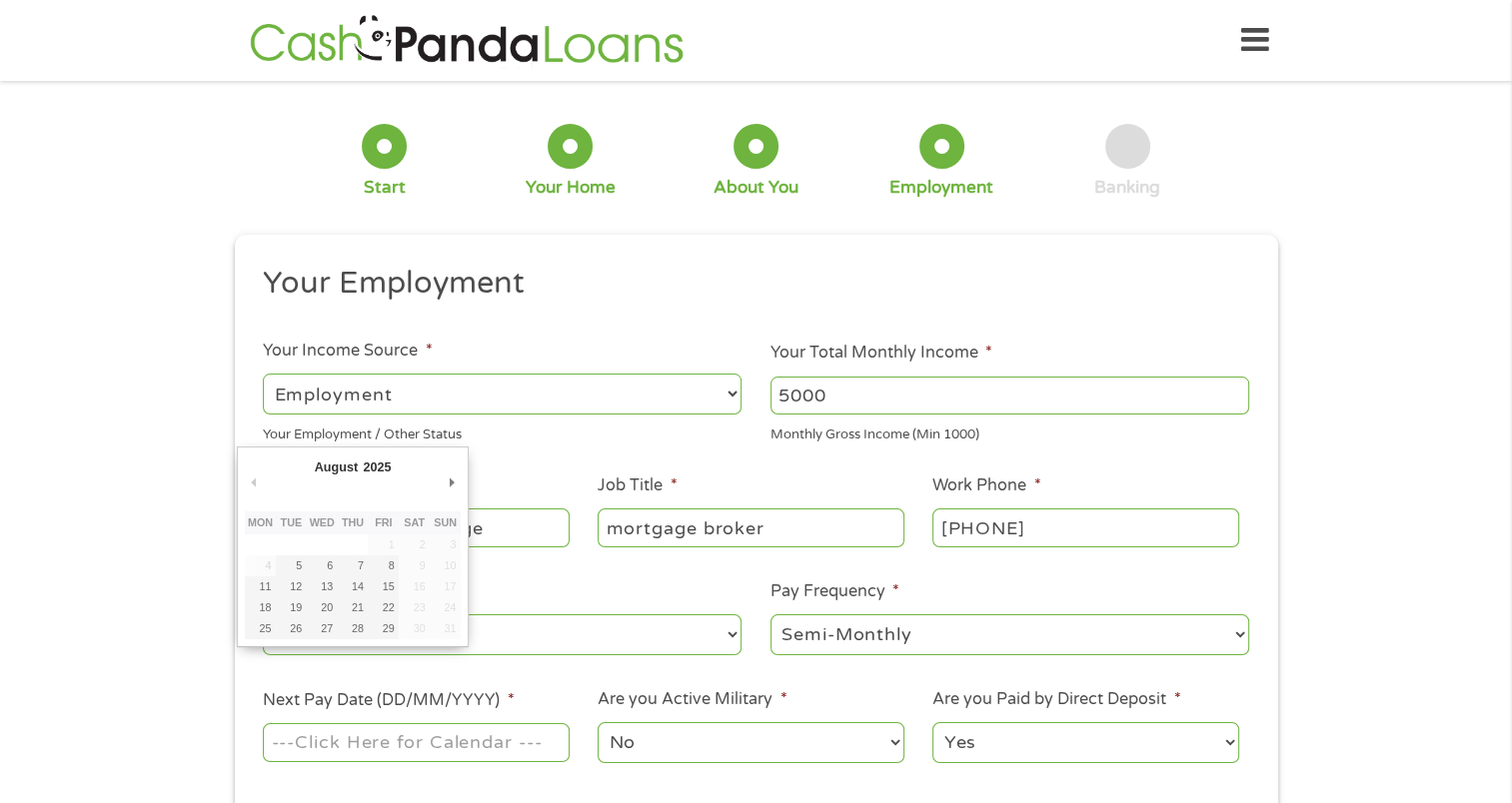click on "Next Pay Date (DD/MM/YYYY) *" at bounding box center [416, 742] 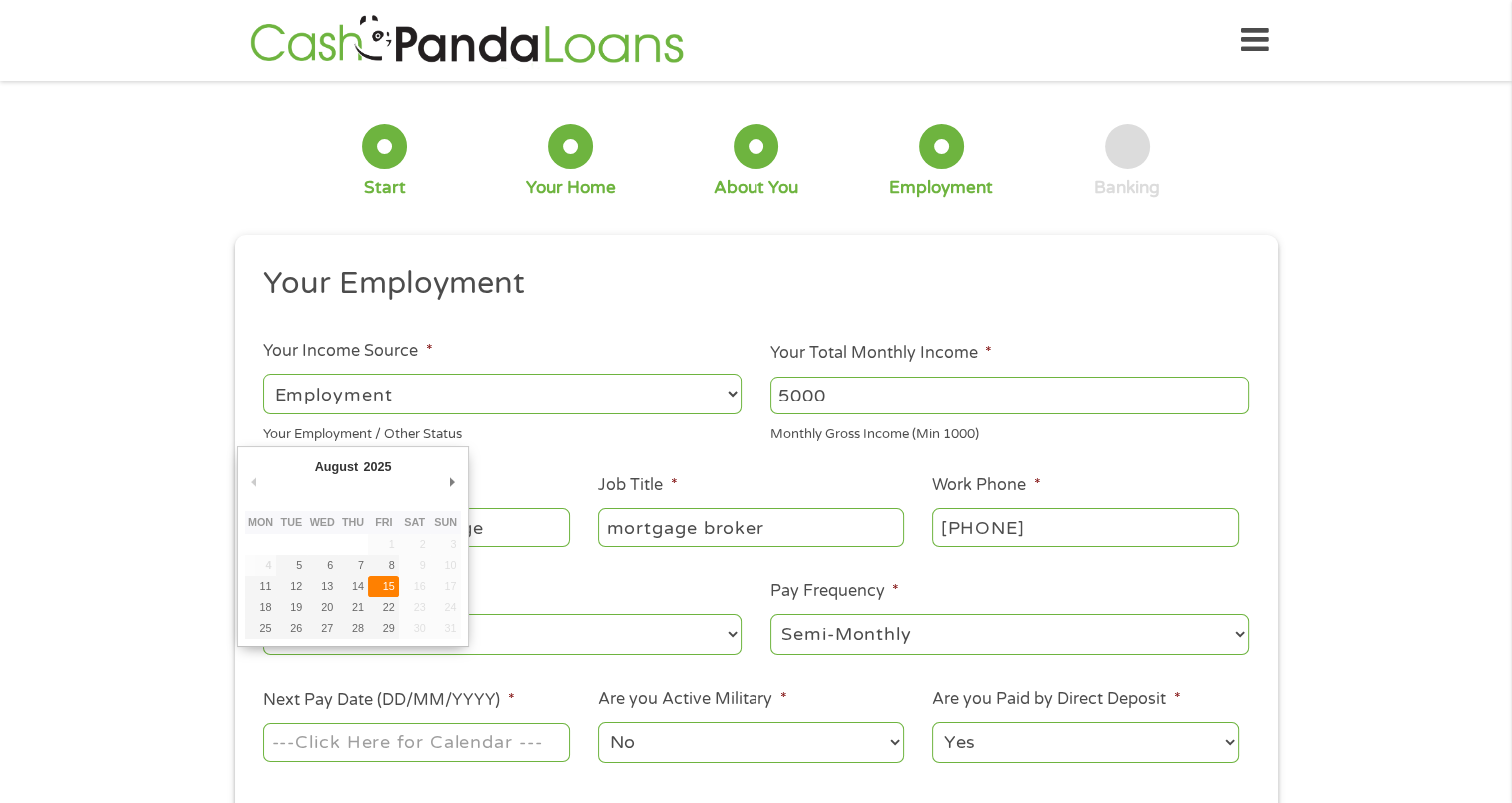 type on "15/08/2025" 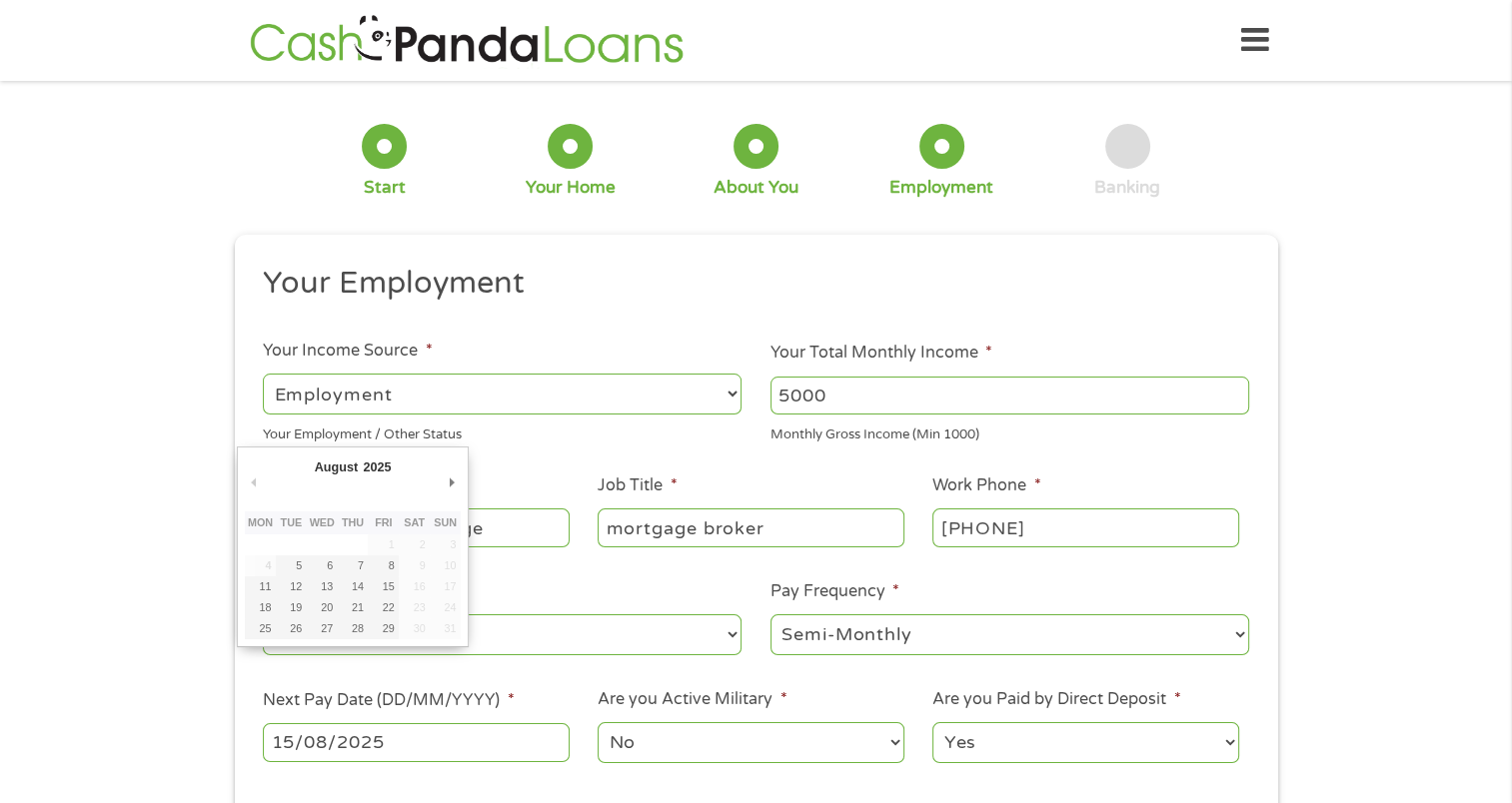 drag, startPoint x: 388, startPoint y: 584, endPoint x: 398, endPoint y: 599, distance: 18.027756 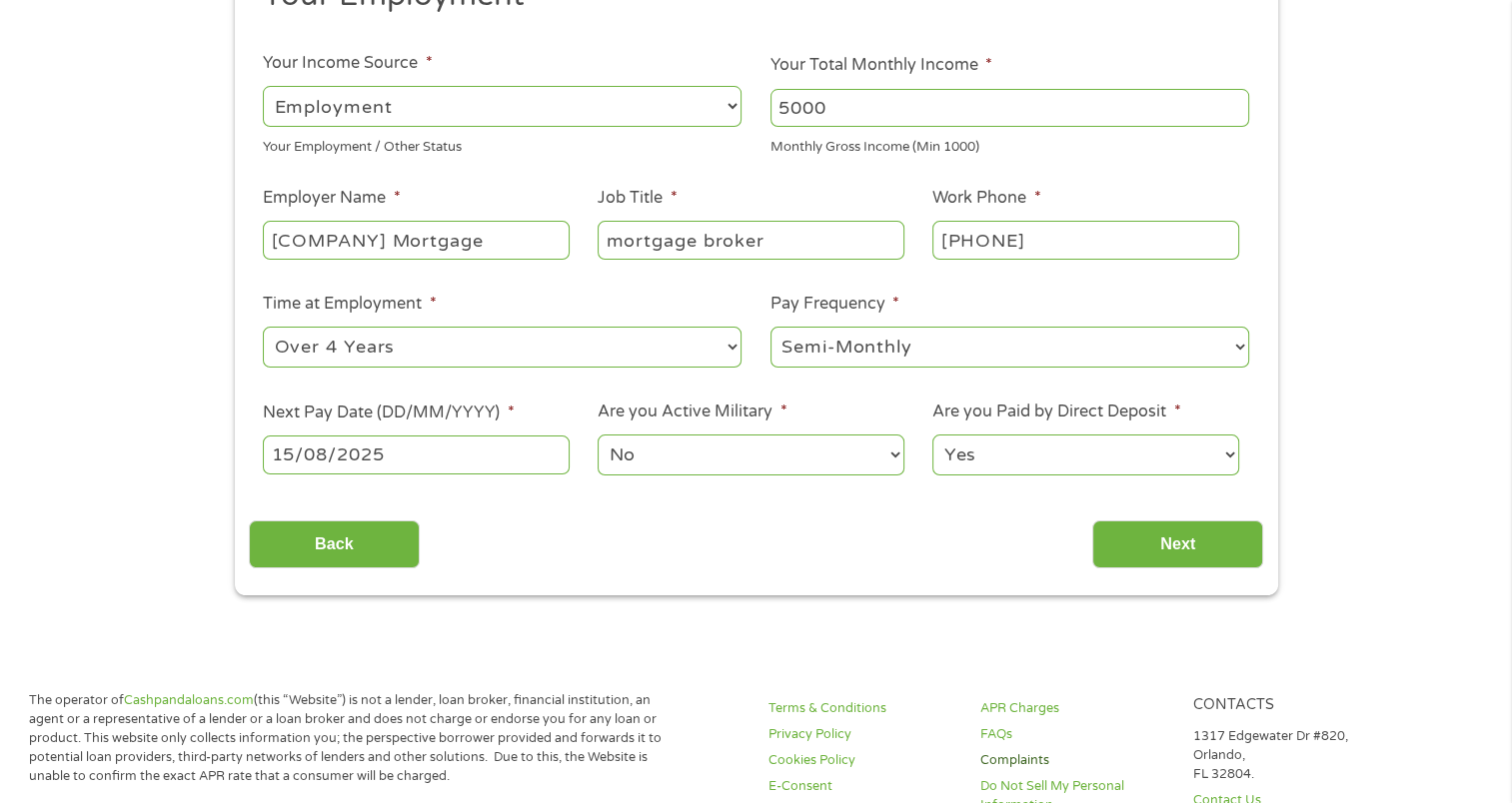 scroll, scrollTop: 300, scrollLeft: 0, axis: vertical 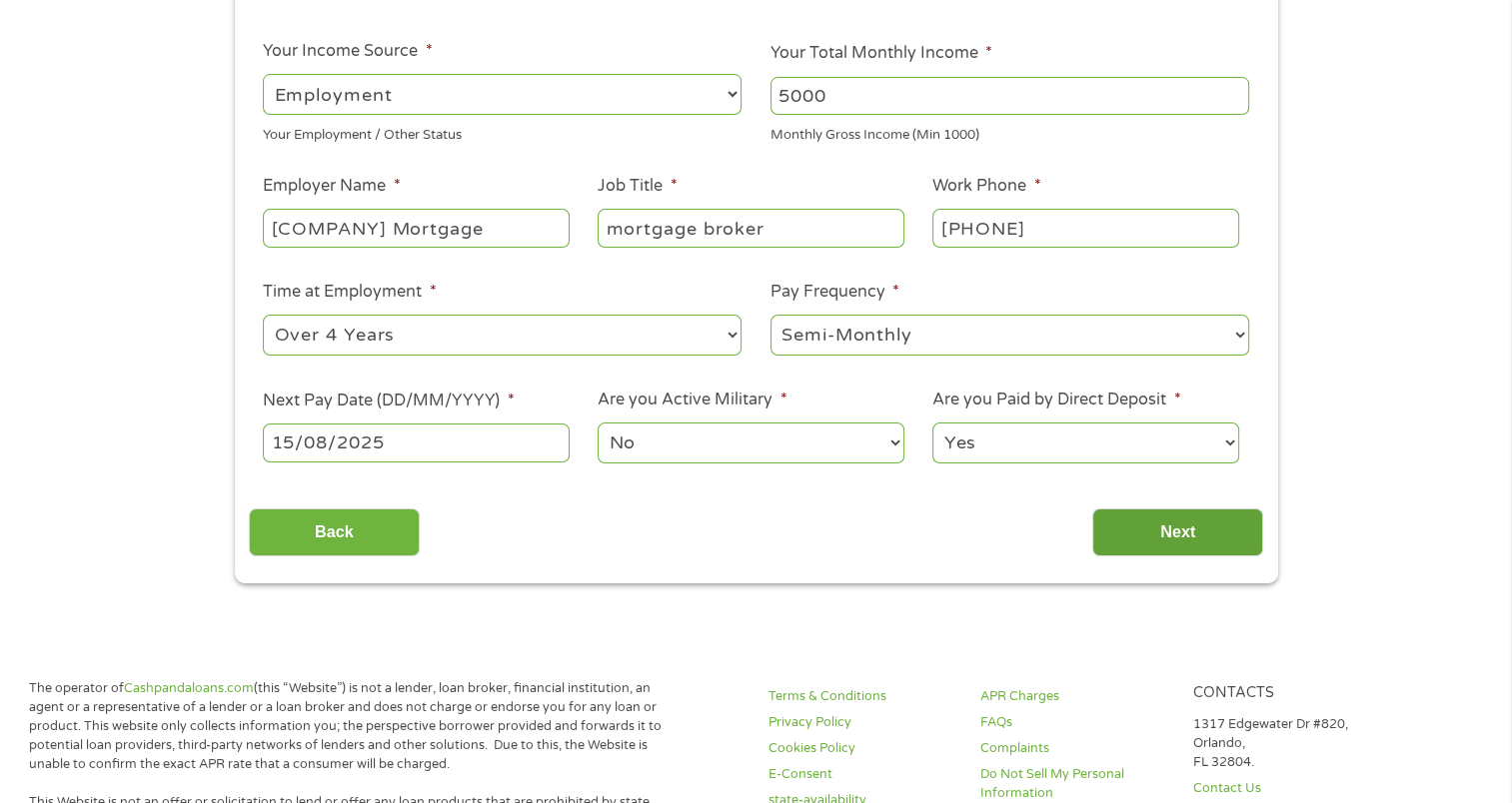 click on "Next" at bounding box center [1177, 532] 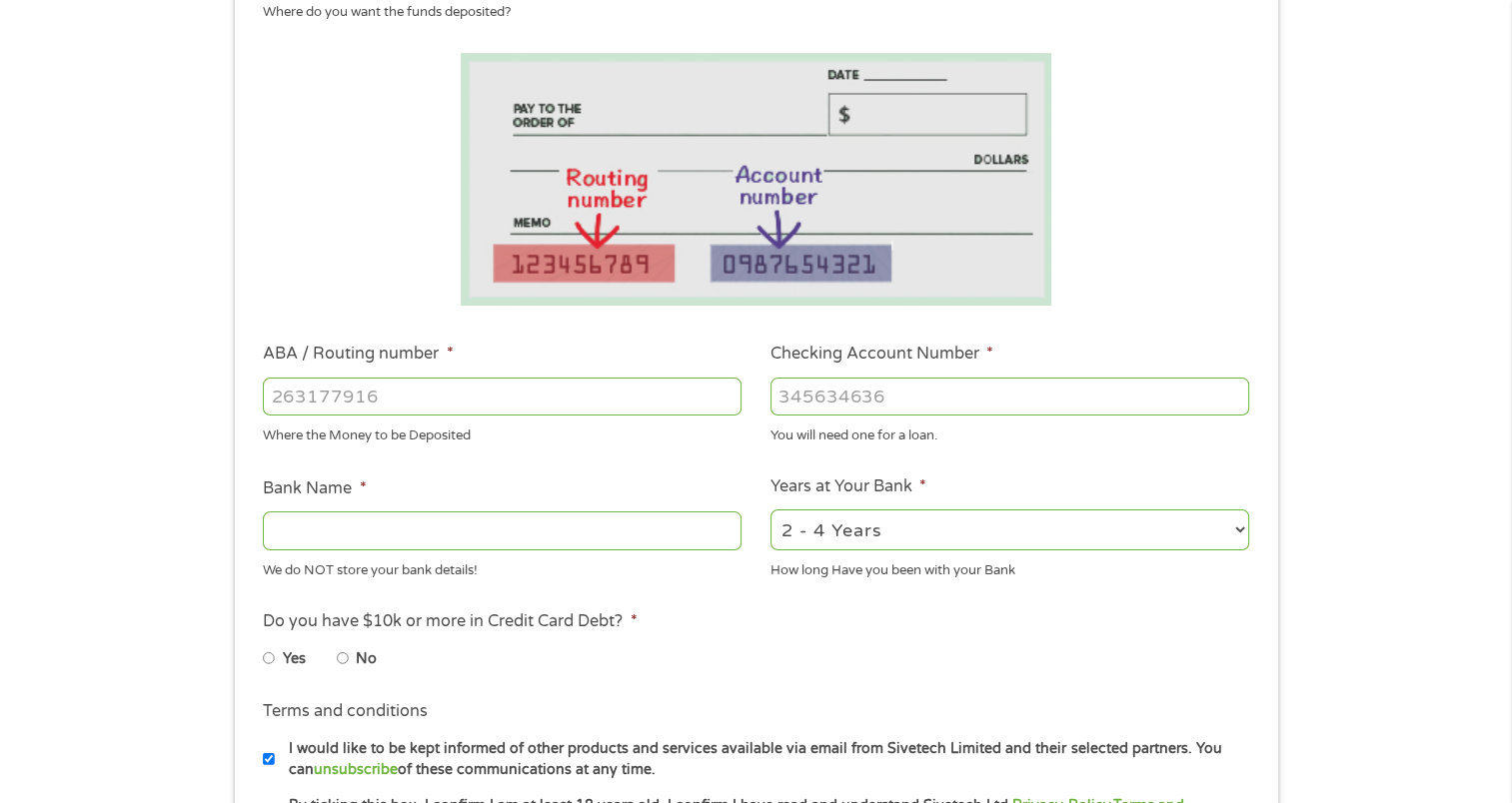 scroll, scrollTop: 8, scrollLeft: 8, axis: both 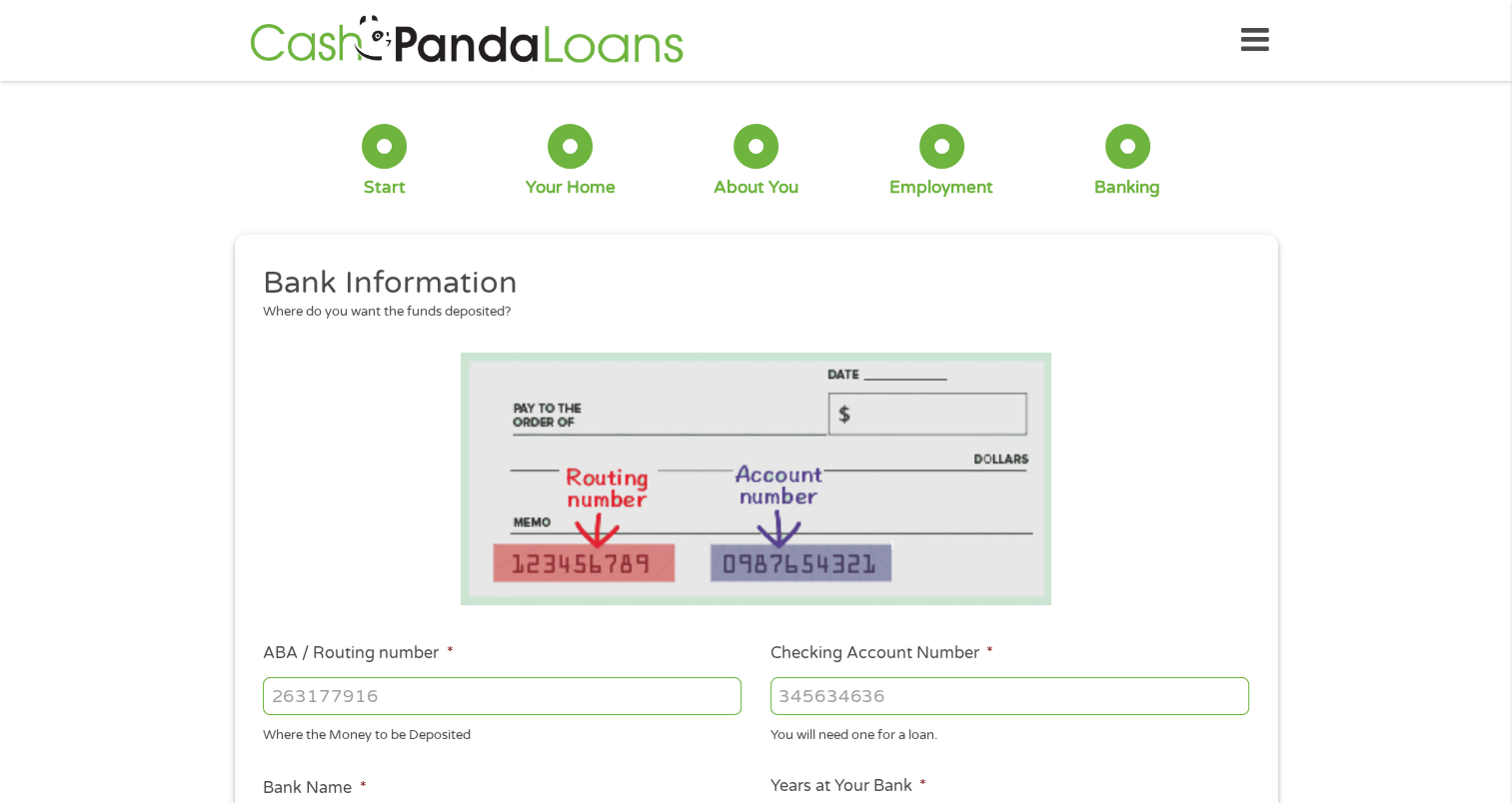 click on "ABA / Routing number *" at bounding box center (502, 696) 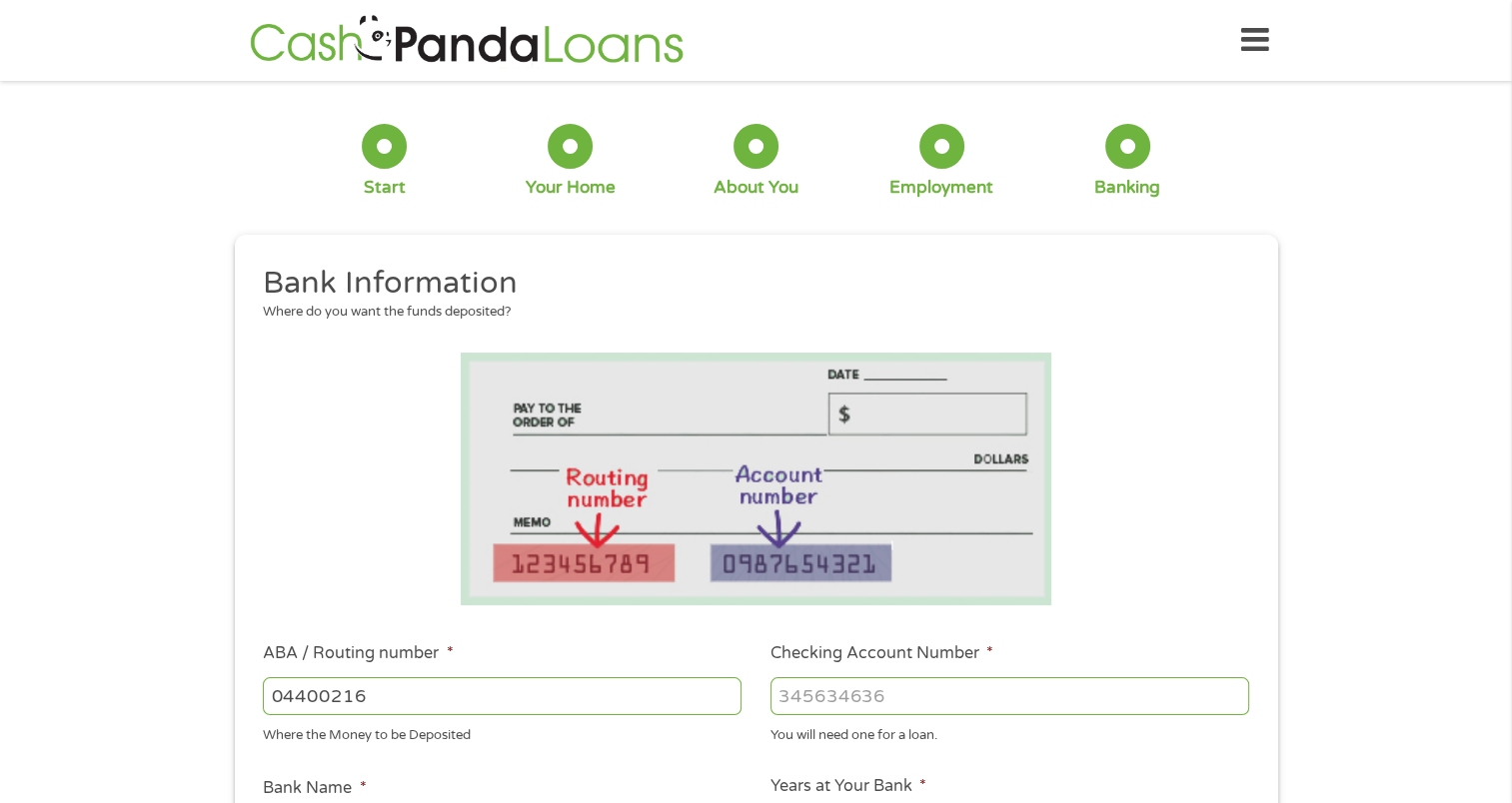 type on "[POSTAL_CODE]" 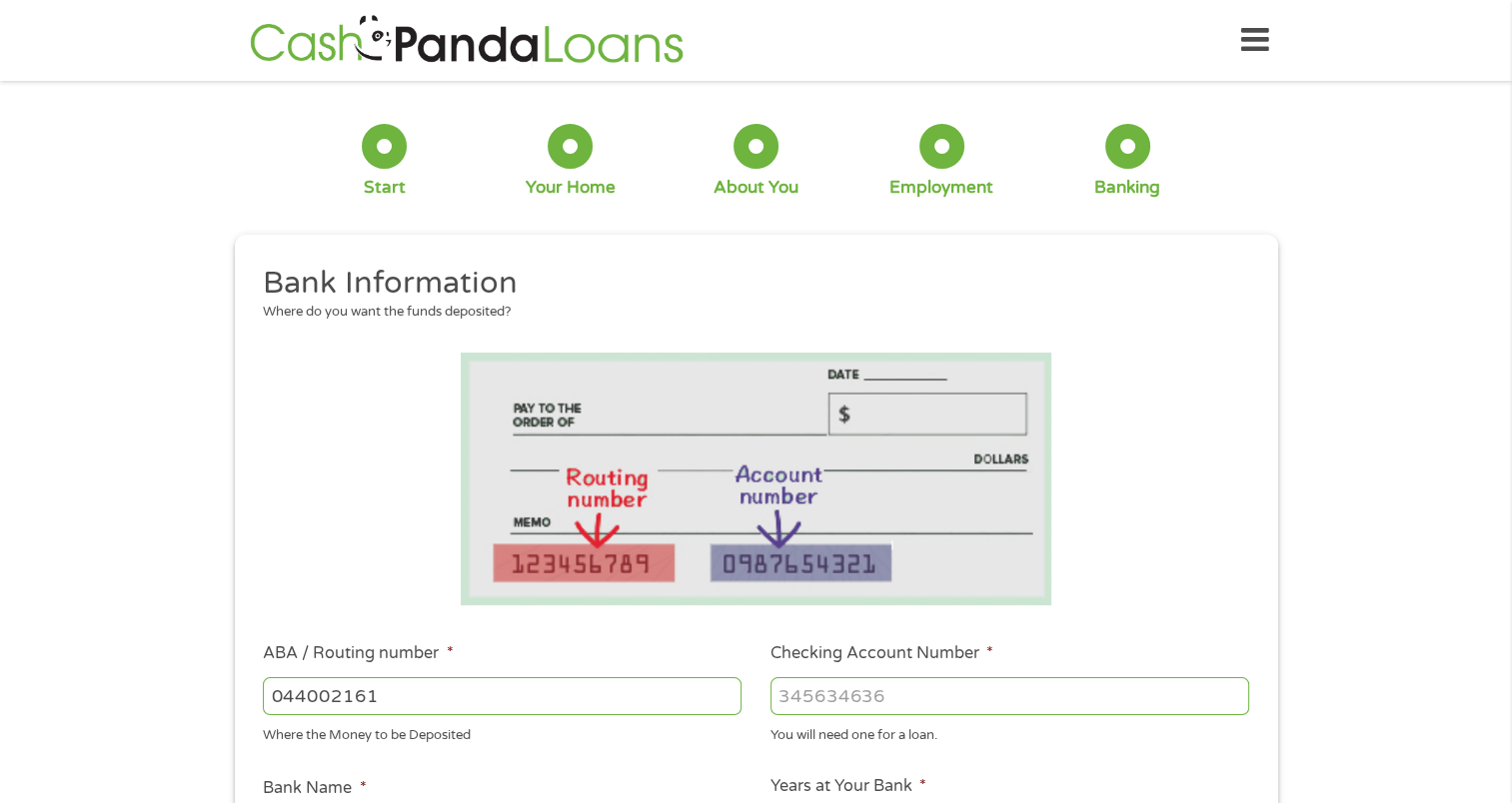 type on "FIFTH THIRD BANK" 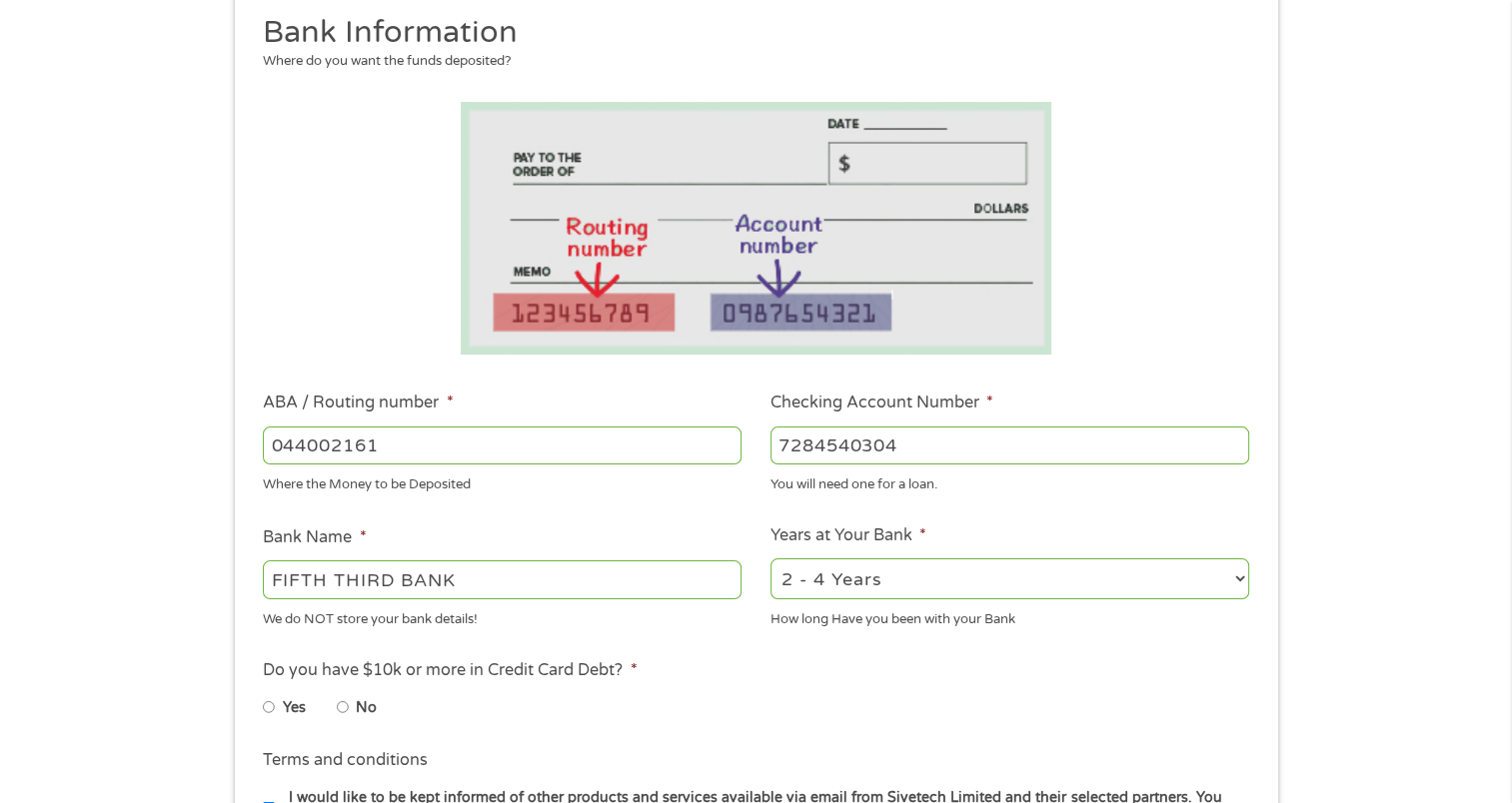 scroll, scrollTop: 300, scrollLeft: 0, axis: vertical 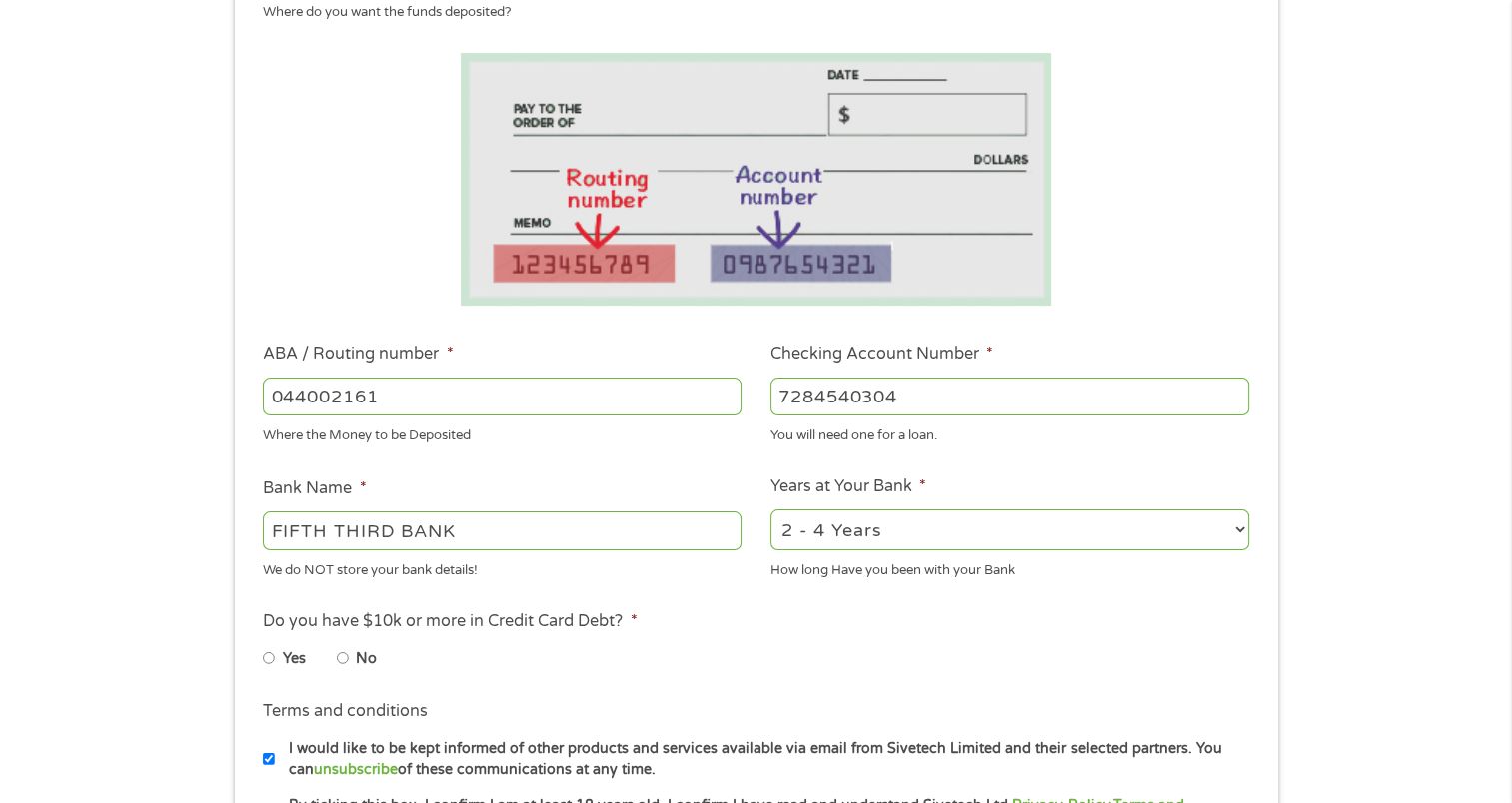 type on "[PHONE]" 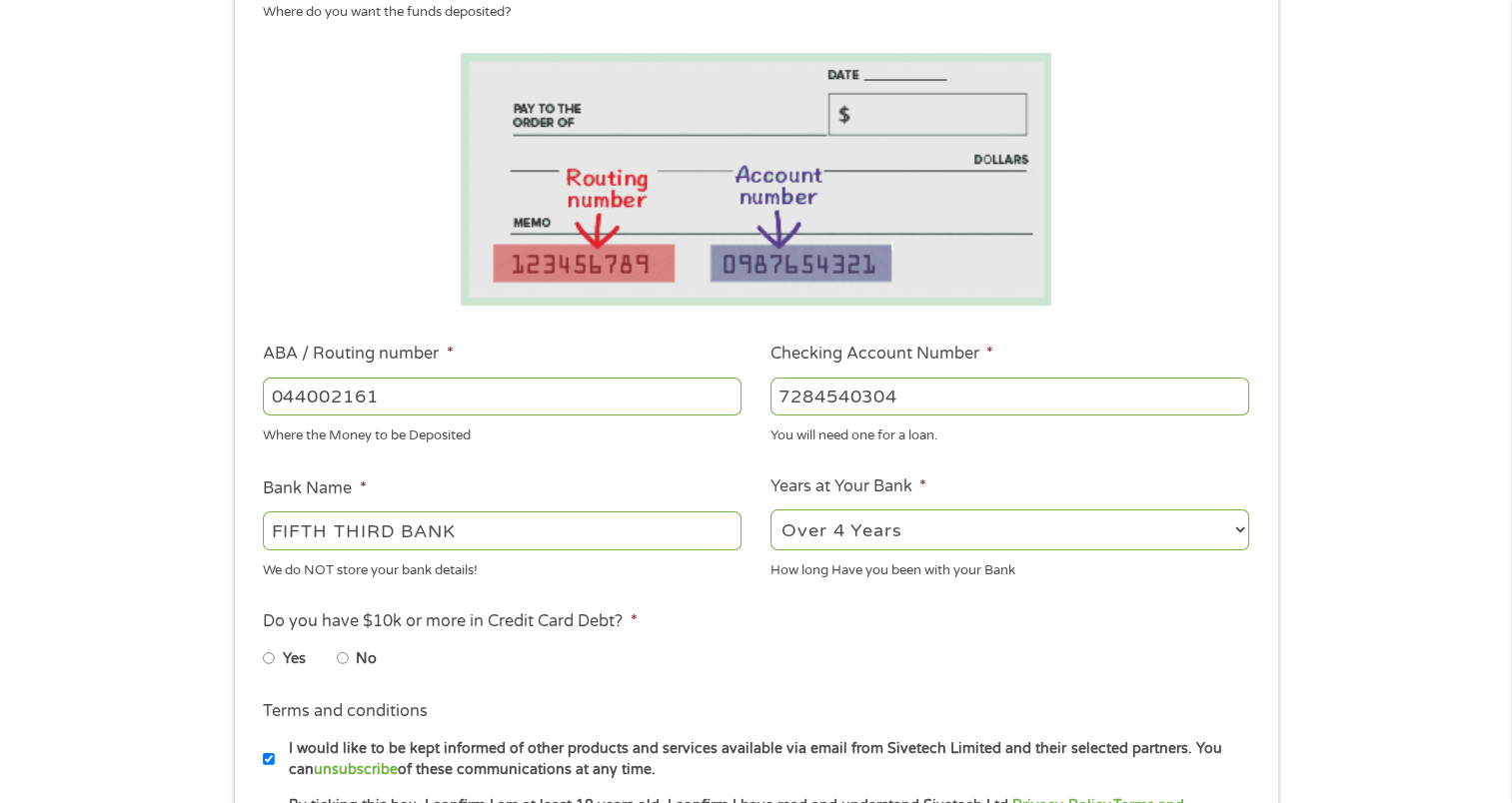 click on "2 - 4 Years 6 - 12 Months 1 - 2 Years Over 4 Years" at bounding box center (1009, 529) 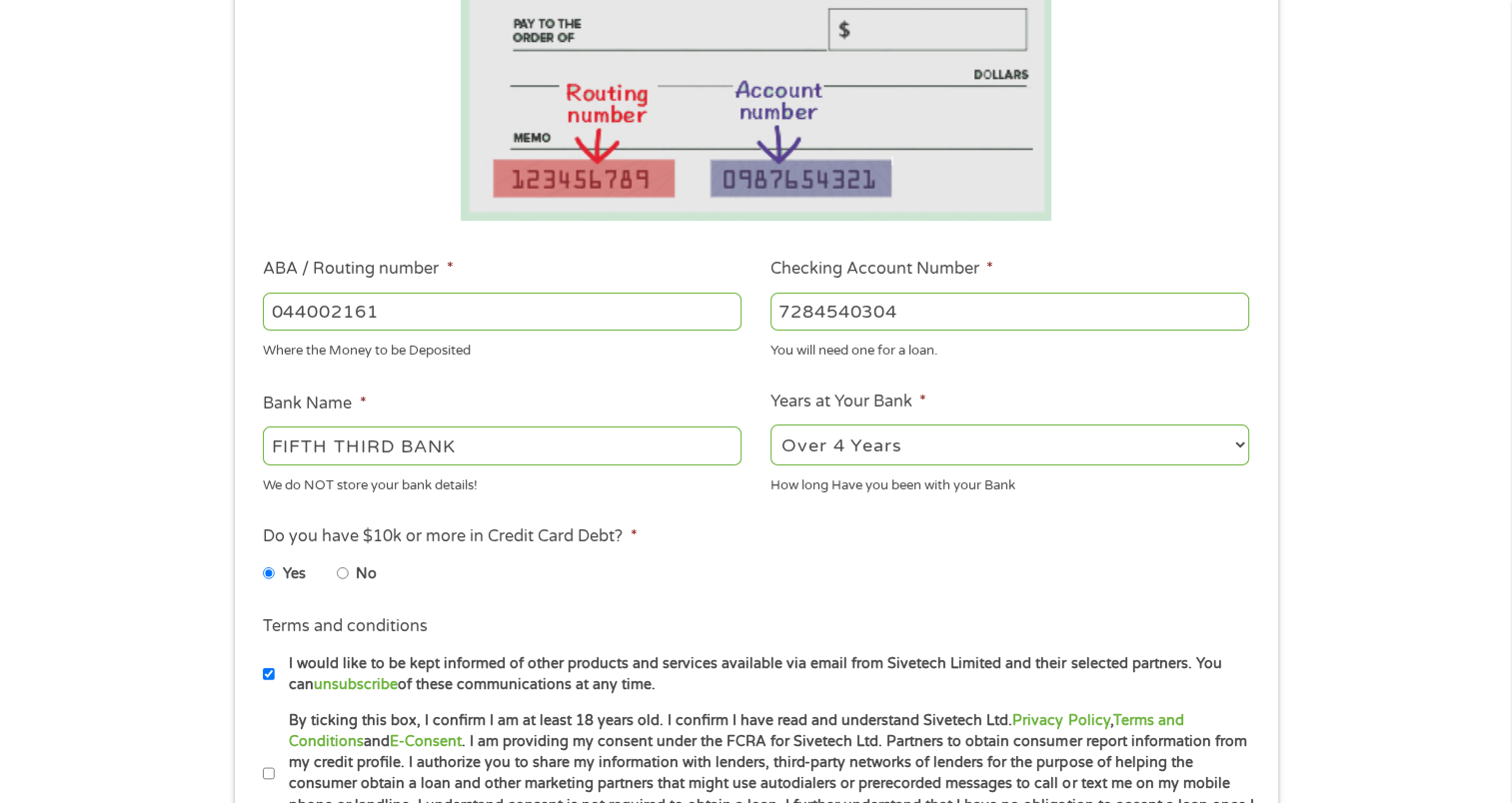 scroll, scrollTop: 599, scrollLeft: 0, axis: vertical 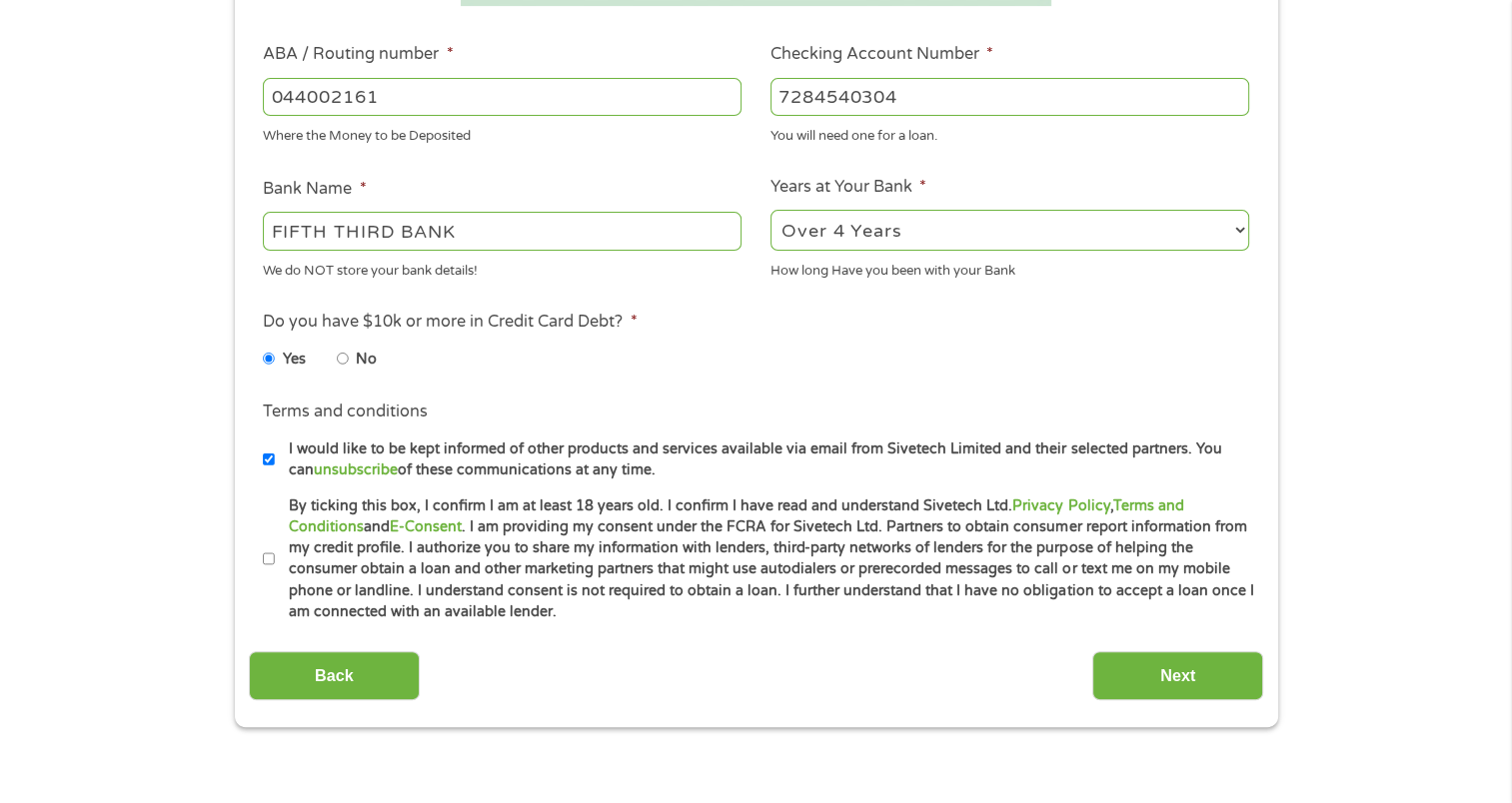 click on "By ticking this box, I confirm I am at least 18 years old. I confirm I have read and understand Sivetech Ltd.  Privacy Policy ,  Terms and Conditions  and  E-Consent . I am providing my consent under the FCRA for Sivetech Ltd. Partners to obtain consumer report information from my credit profile. I authorize you to share my information with lenders, third-party networks of lenders for the purpose of helping the consumer obtain a loan and other marketing partners that might use autodialers or prerecorded messages to call or text me on my mobile phone or landline. I understand consent is not required to obtain a loan. I further understand that I have no obligation to accept a loan once I am connected with an available lender." at bounding box center (269, 559) 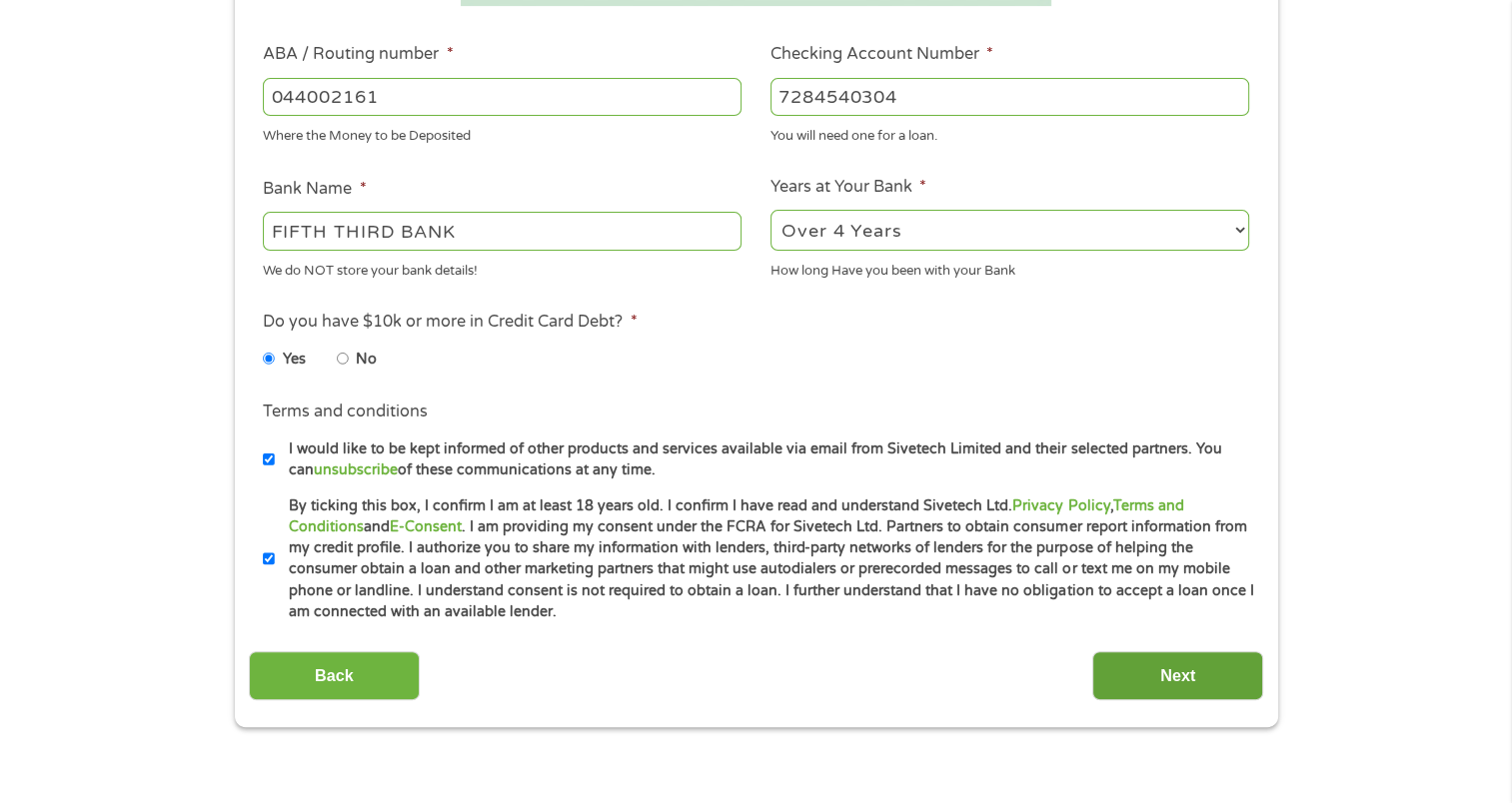 click on "Next" at bounding box center (1177, 675) 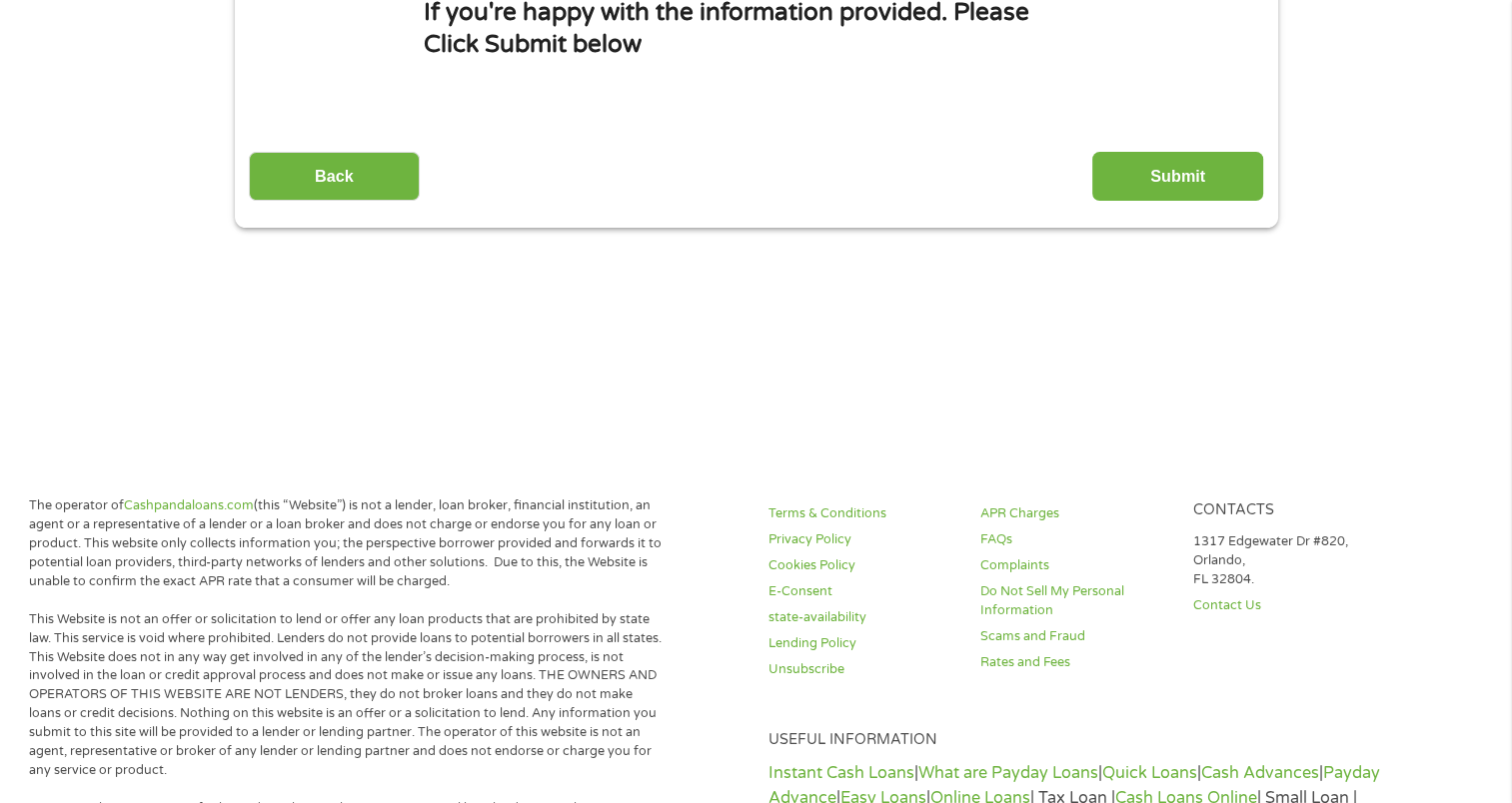 scroll, scrollTop: 0, scrollLeft: 0, axis: both 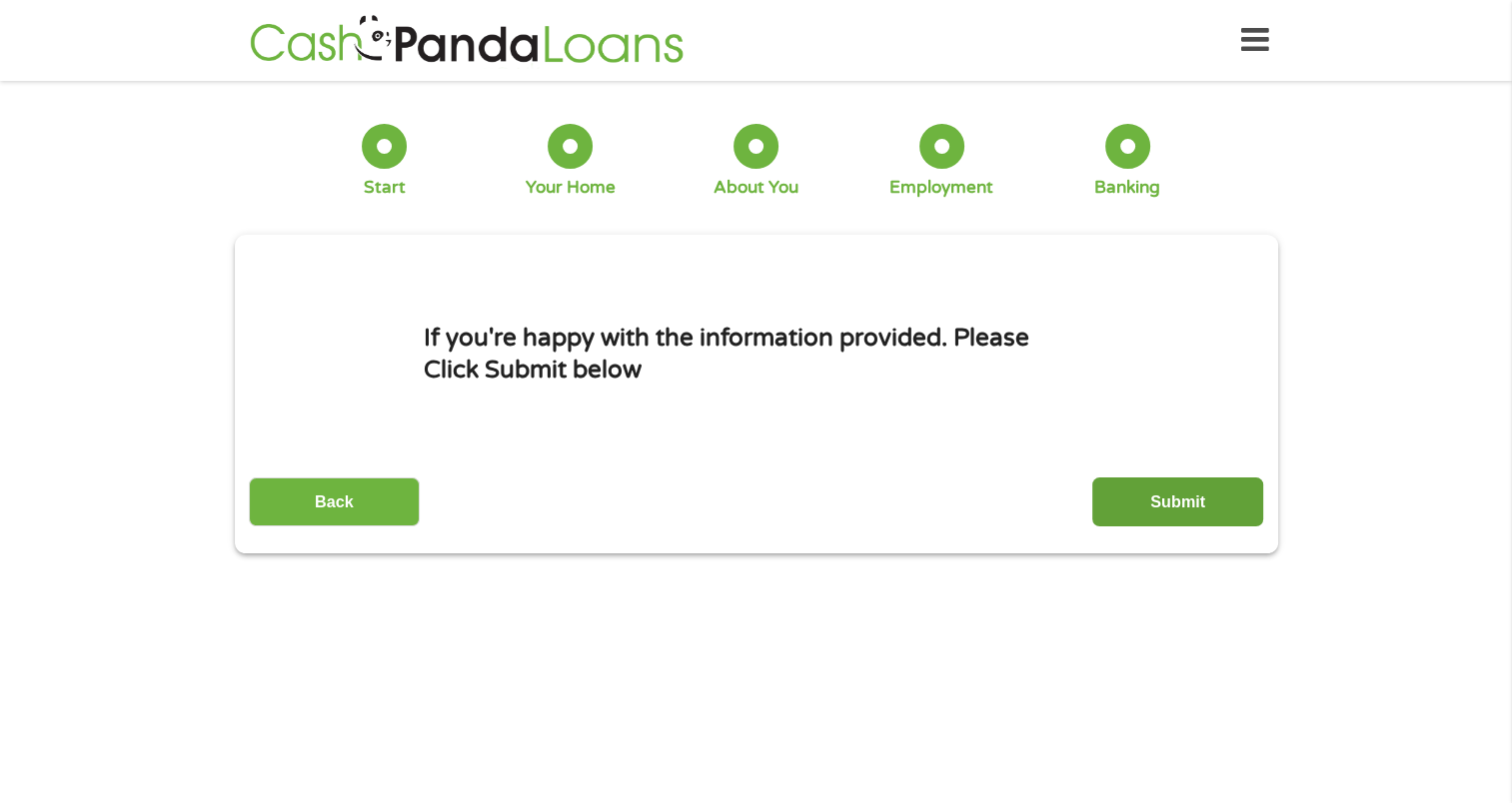 click on "Submit" at bounding box center [1177, 501] 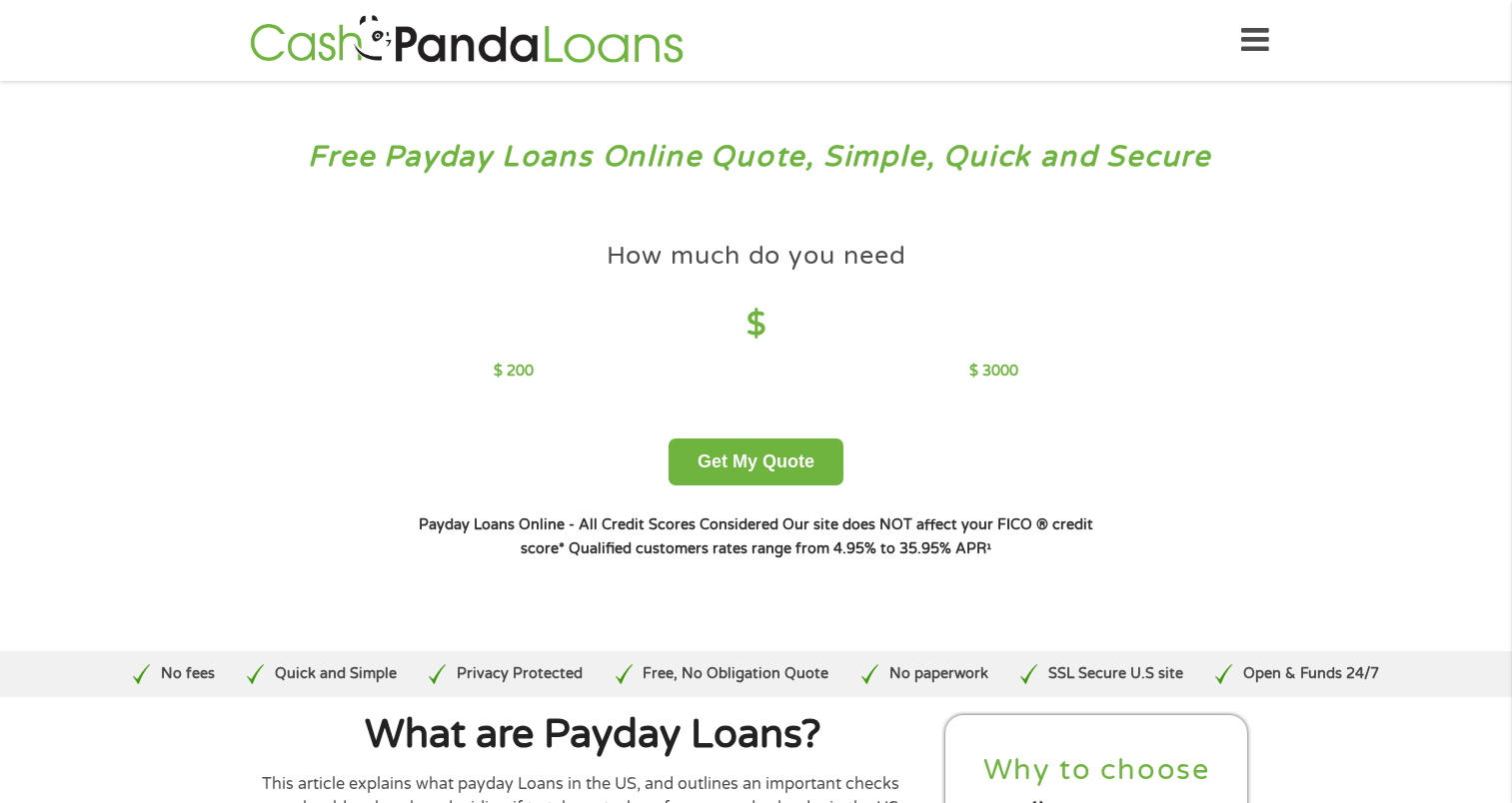 scroll, scrollTop: 0, scrollLeft: 0, axis: both 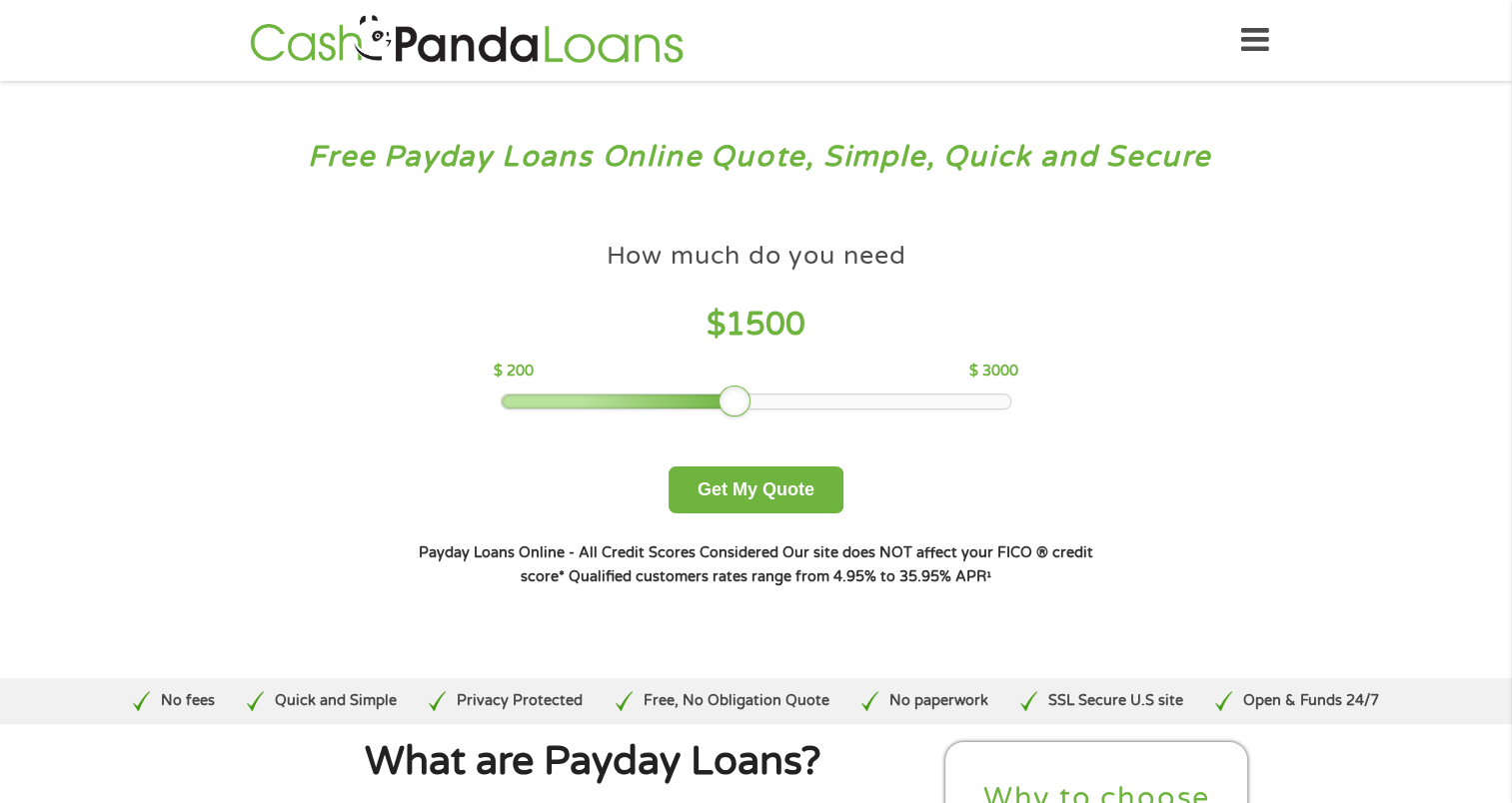 drag, startPoint x: 631, startPoint y: 399, endPoint x: 715, endPoint y: 401, distance: 84.0238 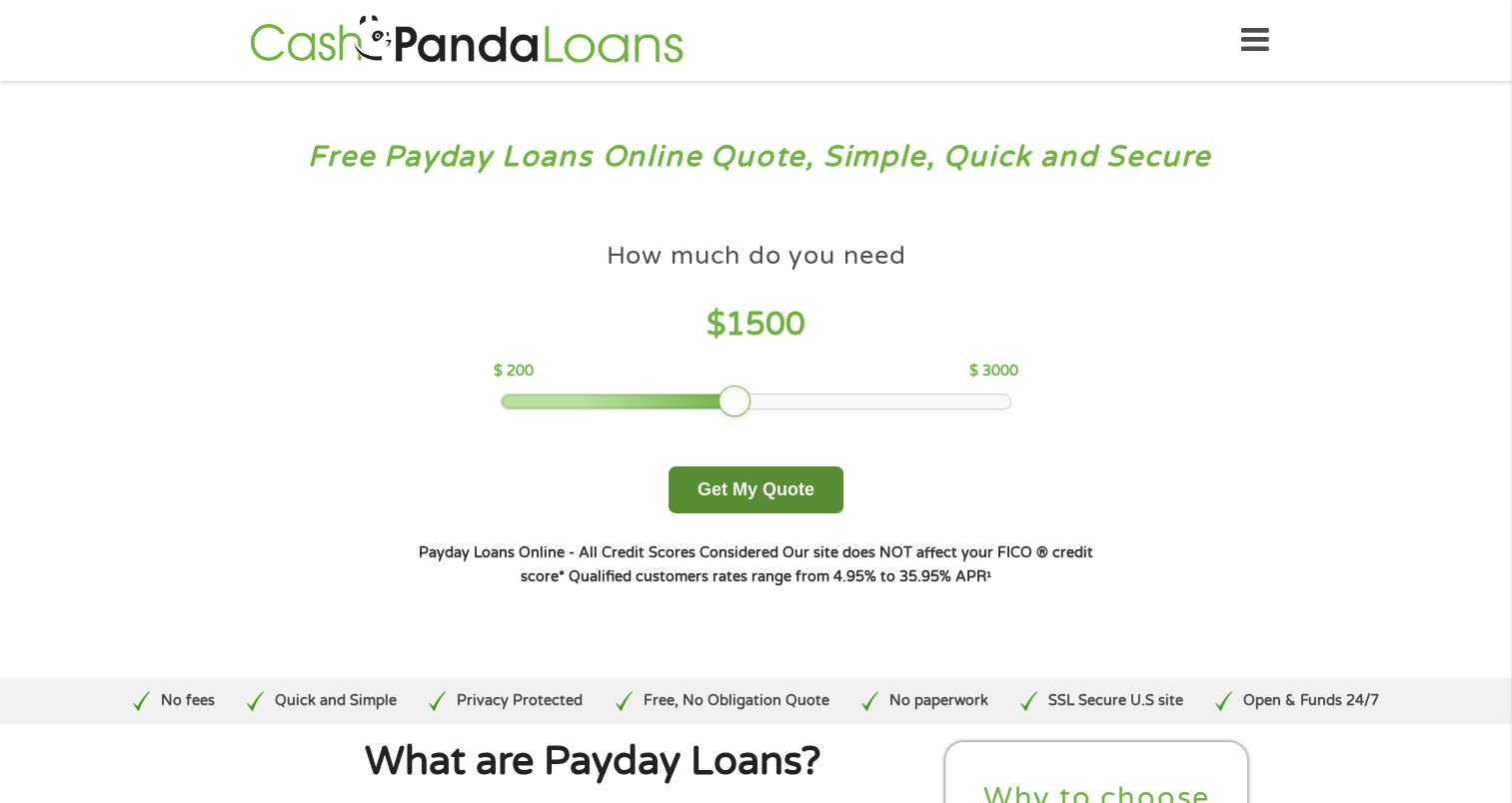 click on "Get My Quote" at bounding box center [756, 489] 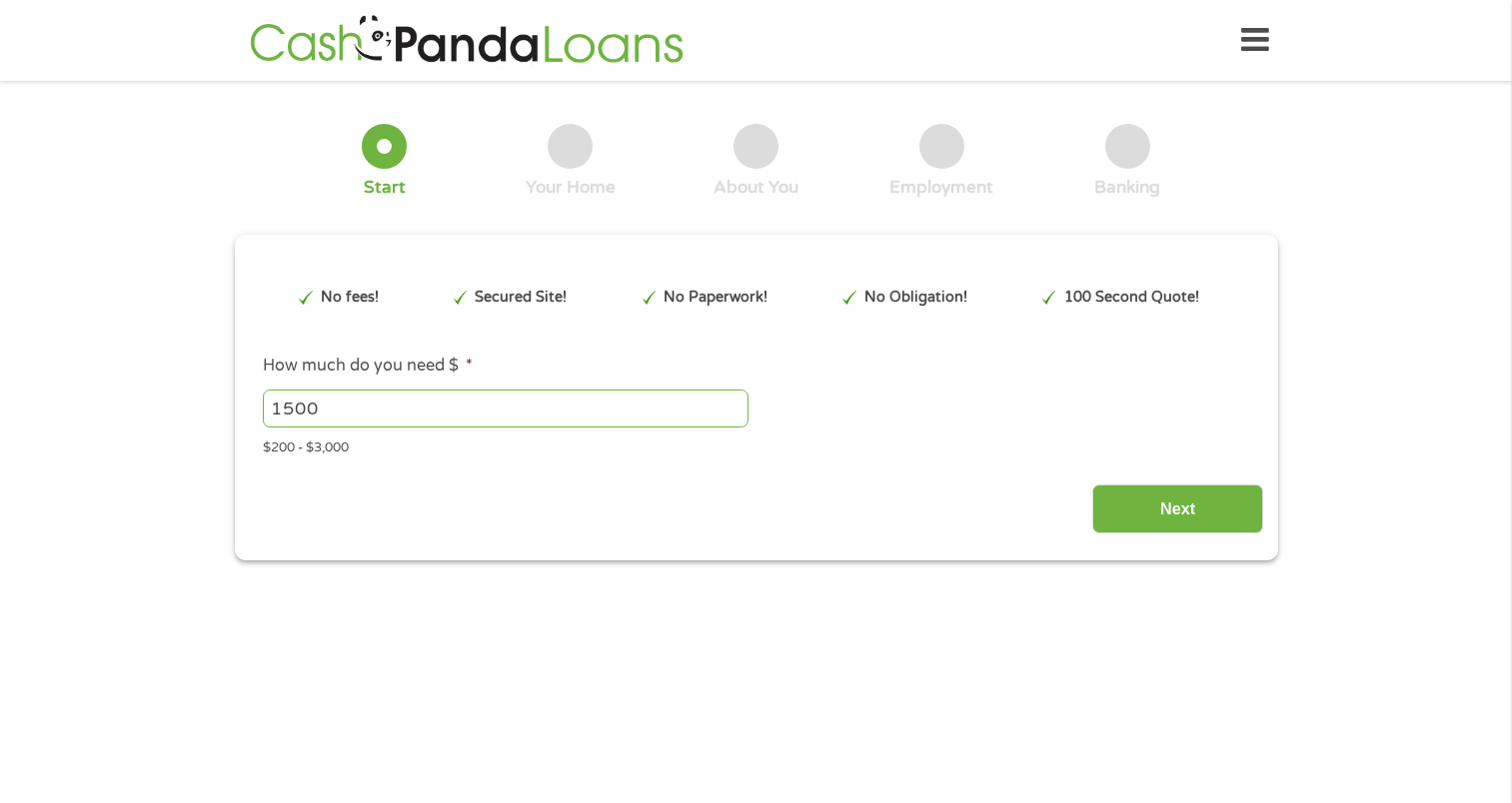 scroll, scrollTop: 0, scrollLeft: 0, axis: both 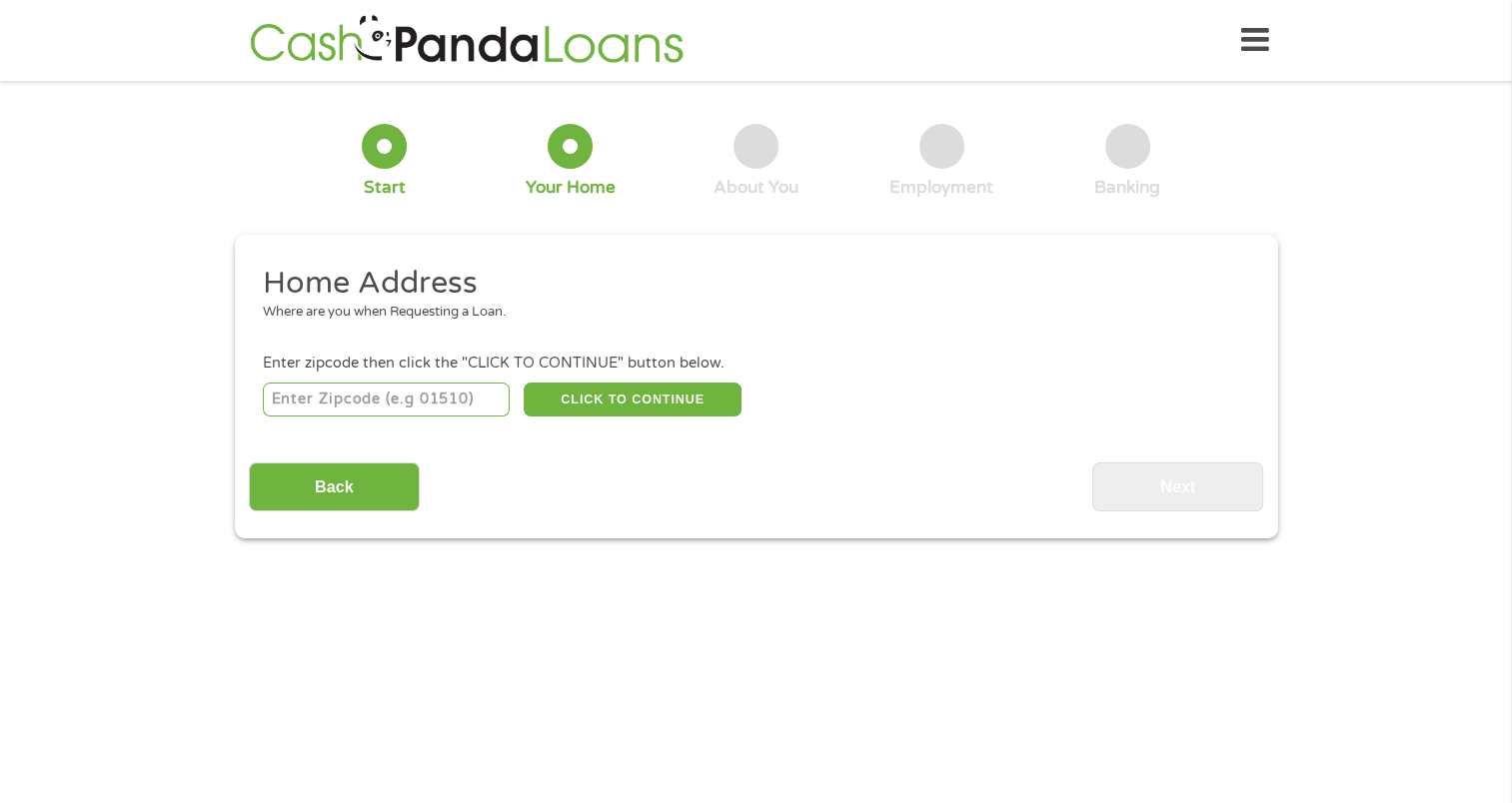 click at bounding box center (386, 400) 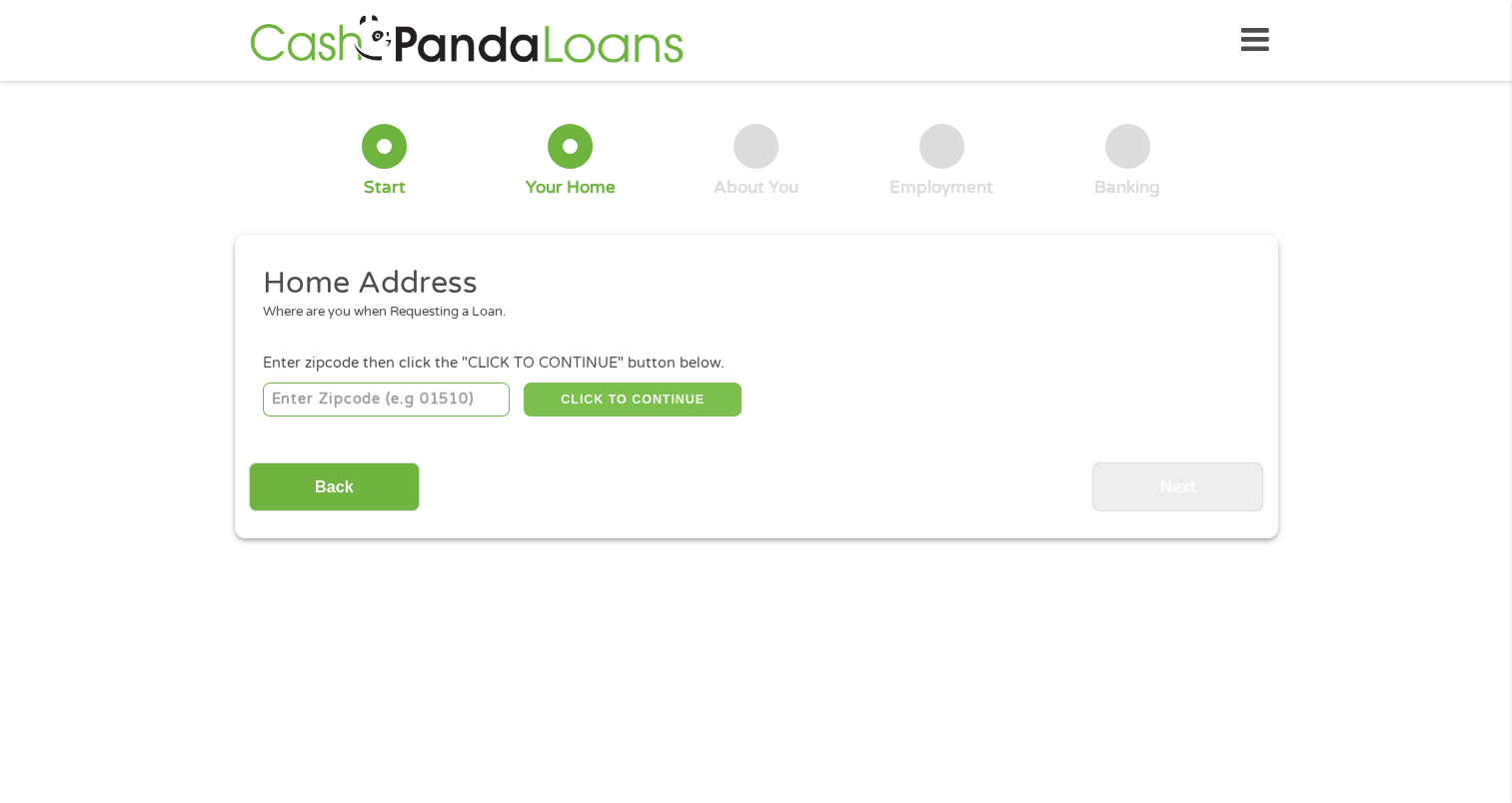 click on "CLICK TO CONTINUE" at bounding box center (633, 400) 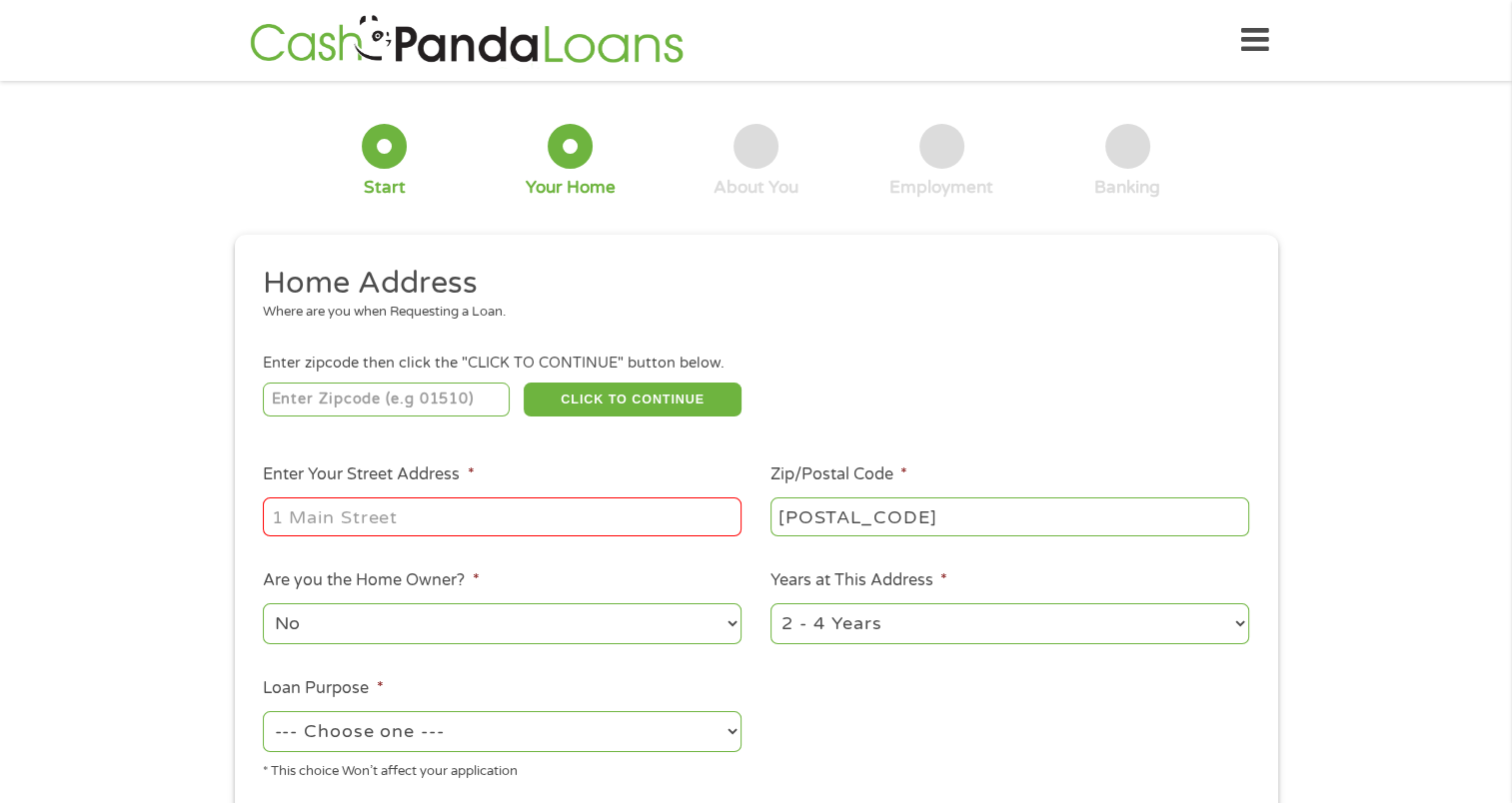 click on "Enter Your Street Address *" at bounding box center [502, 516] 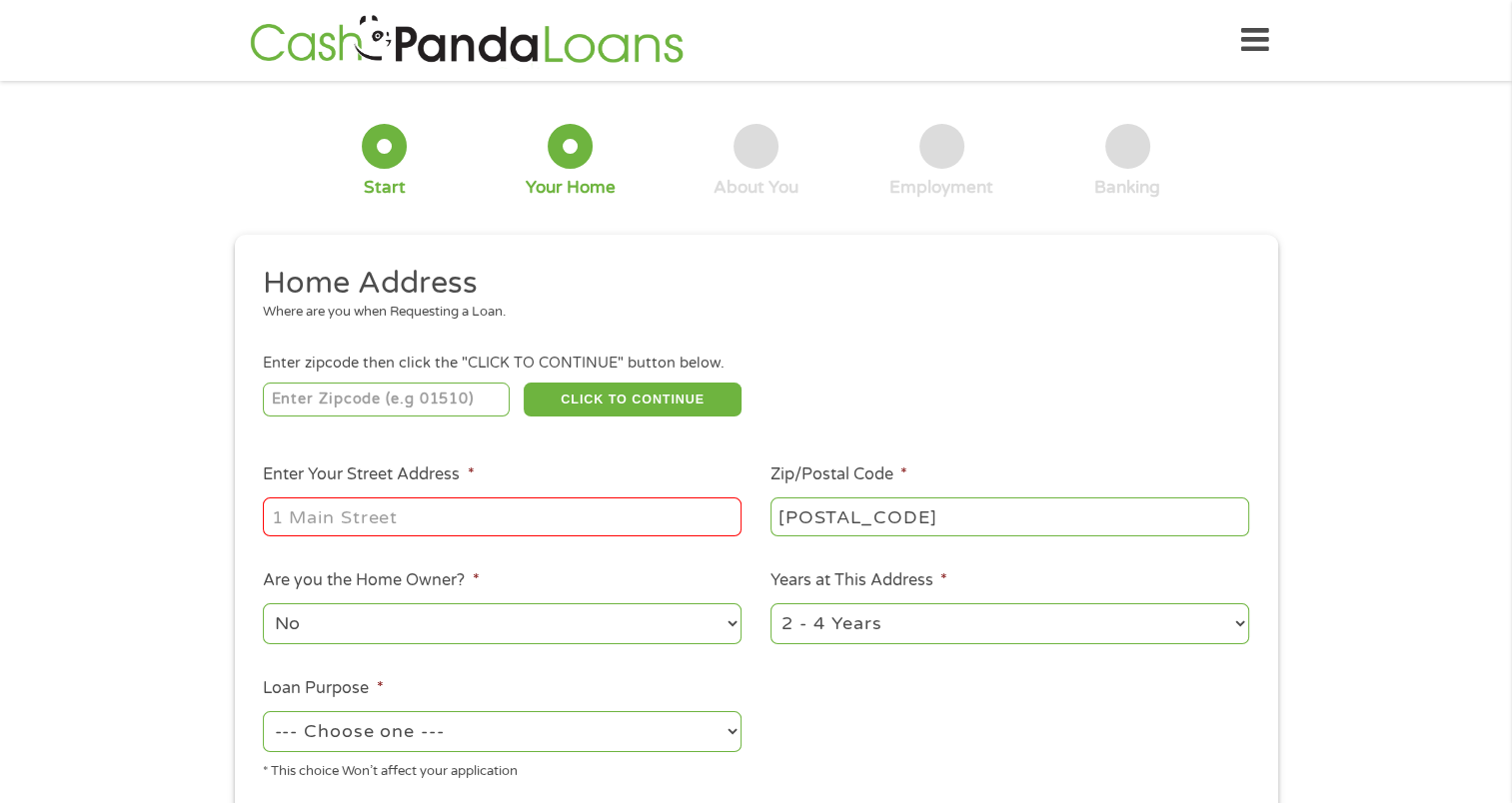 type on "[NUMBER] [STREET]" 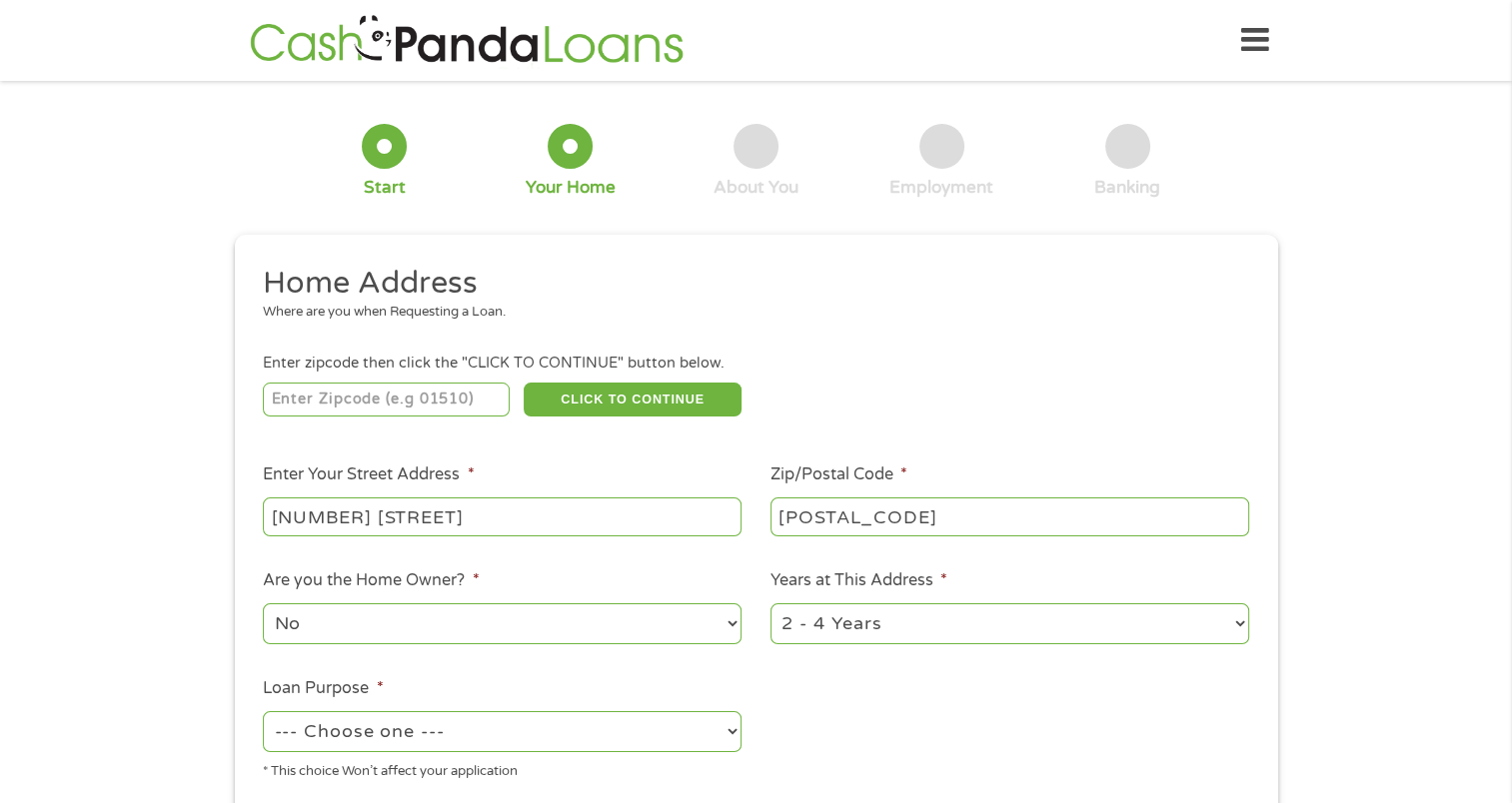 click on "1 Year or less 1 - 2 Years 2 - 4 Years Over 4 Years" at bounding box center [1009, 623] 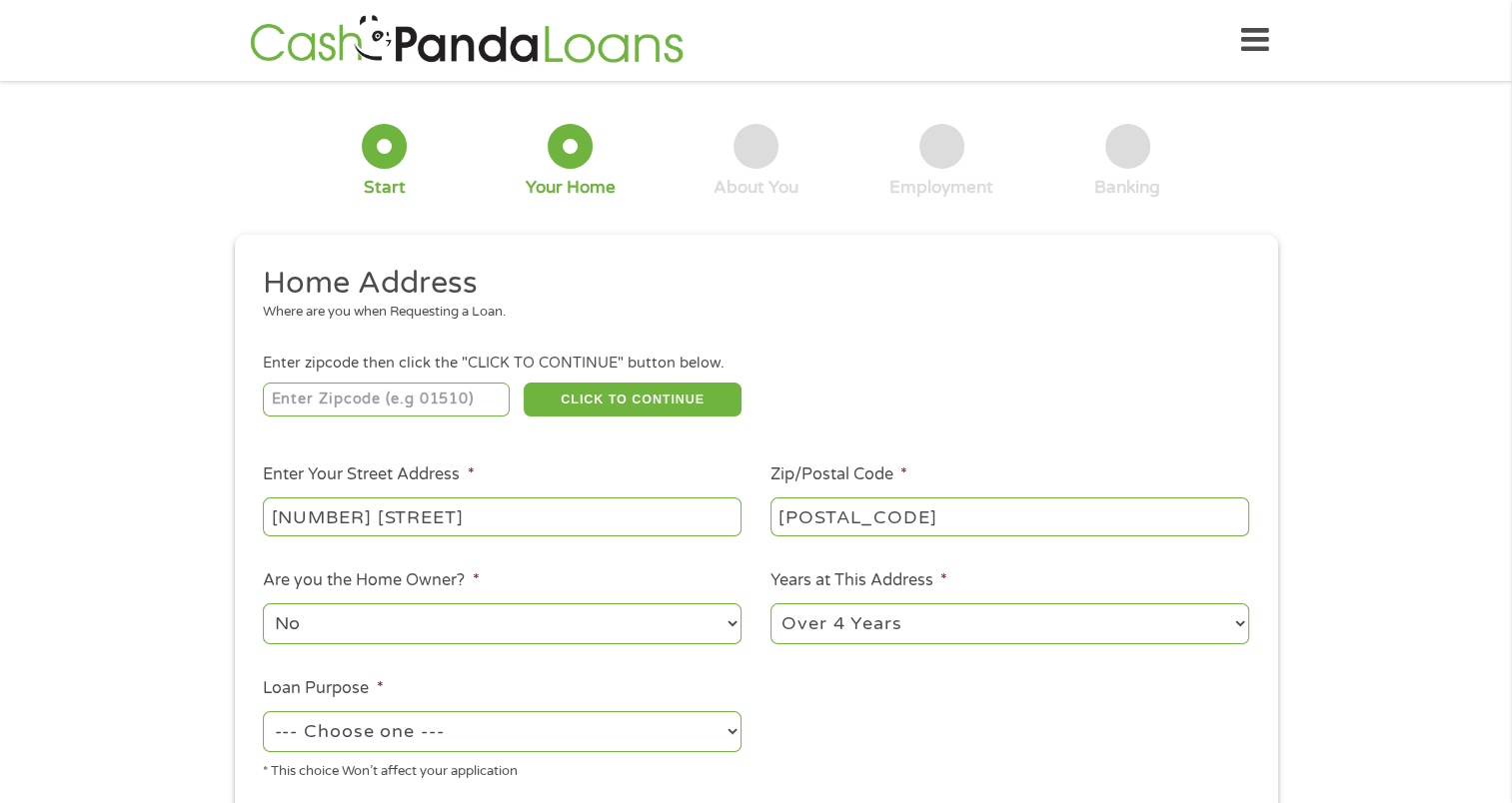 click on "1 Year or less 1 - 2 Years 2 - 4 Years Over 4 Years" at bounding box center (1009, 623) 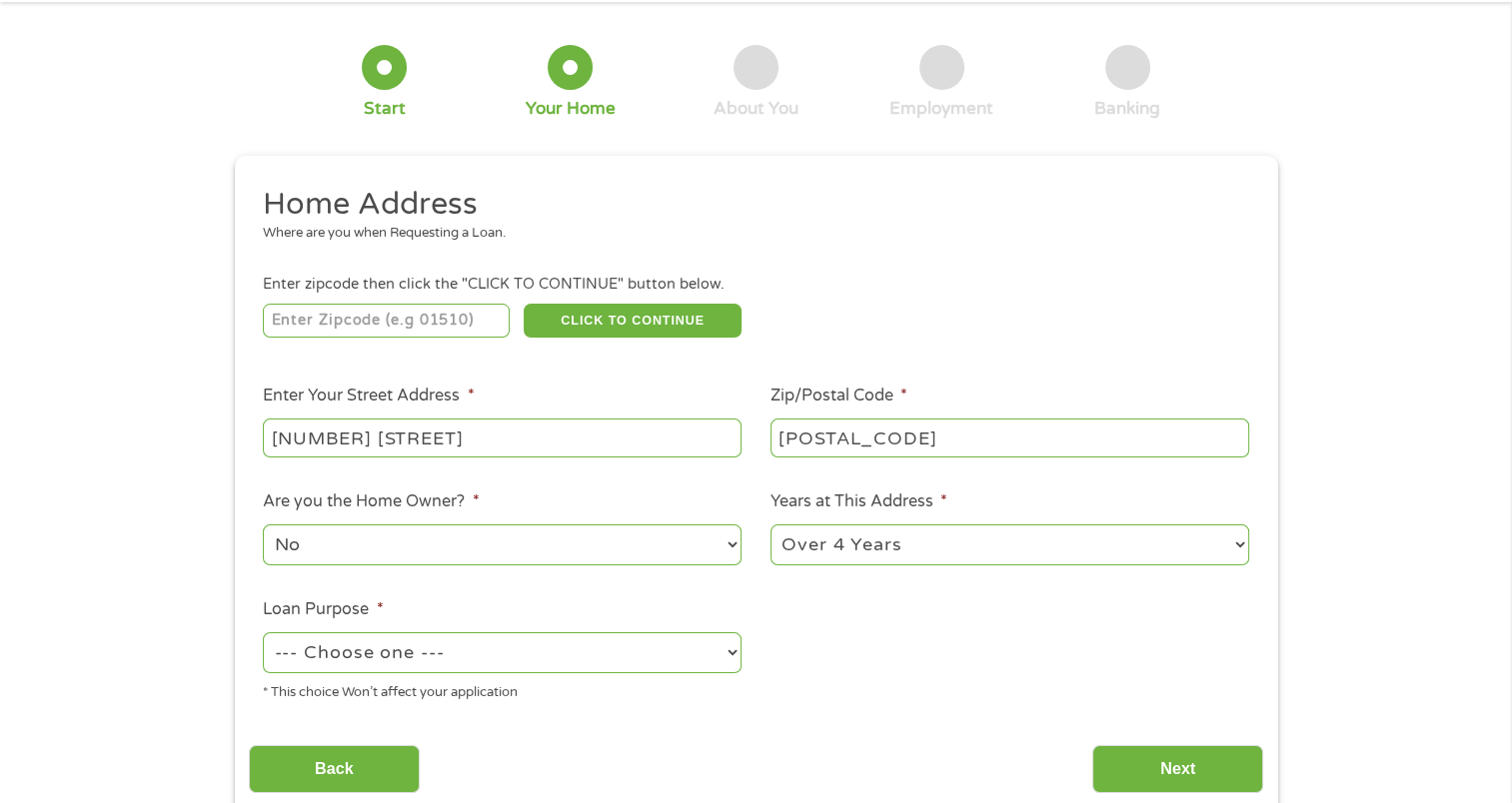 scroll, scrollTop: 200, scrollLeft: 0, axis: vertical 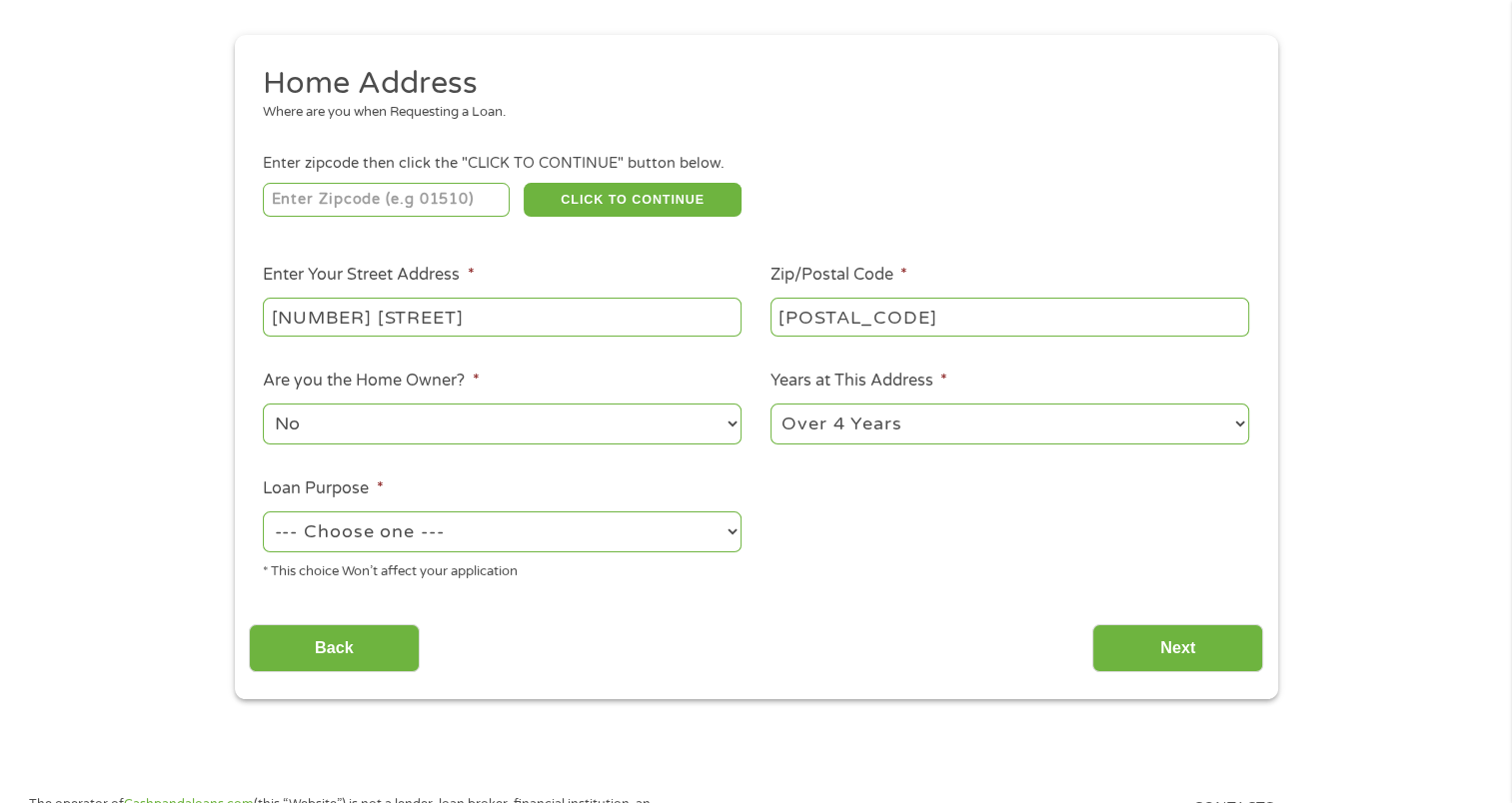 click on "--- Choose one --- Pay Bills Debt Consolidation Home Improvement Major Purchase Car Loan Short Term Cash Medical Expenses Other" at bounding box center [502, 531] 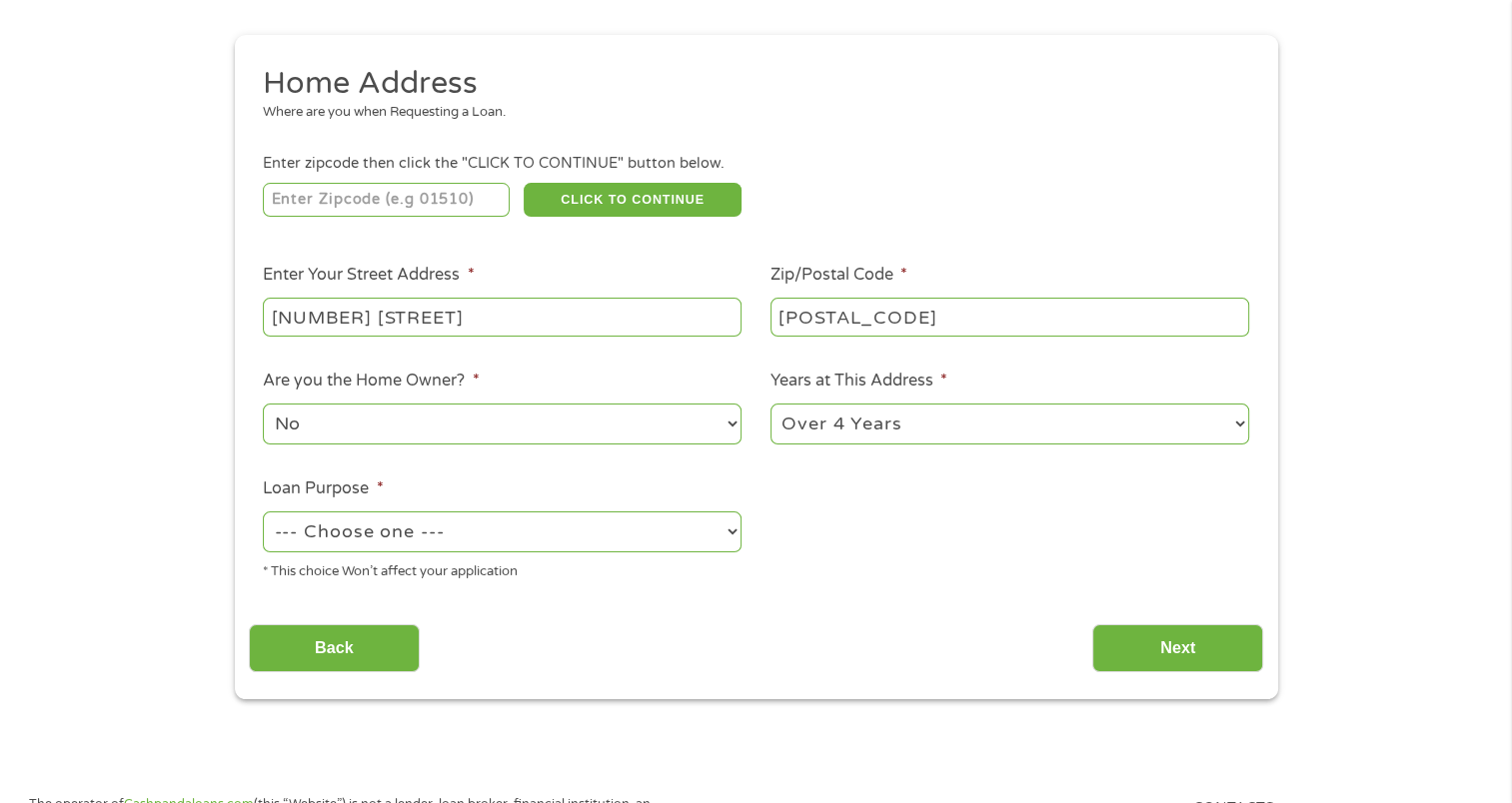 select on "debtconsolidation" 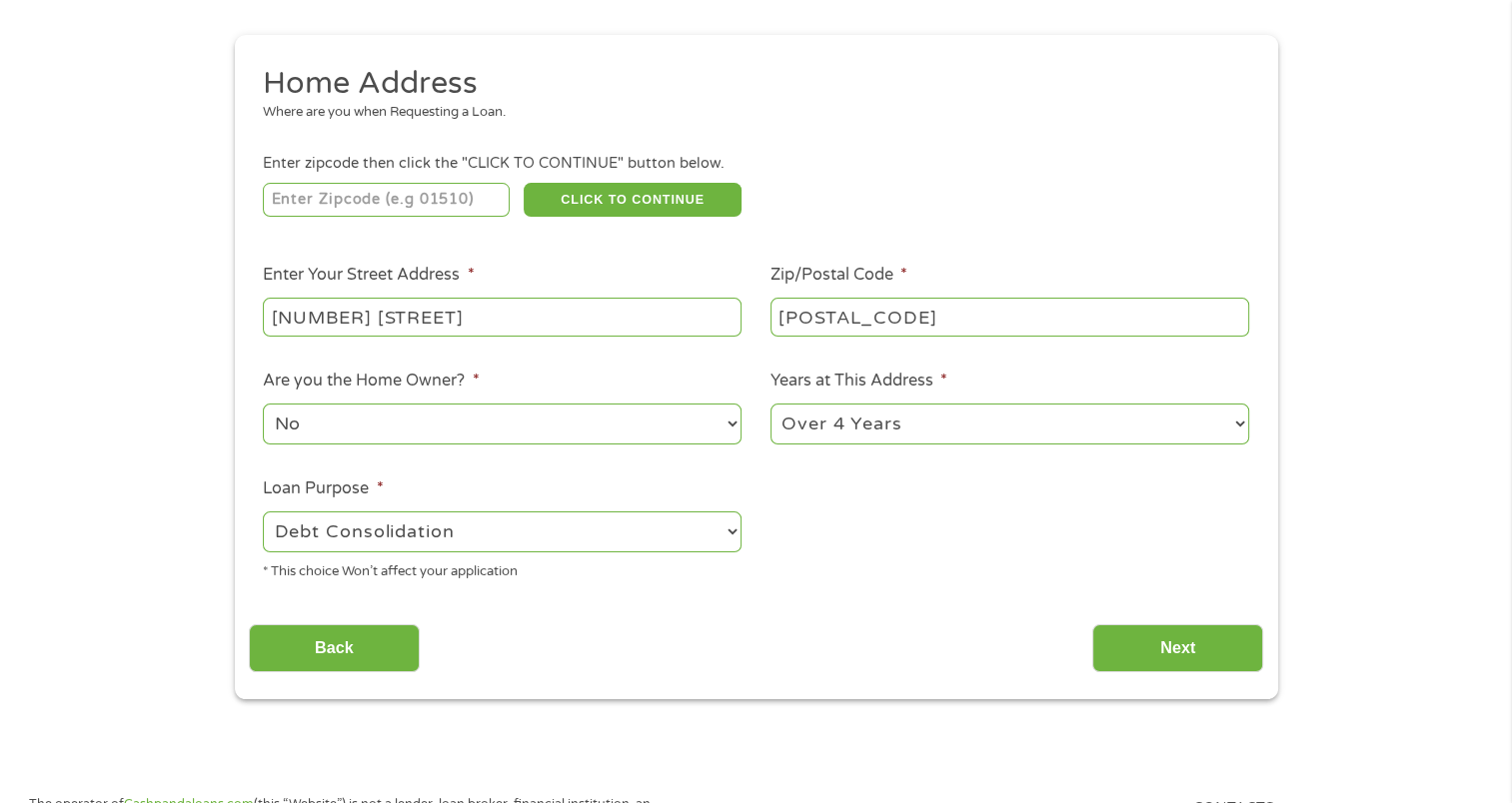 click on "--- Choose one --- Pay Bills Debt Consolidation Home Improvement Major Purchase Car Loan Short Term Cash Medical Expenses Other" at bounding box center (502, 531) 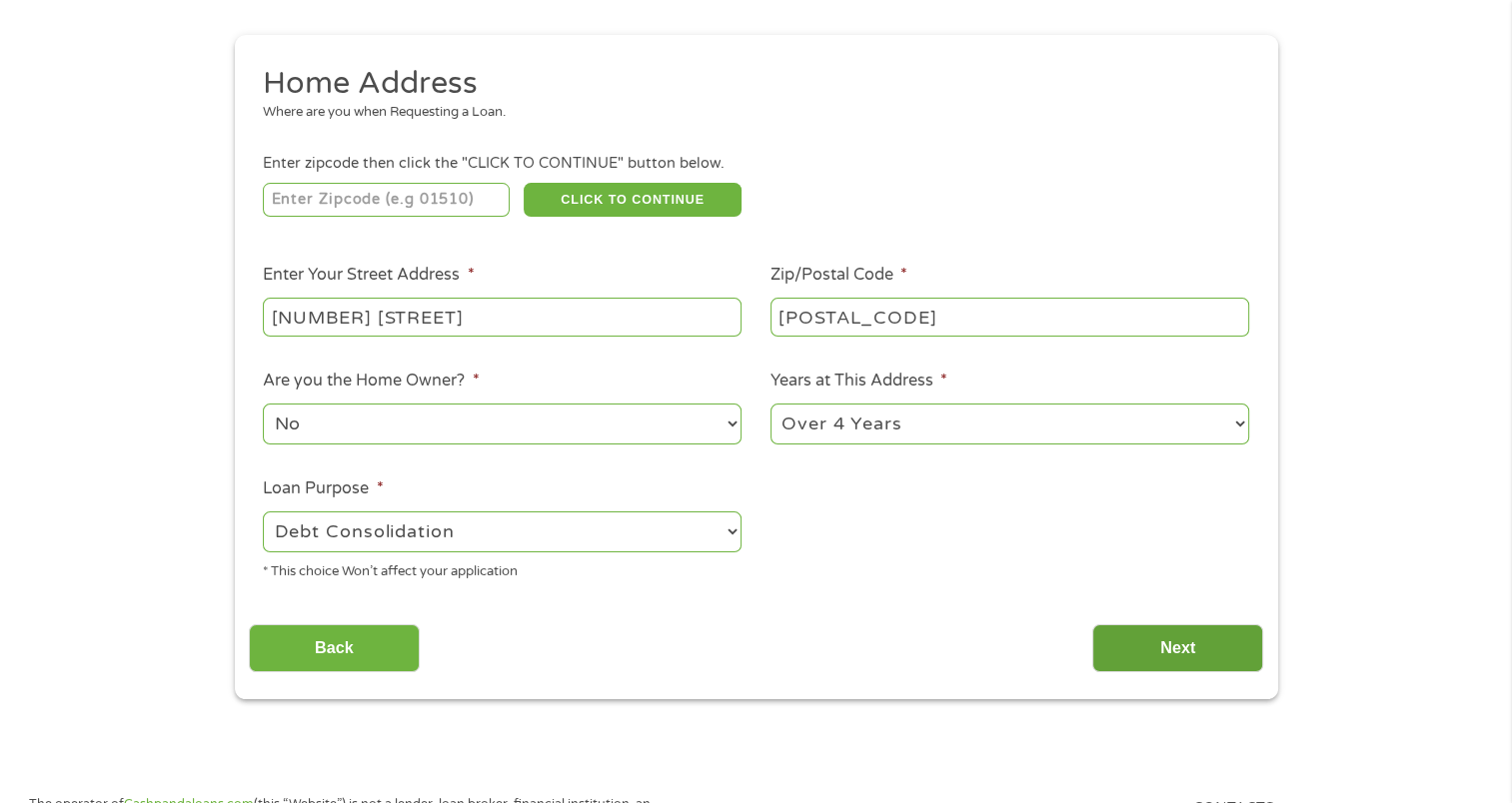click on "Next" at bounding box center (1177, 648) 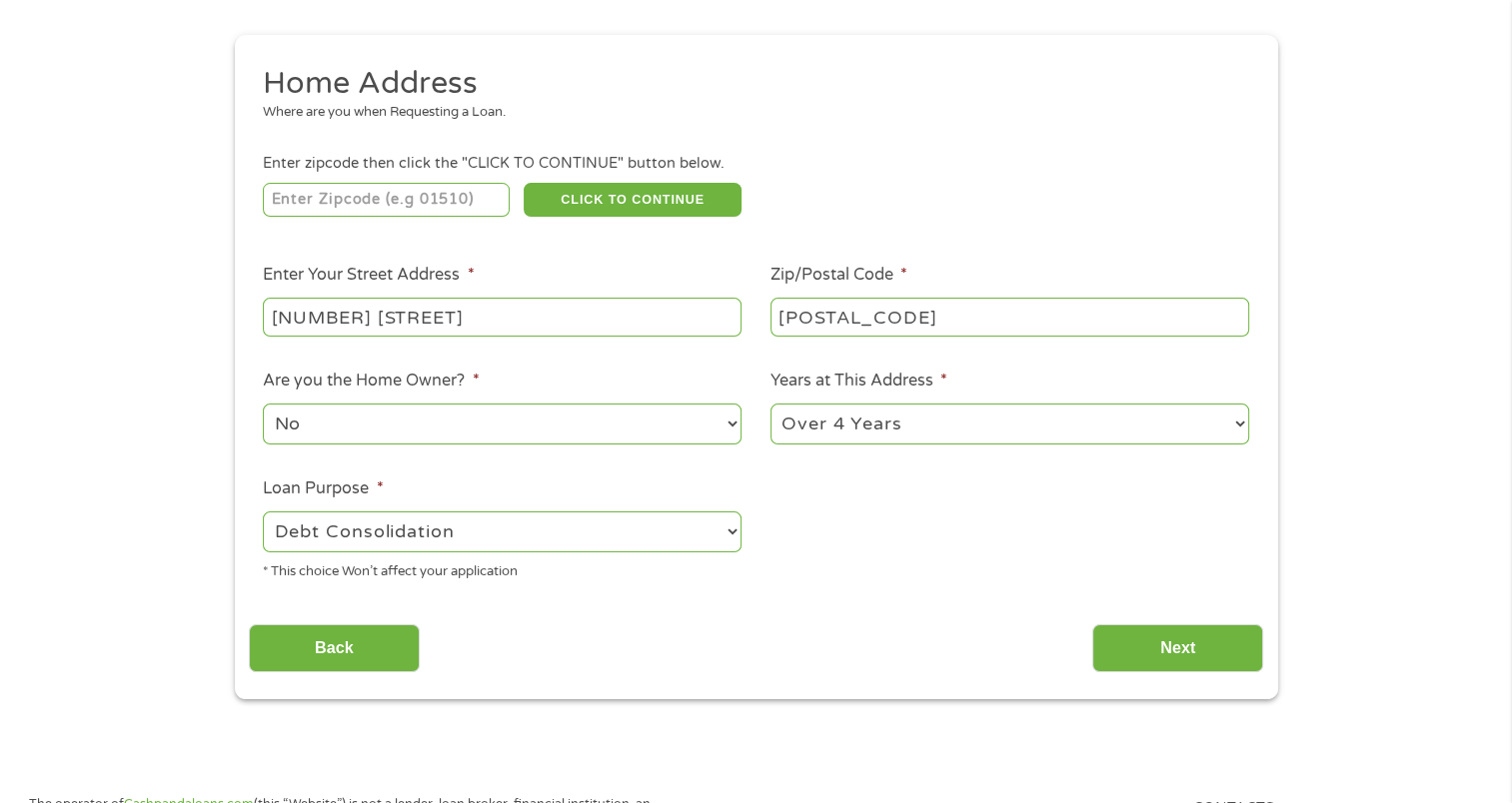 scroll, scrollTop: 8, scrollLeft: 8, axis: both 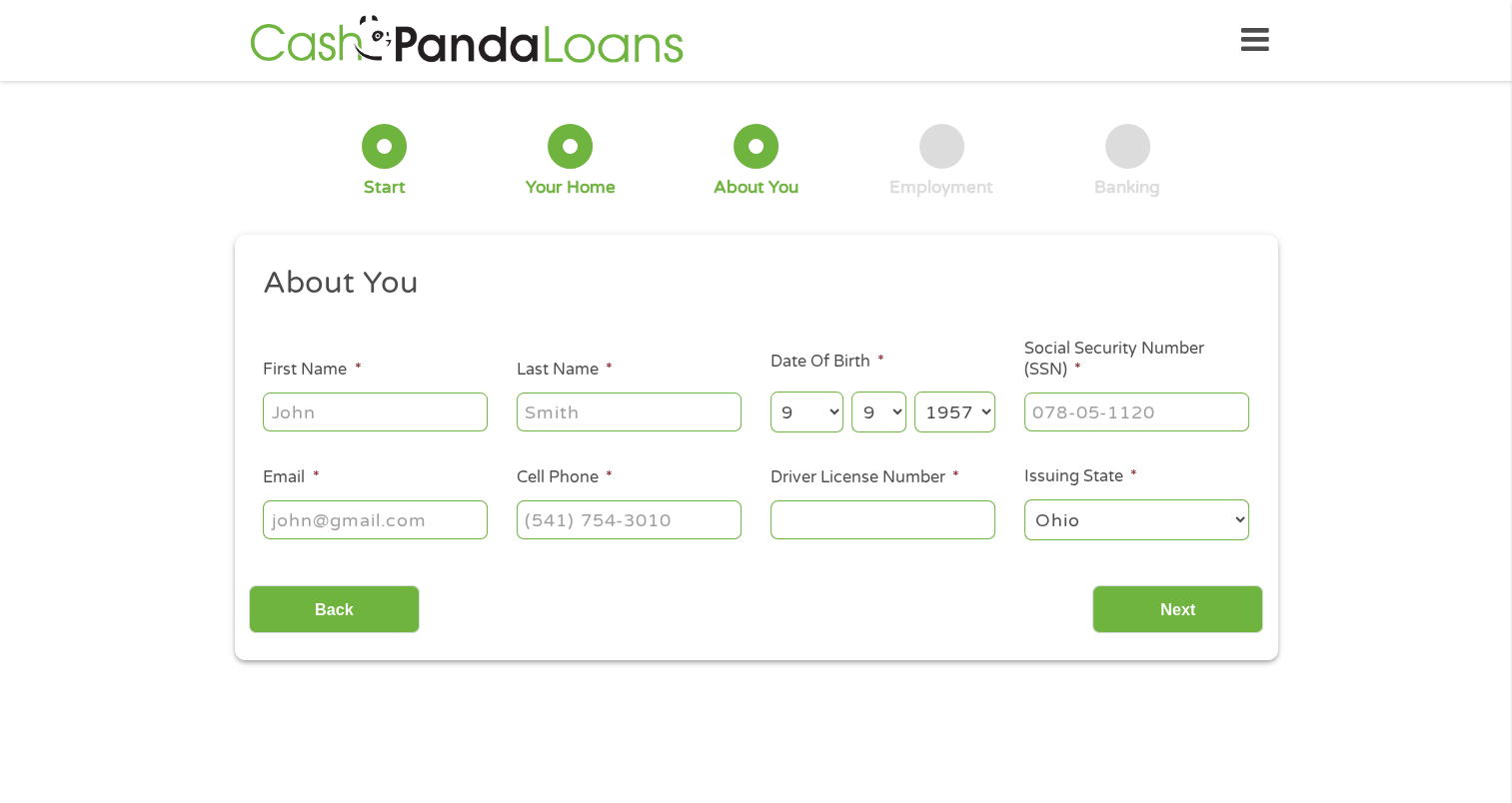 click on "First Name *" at bounding box center [375, 411] 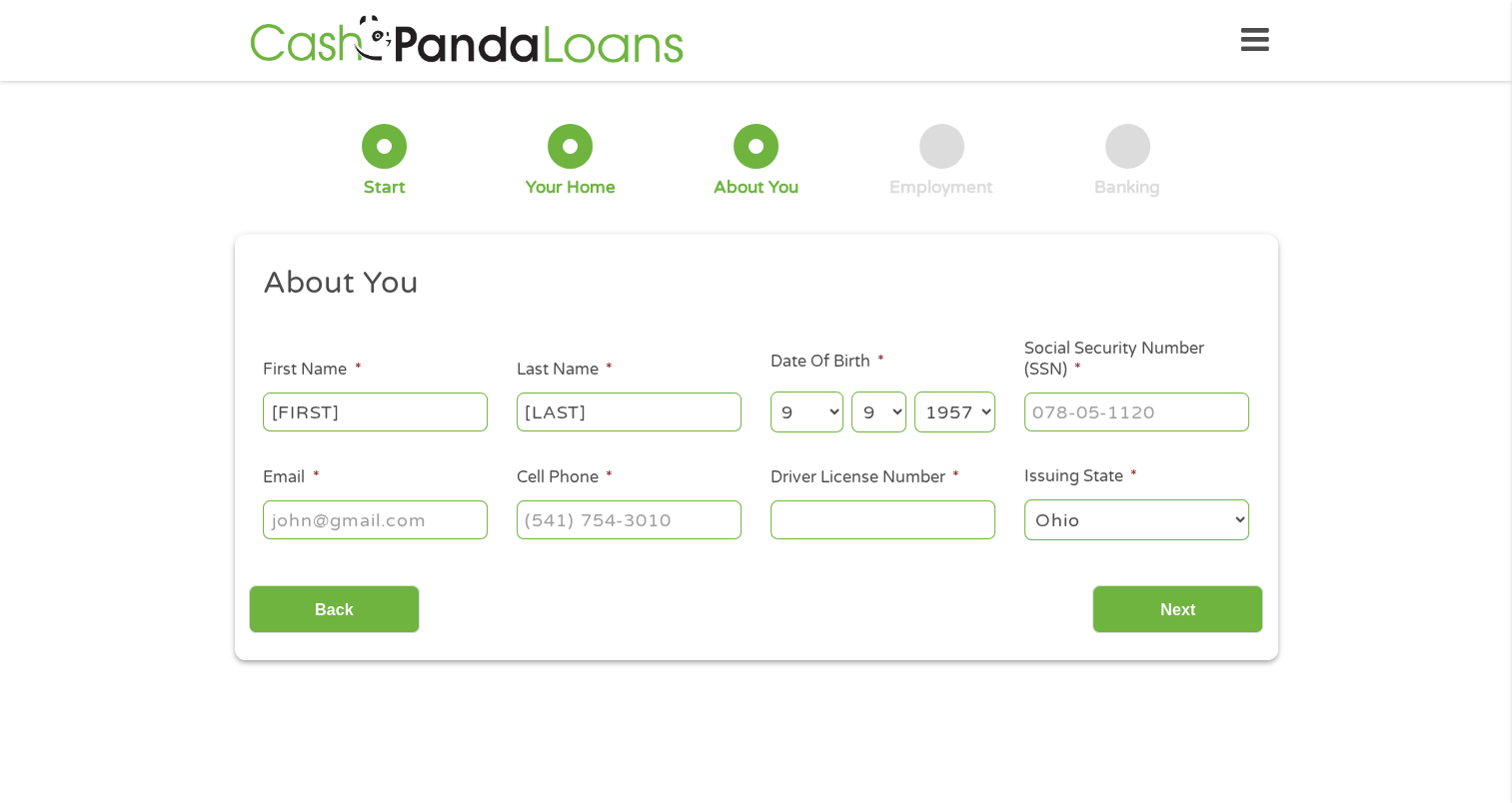type on "[NAME]@[DOMAIN]" 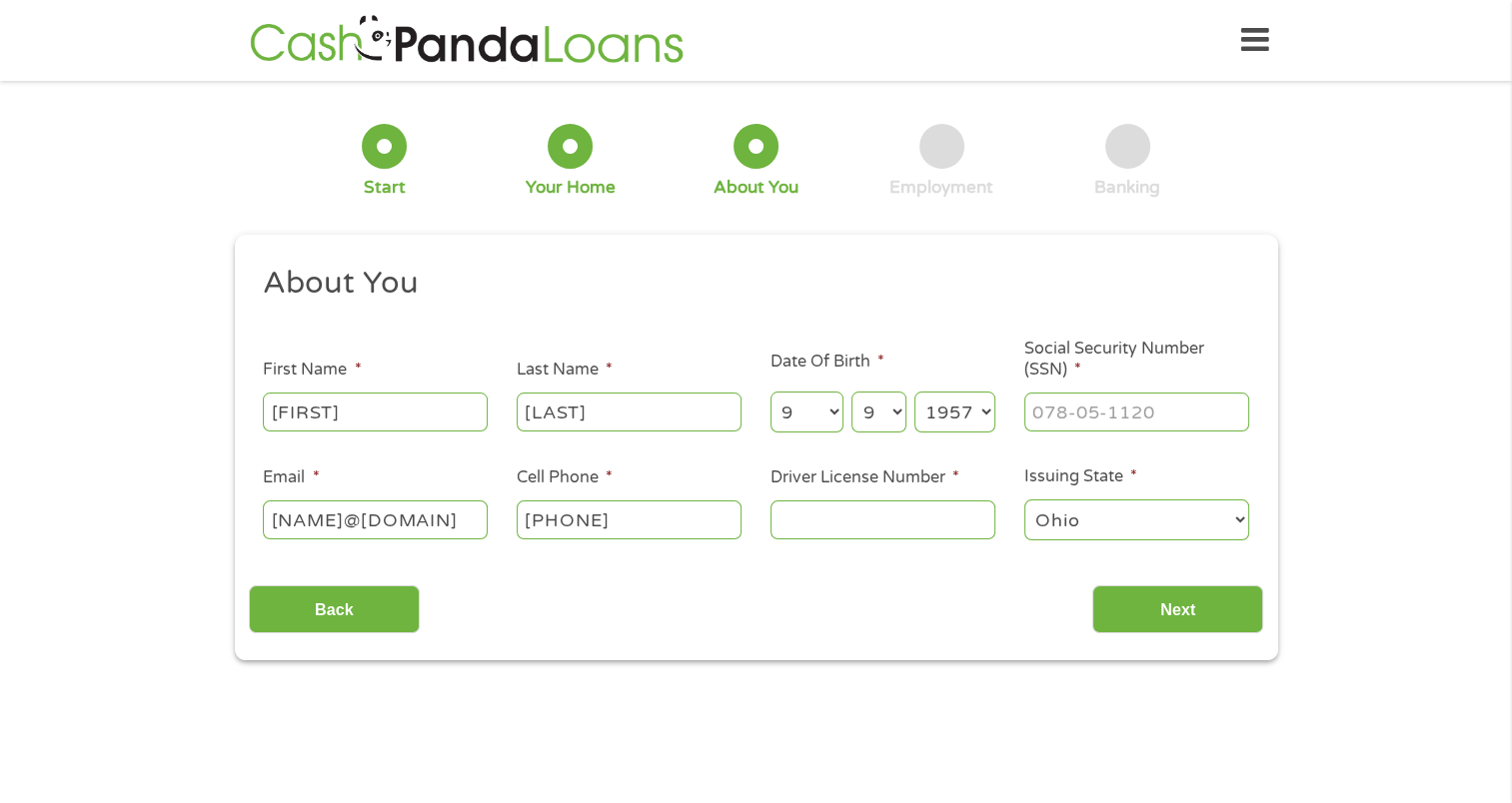 type on "([AREA_CODE]) [PHONE]" 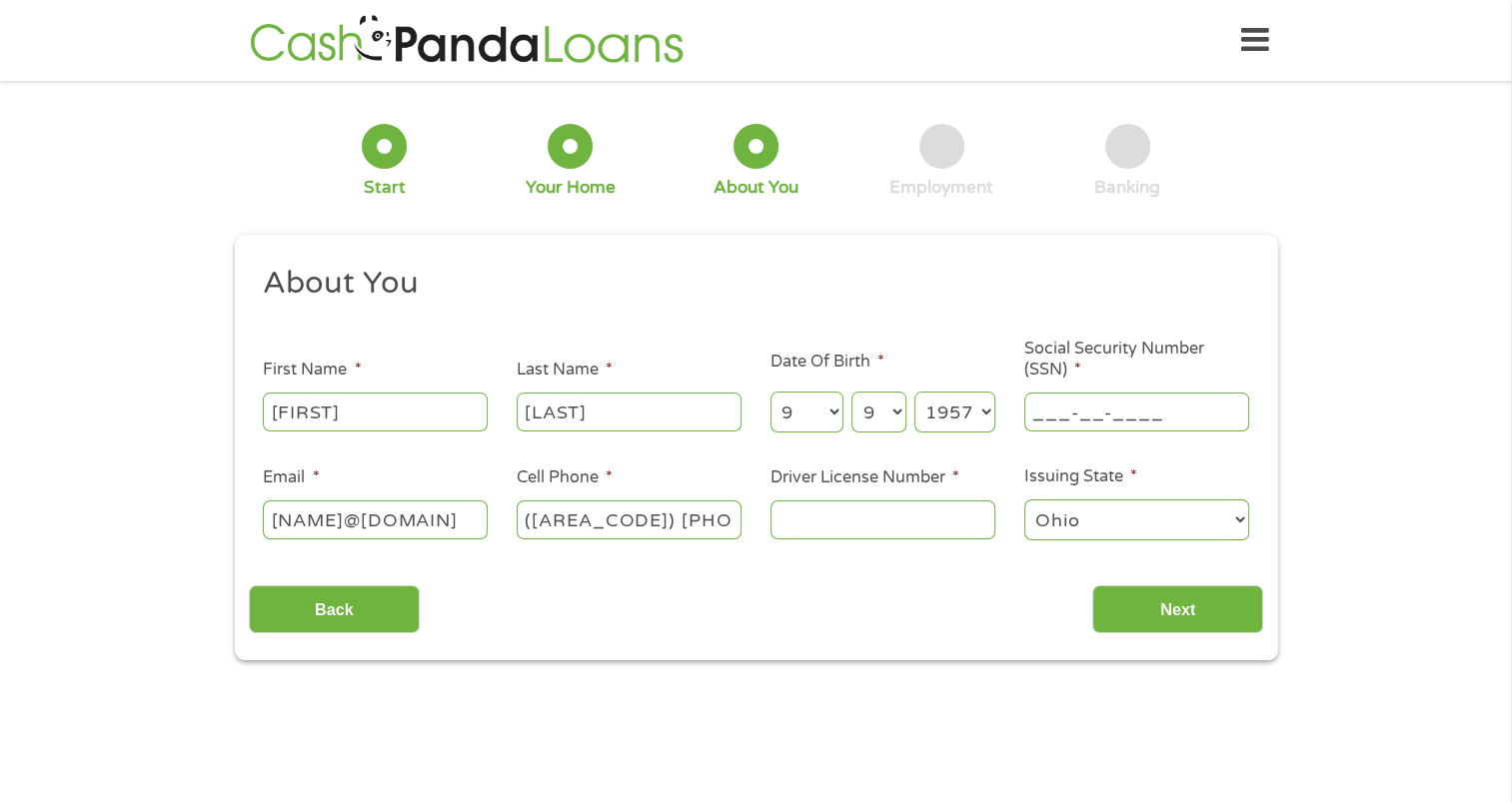 drag, startPoint x: 1076, startPoint y: 411, endPoint x: 1067, endPoint y: 417, distance: 10.816654 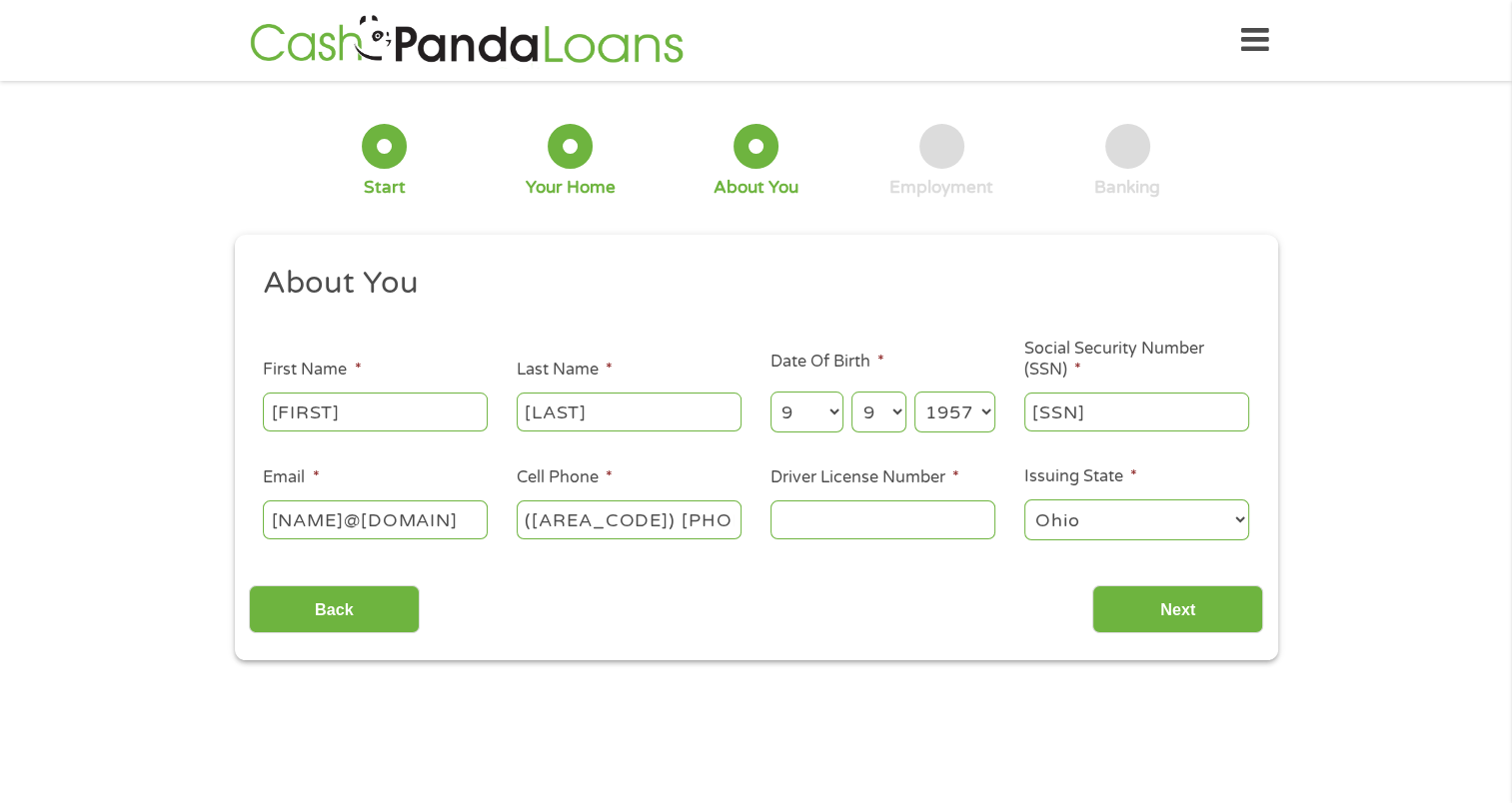 type on "[SSN]" 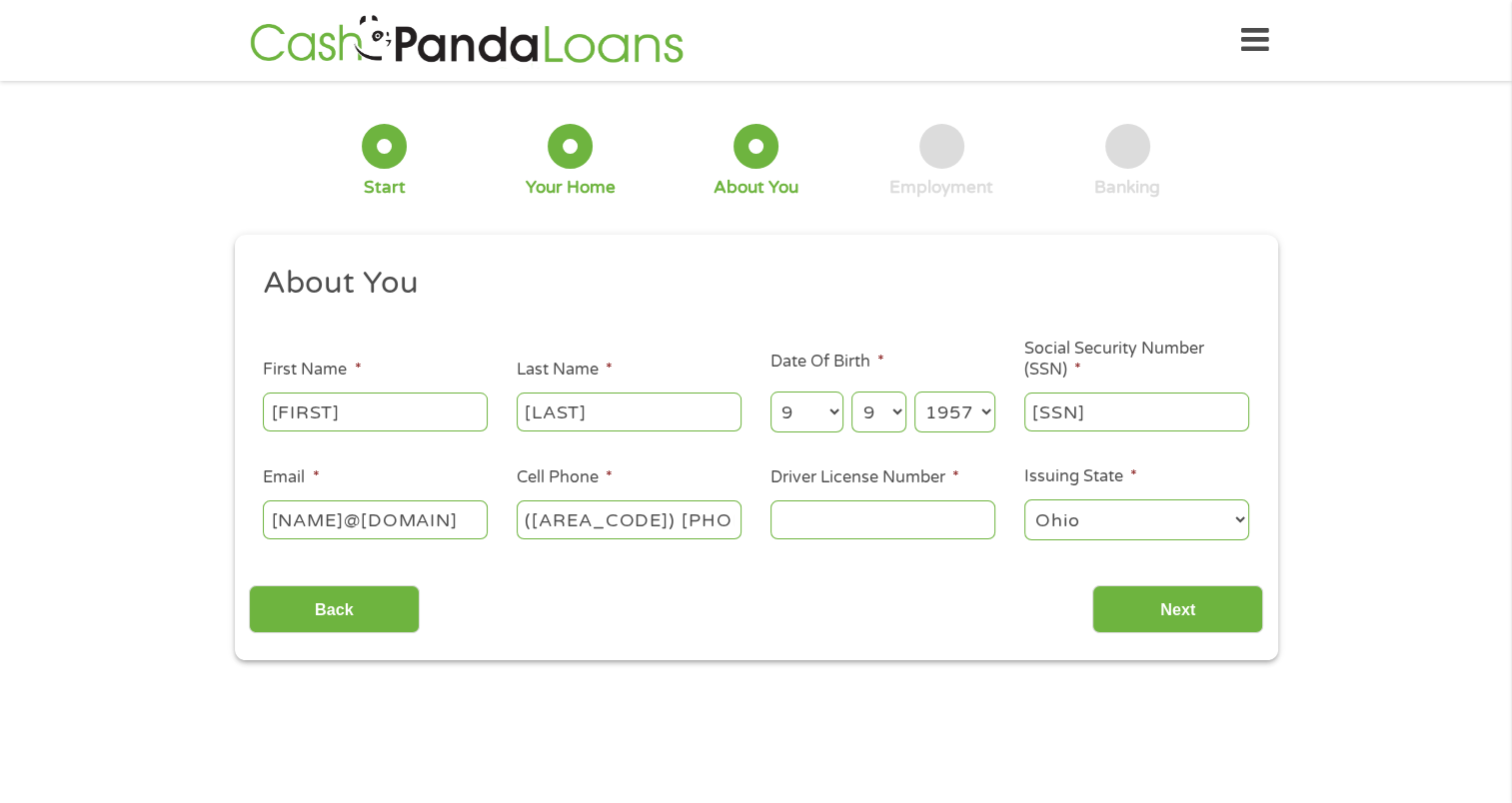drag, startPoint x: 797, startPoint y: 658, endPoint x: 736, endPoint y: 653, distance: 61.204575 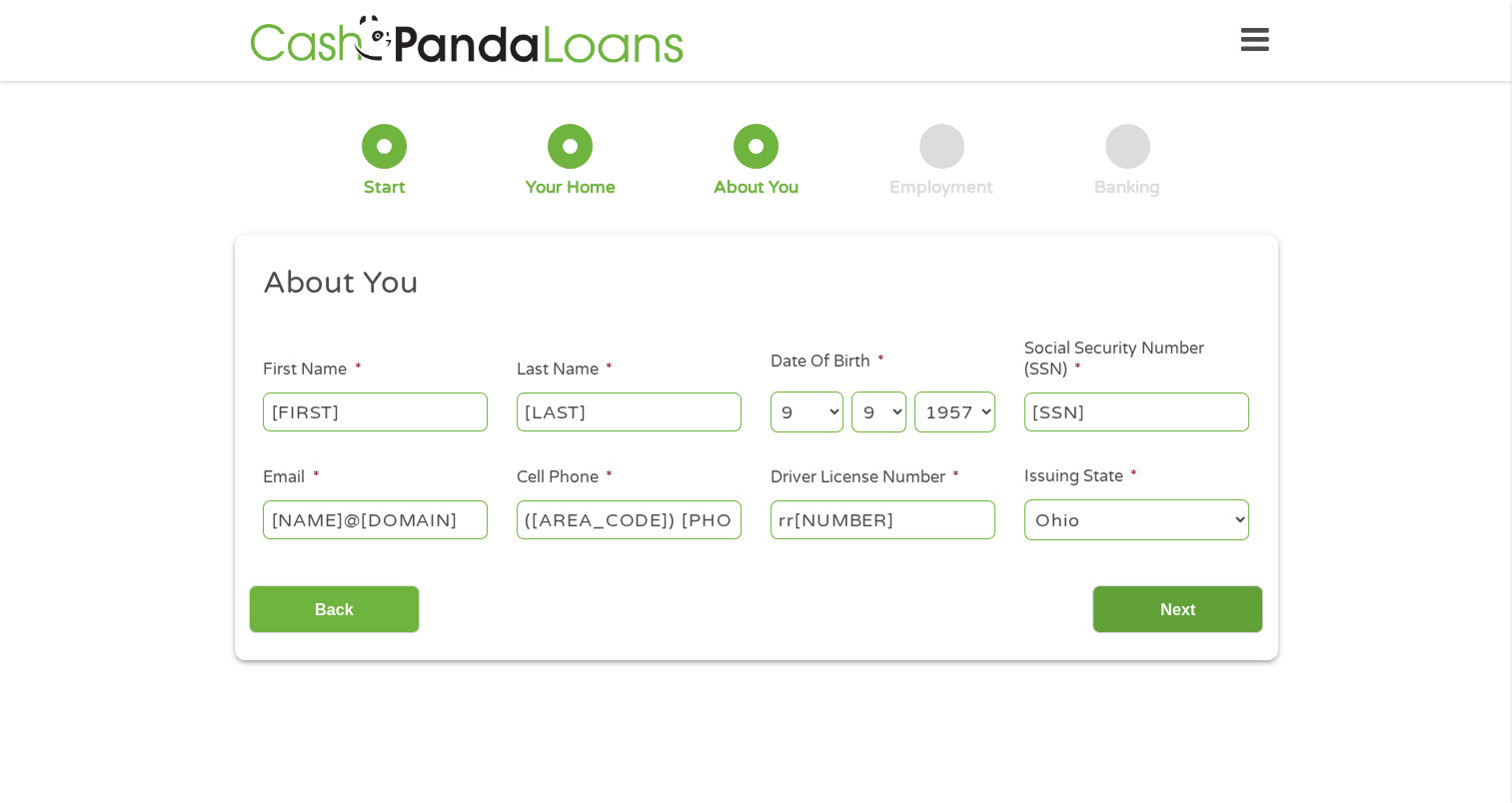 type on "rr[NUMBER]" 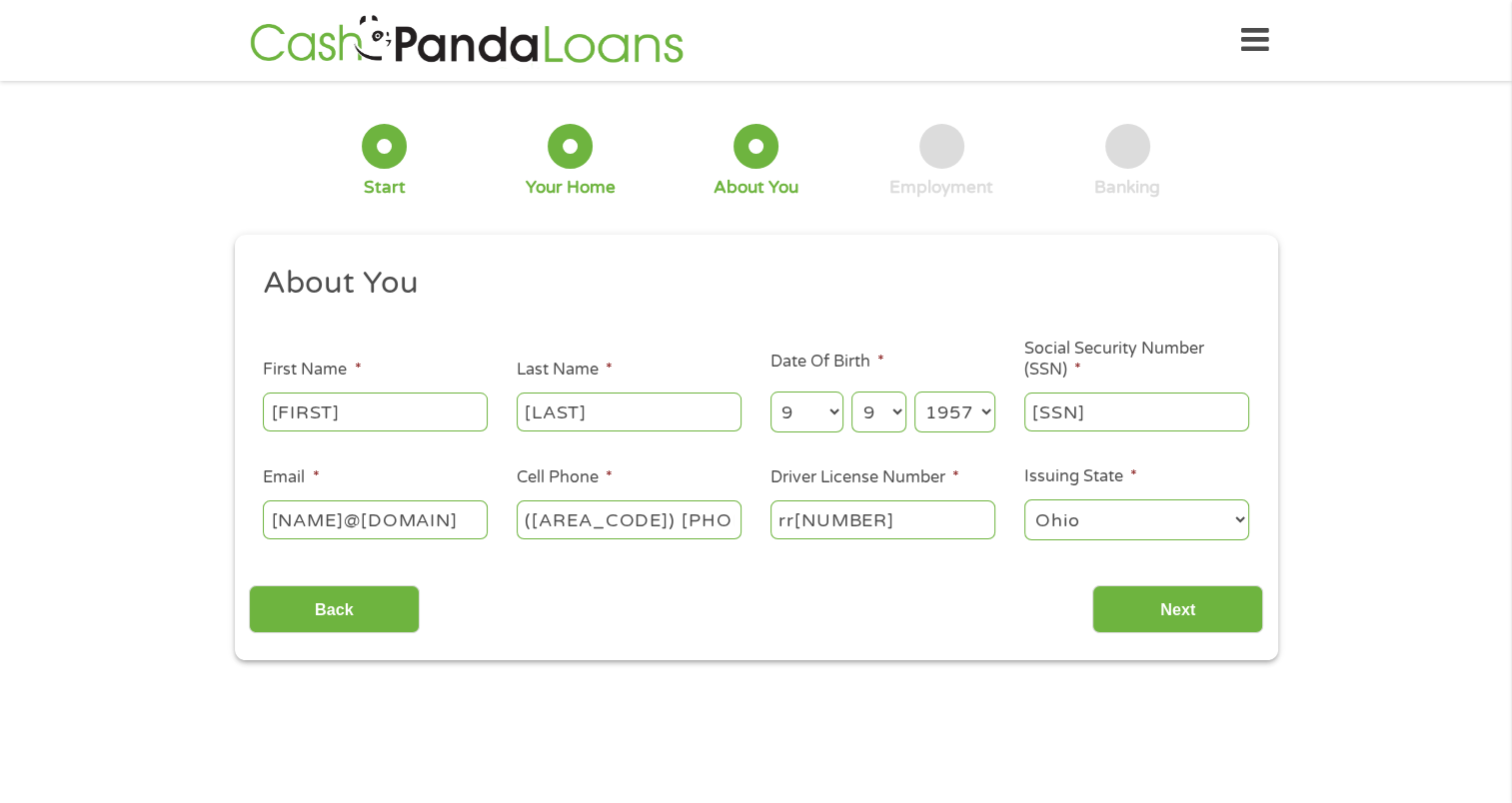 scroll, scrollTop: 8, scrollLeft: 8, axis: both 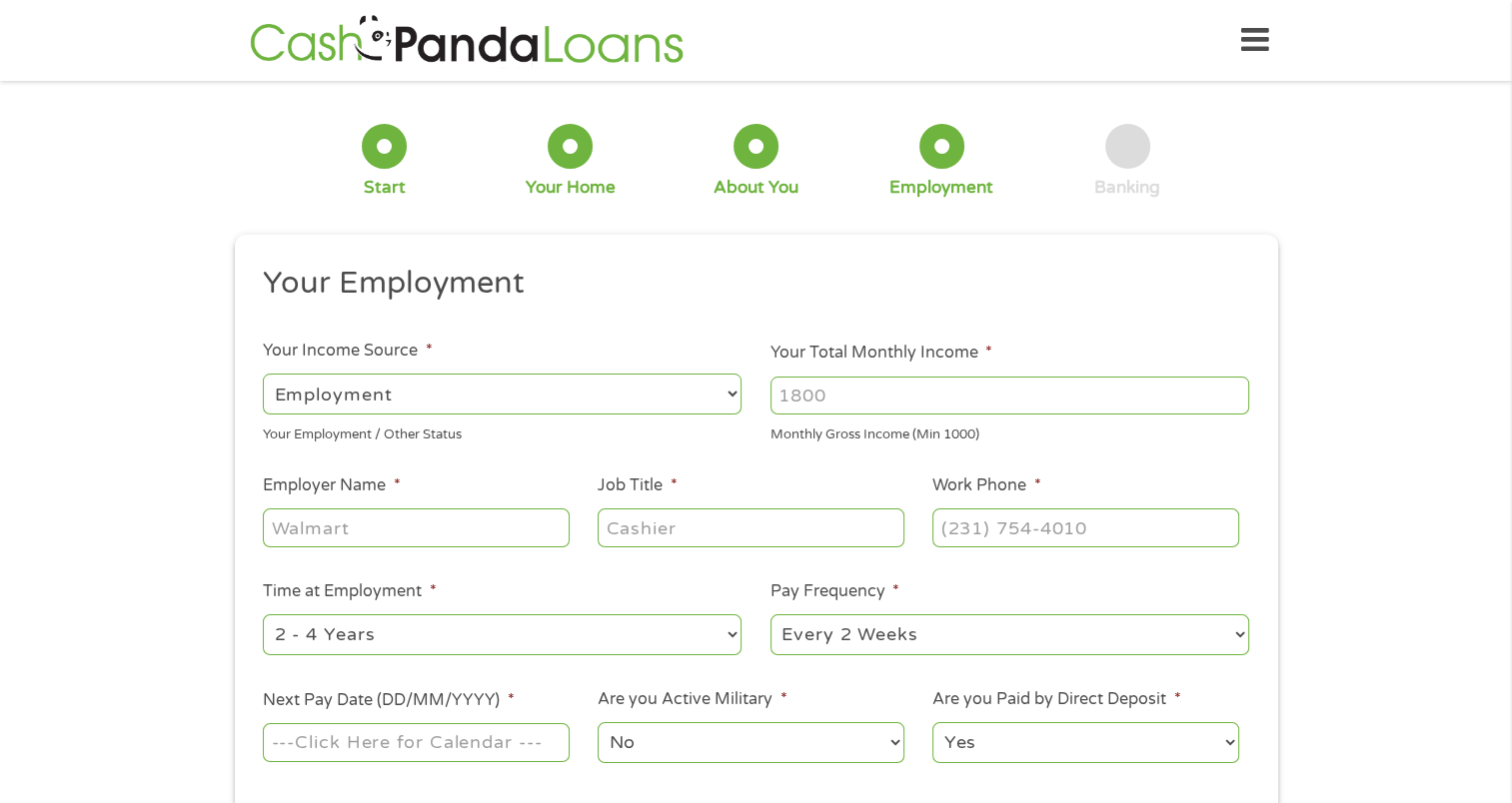 drag, startPoint x: 788, startPoint y: 397, endPoint x: 811, endPoint y: 394, distance: 23.194827 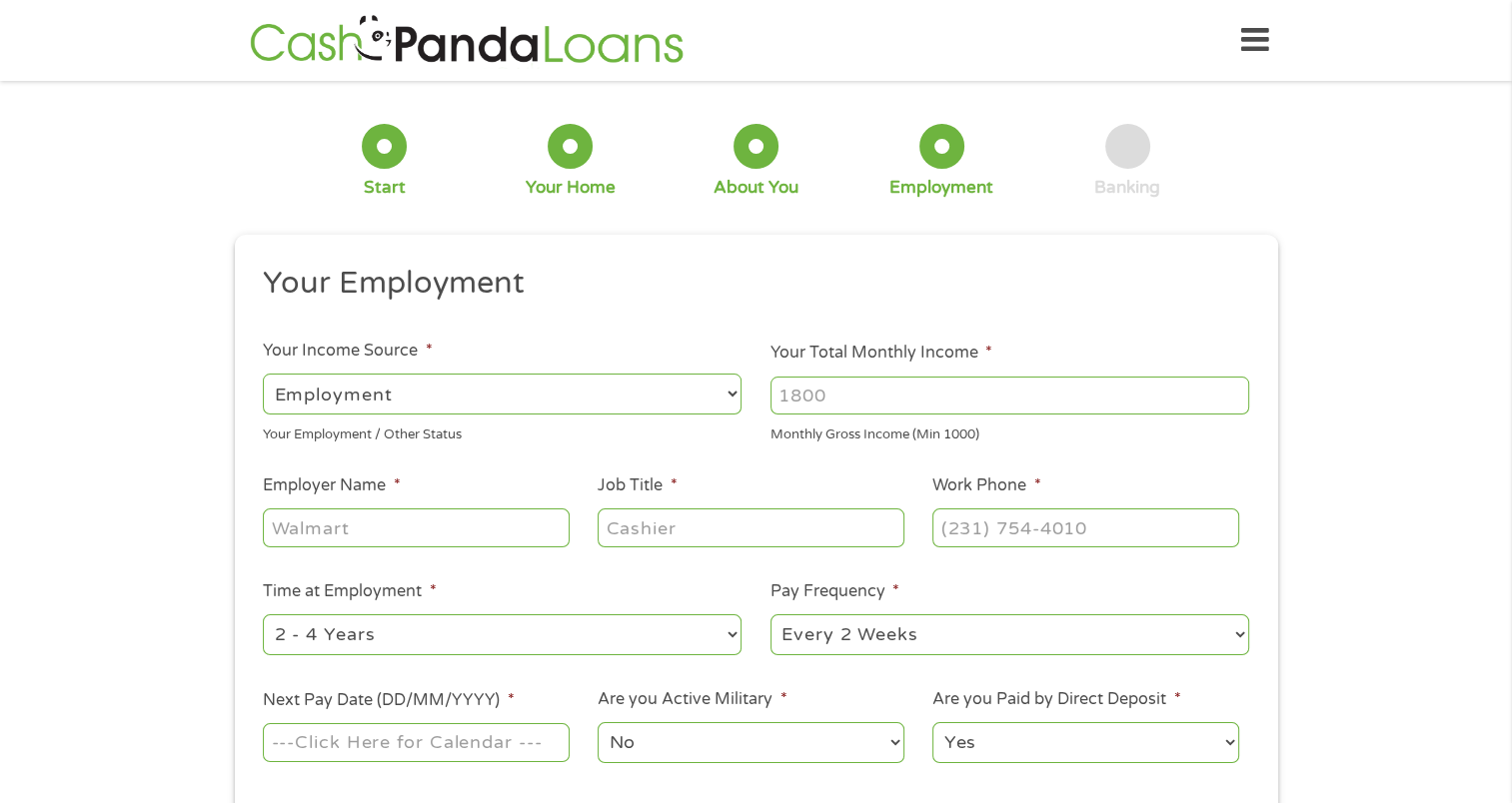 click on "Your Total Monthly Income *" at bounding box center [1009, 396] 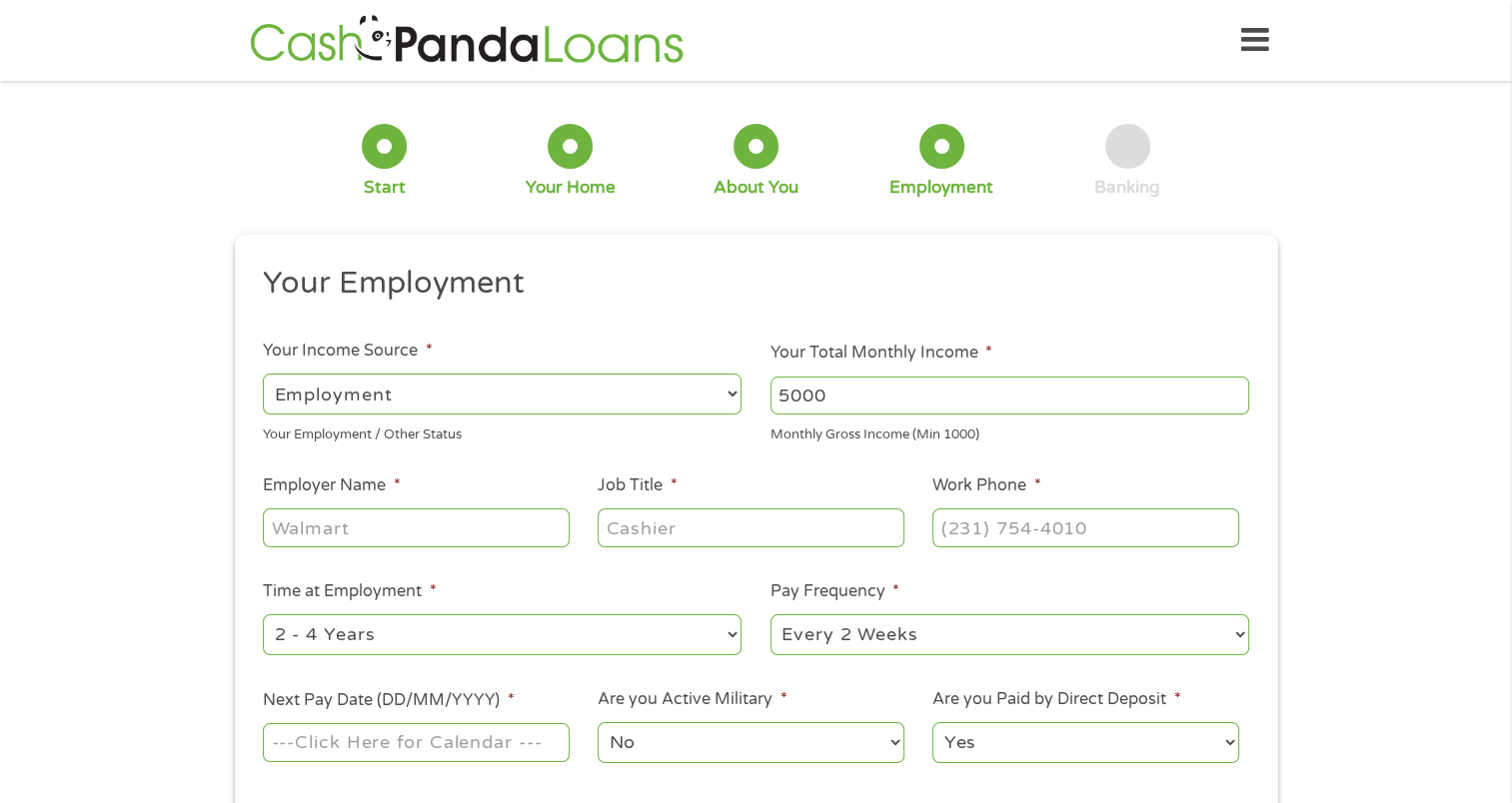 type on "5000" 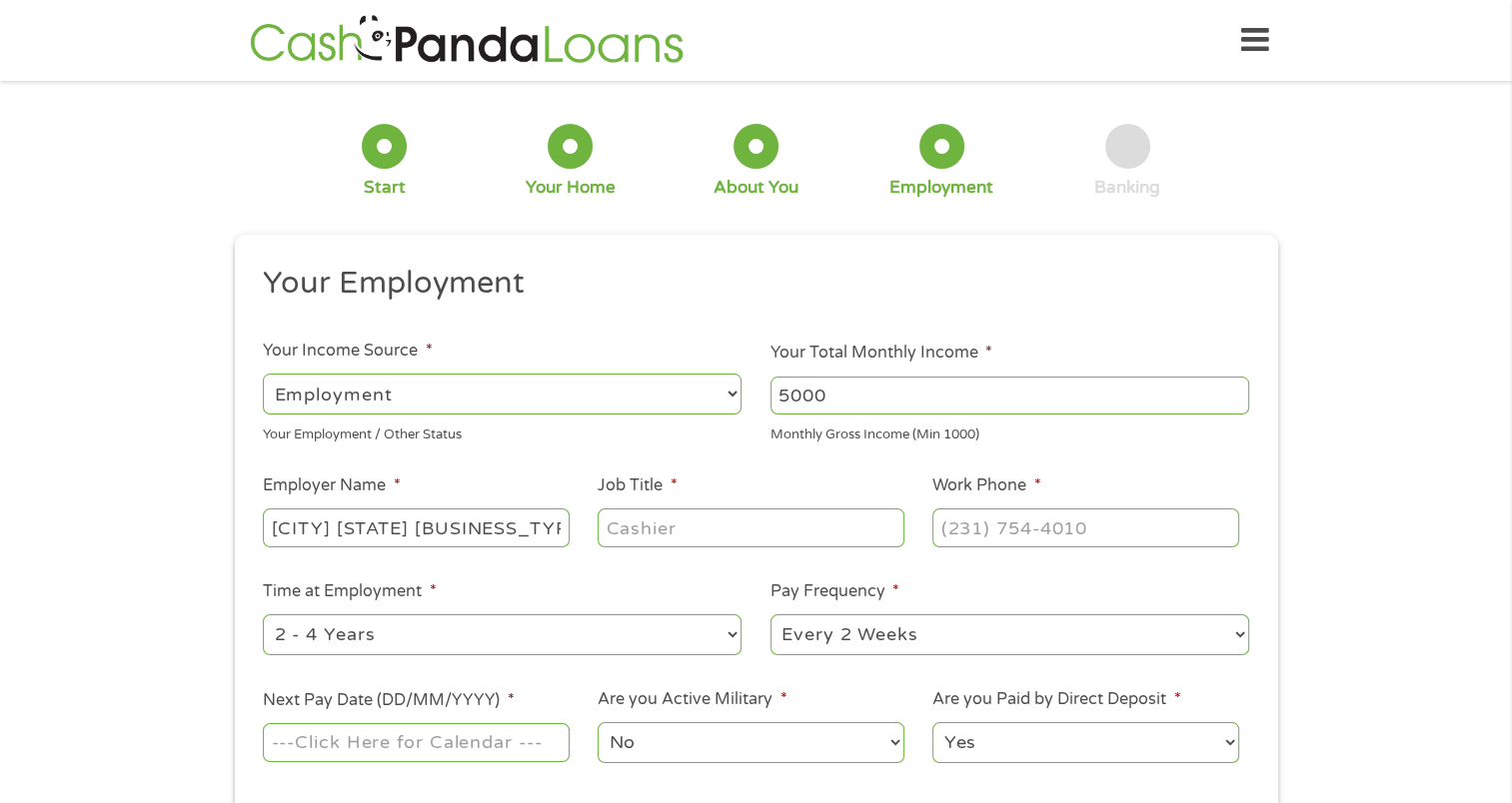 type on "[CITY] [STATE] [BUSINESS_TYPE]" 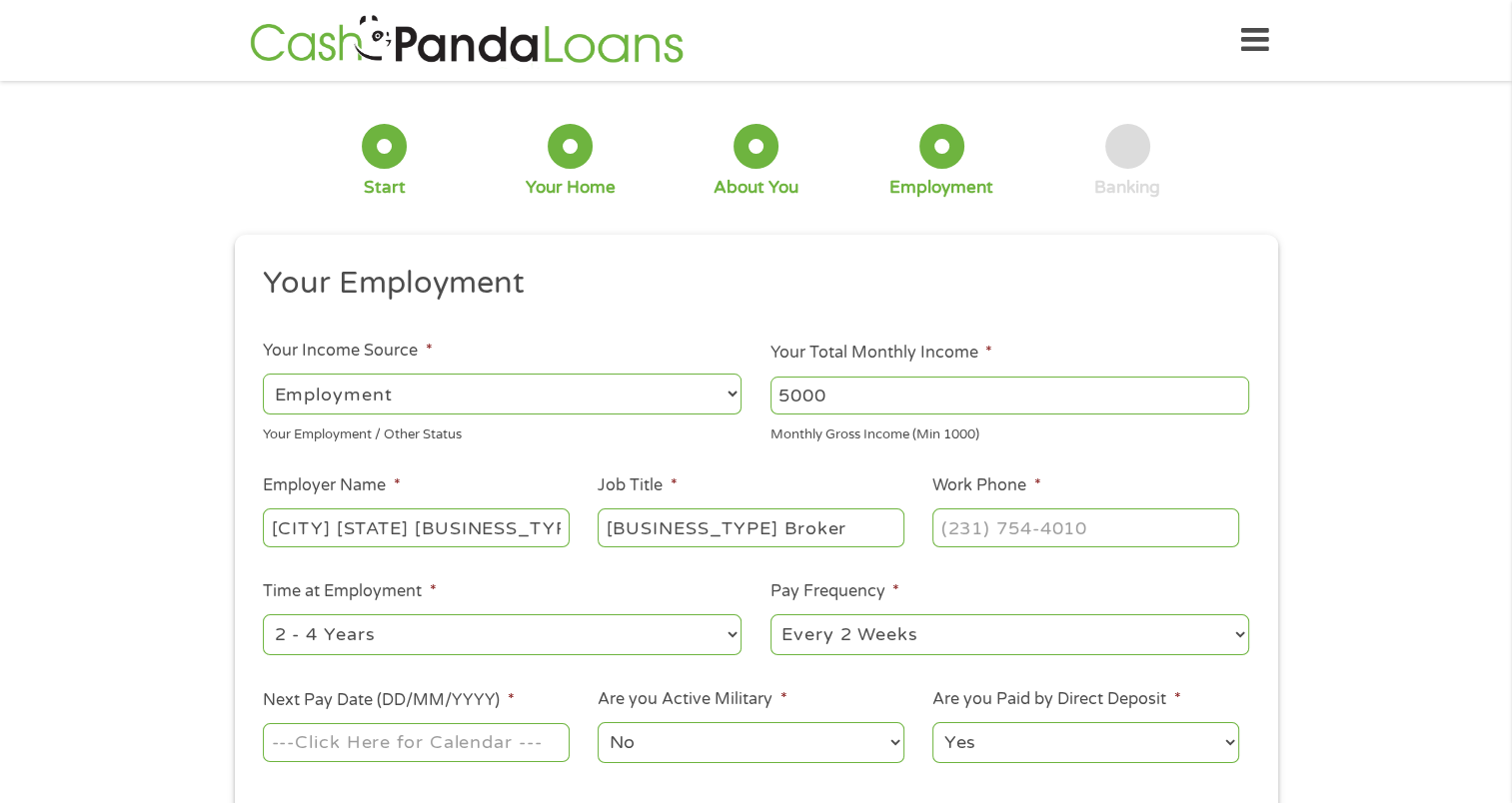 type on "[BUSINESS_TYPE] Broker" 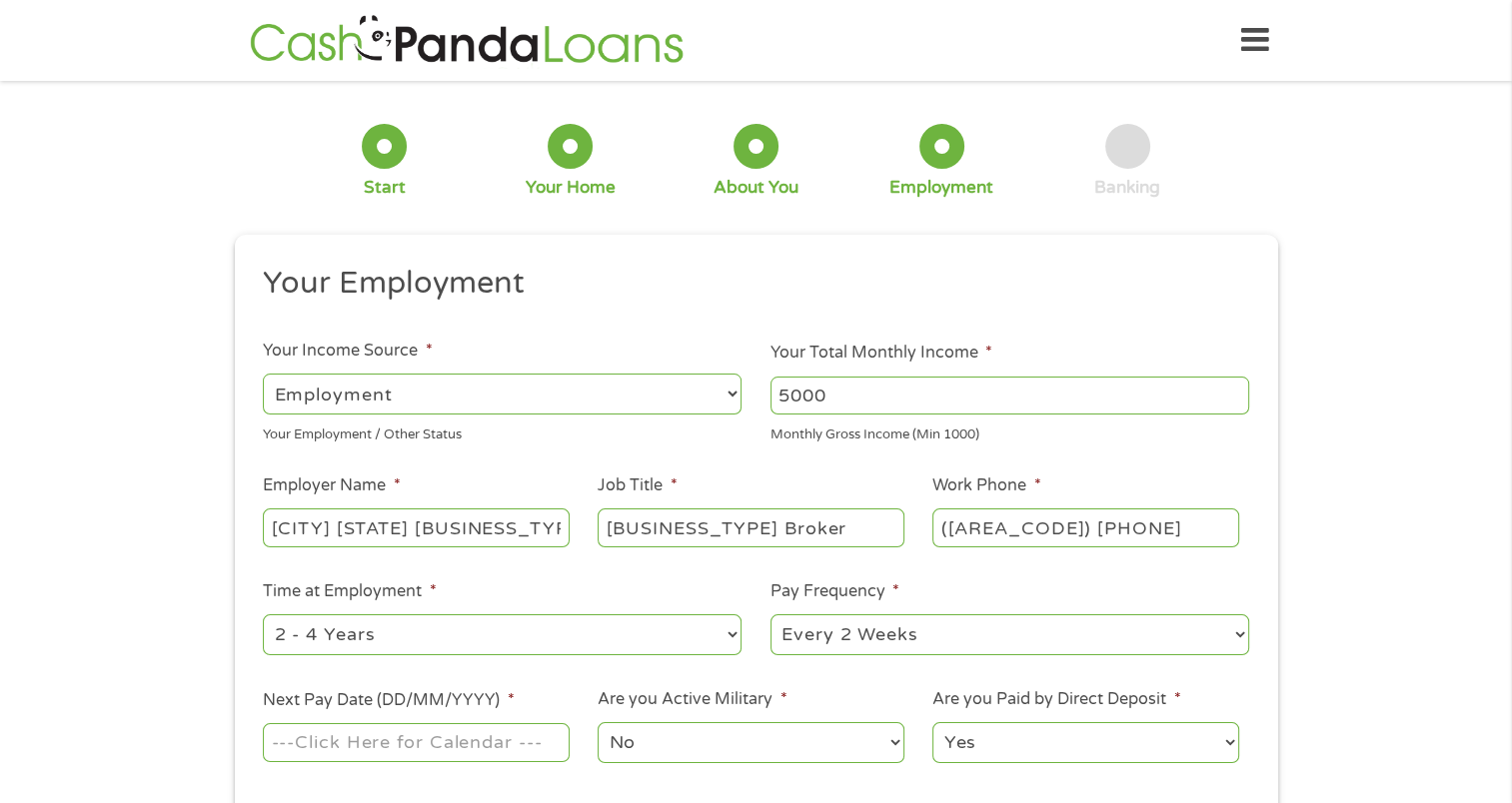 type on "([AREA_CODE]) [PHONE]" 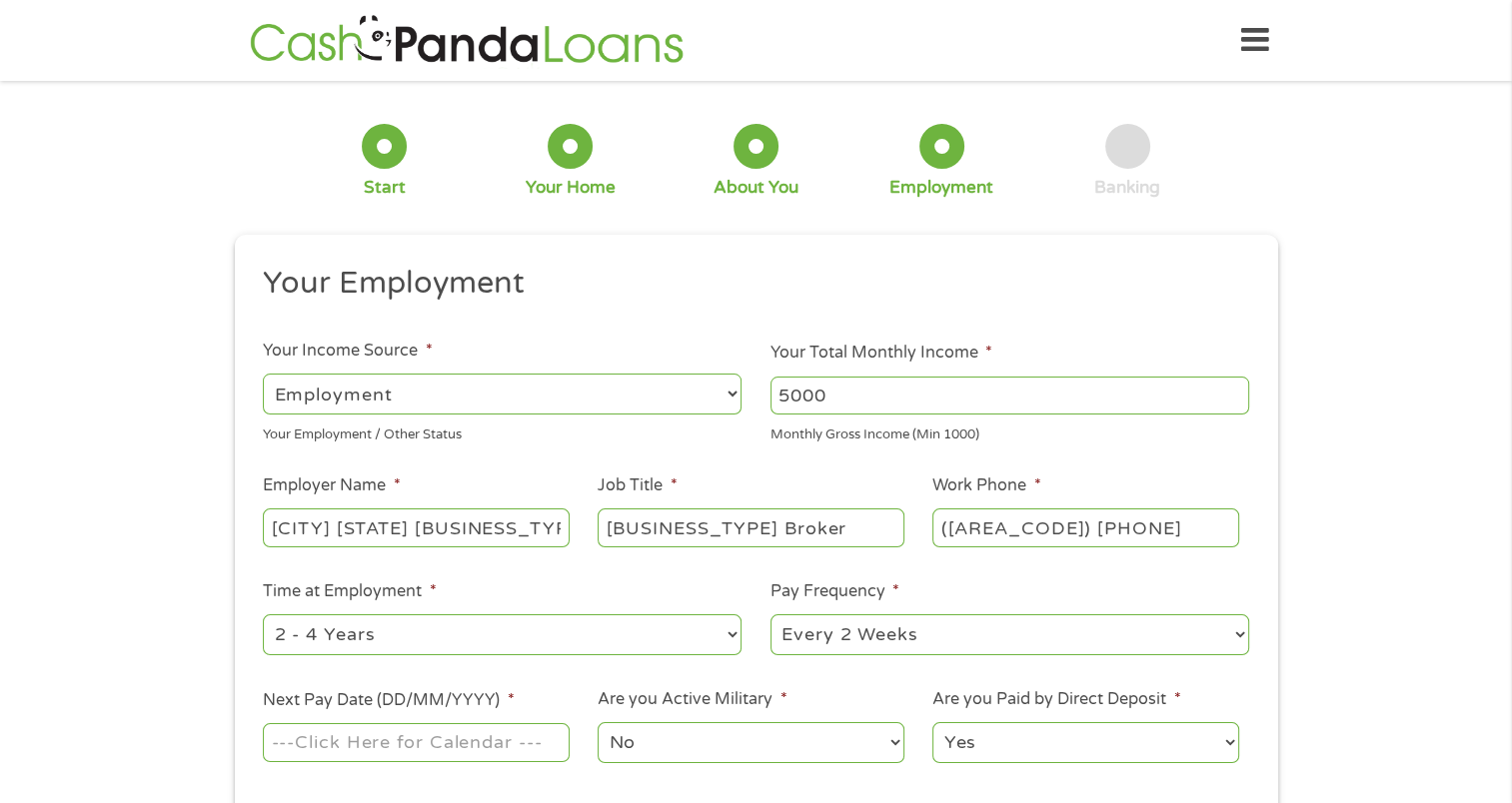 click on "--- Choose one --- 1 Year or less 1 - 2 Years 2 - 4 Years Over 4 Years" at bounding box center [502, 634] 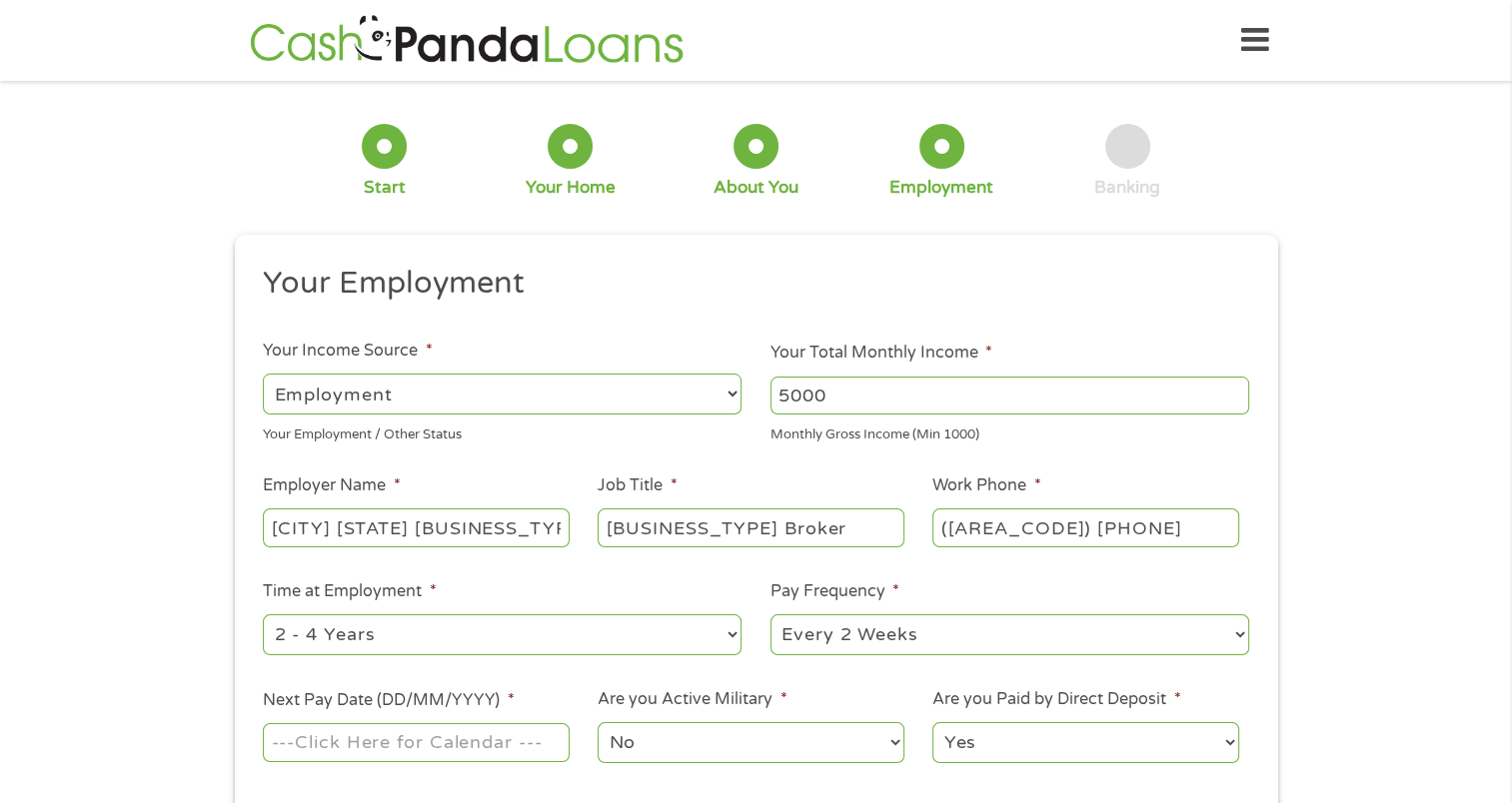 select on "60months" 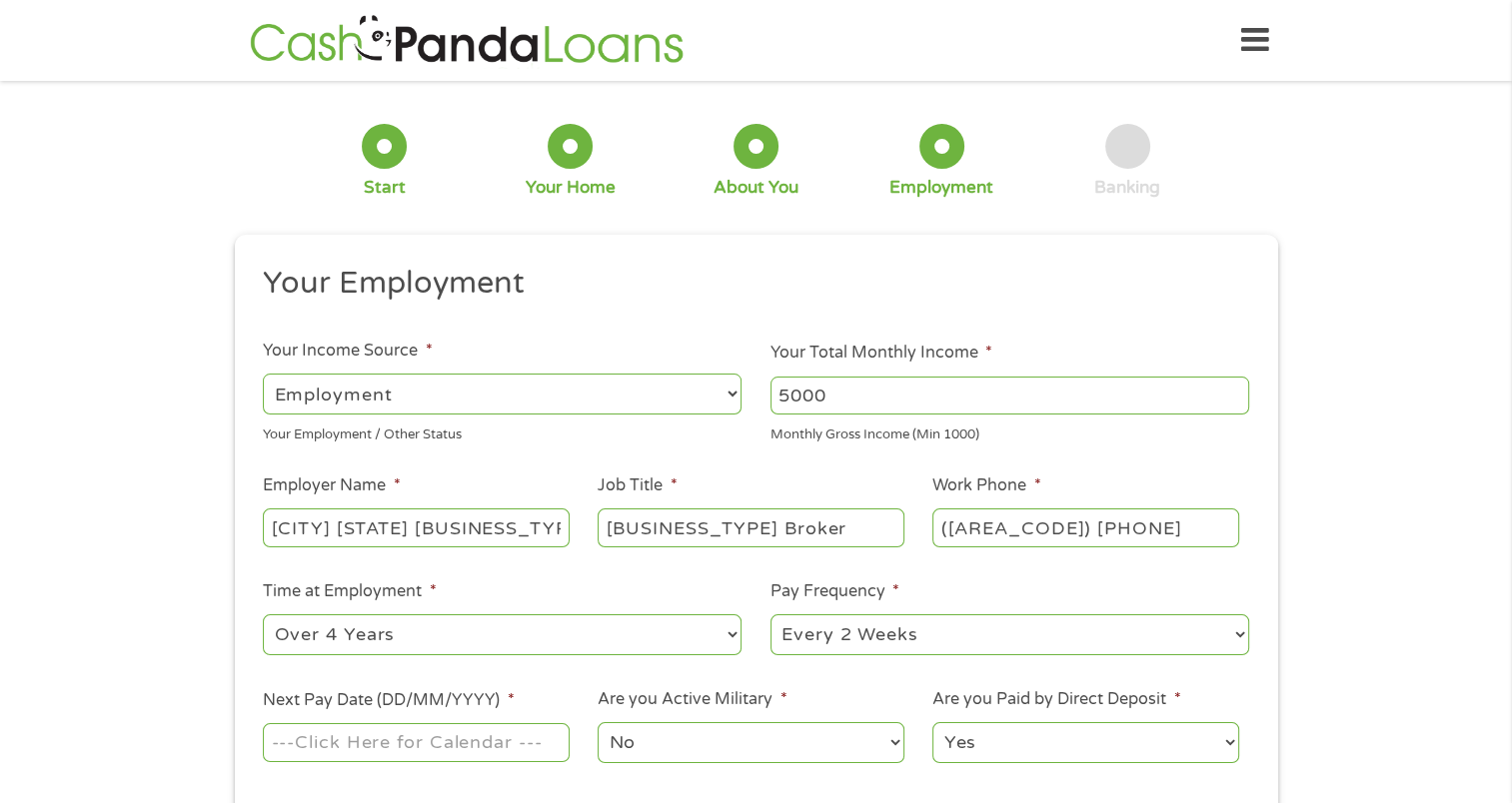 click on "--- Choose one --- 1 Year or less 1 - 2 Years 2 - 4 Years Over 4 Years" at bounding box center [502, 634] 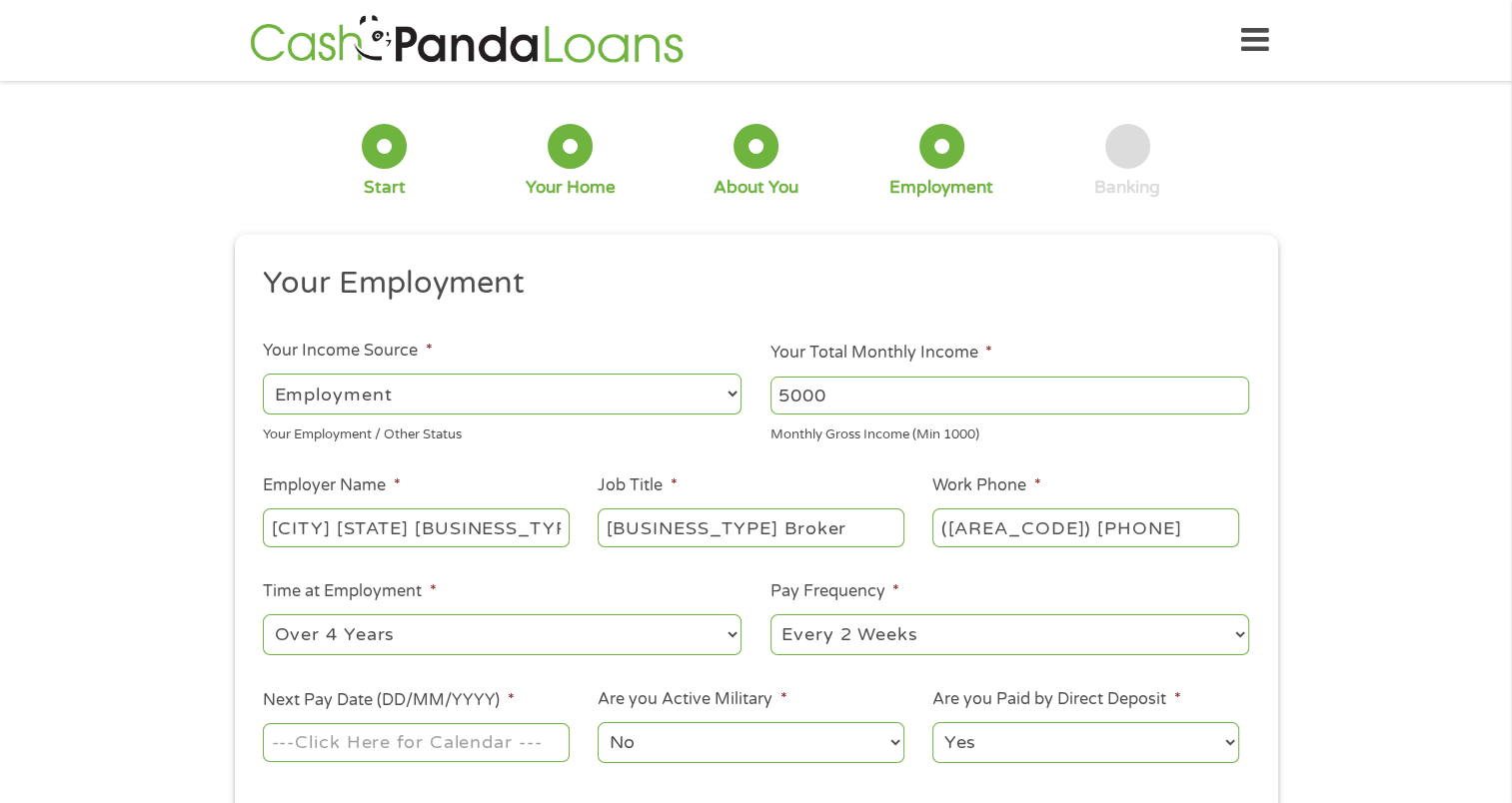 select on "semimonthly" 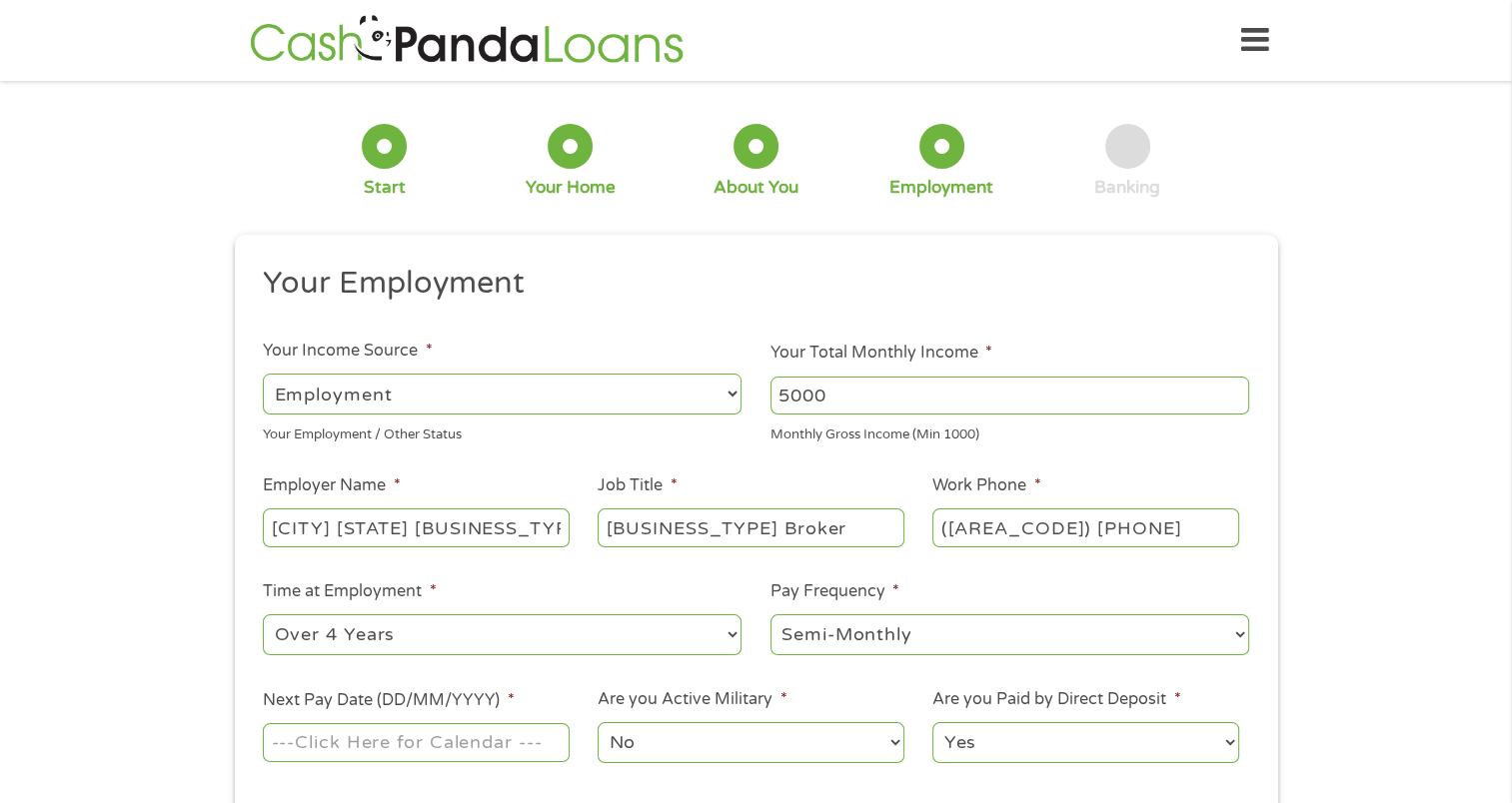 click on "--- Choose one --- Every 2 Weeks Every Week Monthly Semi-Monthly" at bounding box center (1009, 634) 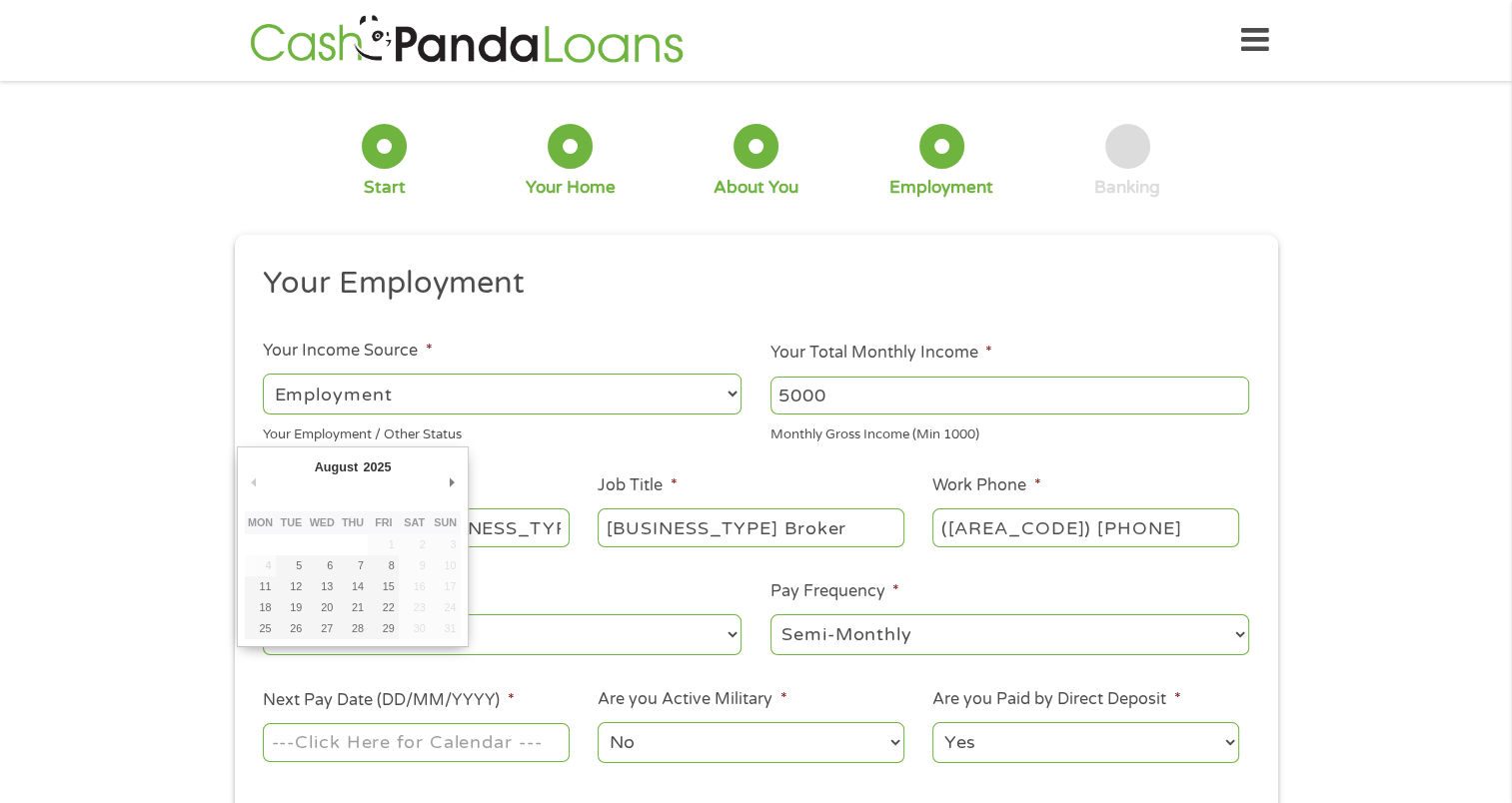 click on "Next Pay Date (DD/MM/YYYY) *" at bounding box center (416, 742) 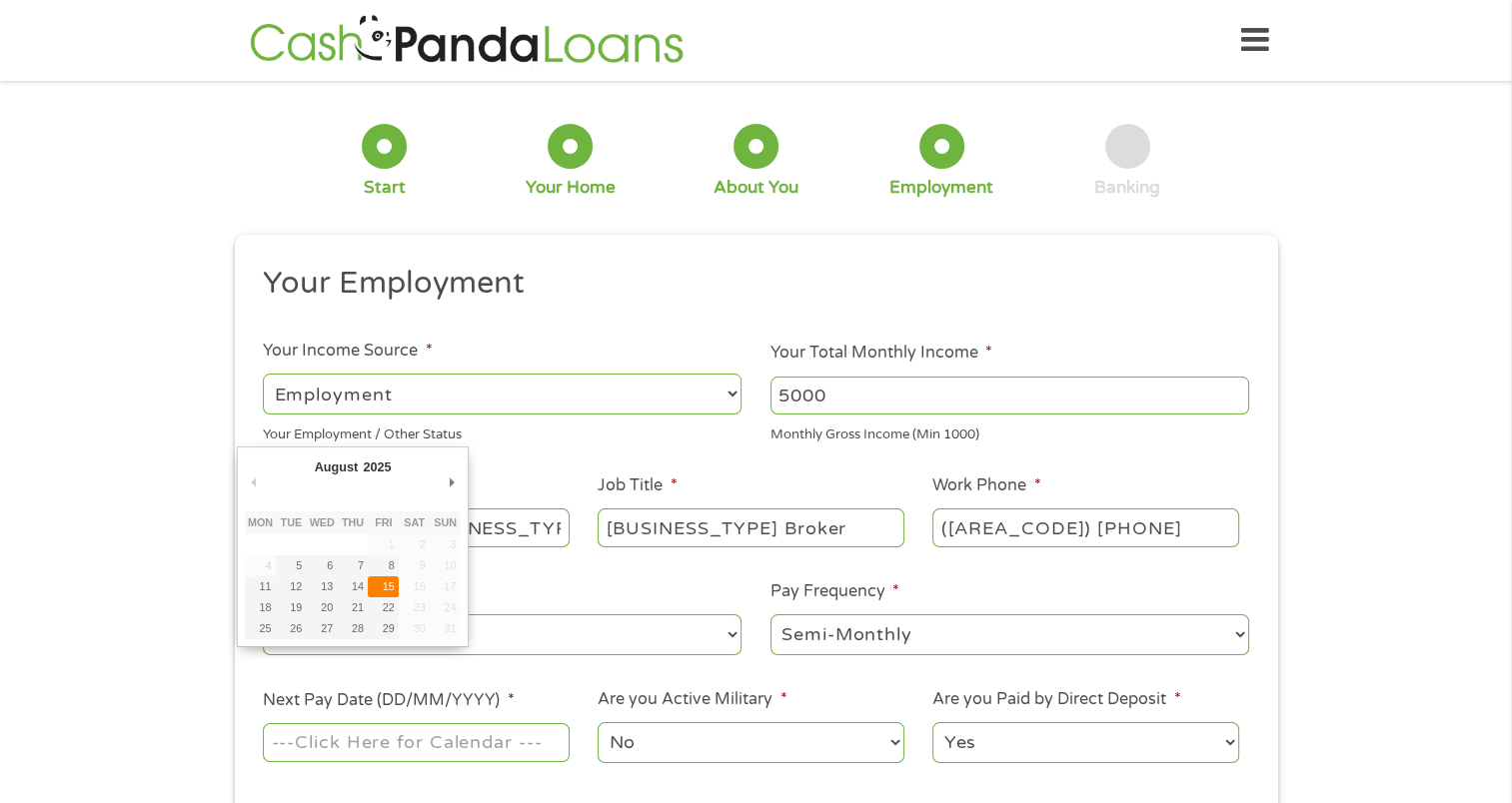 type on "15/08/2025" 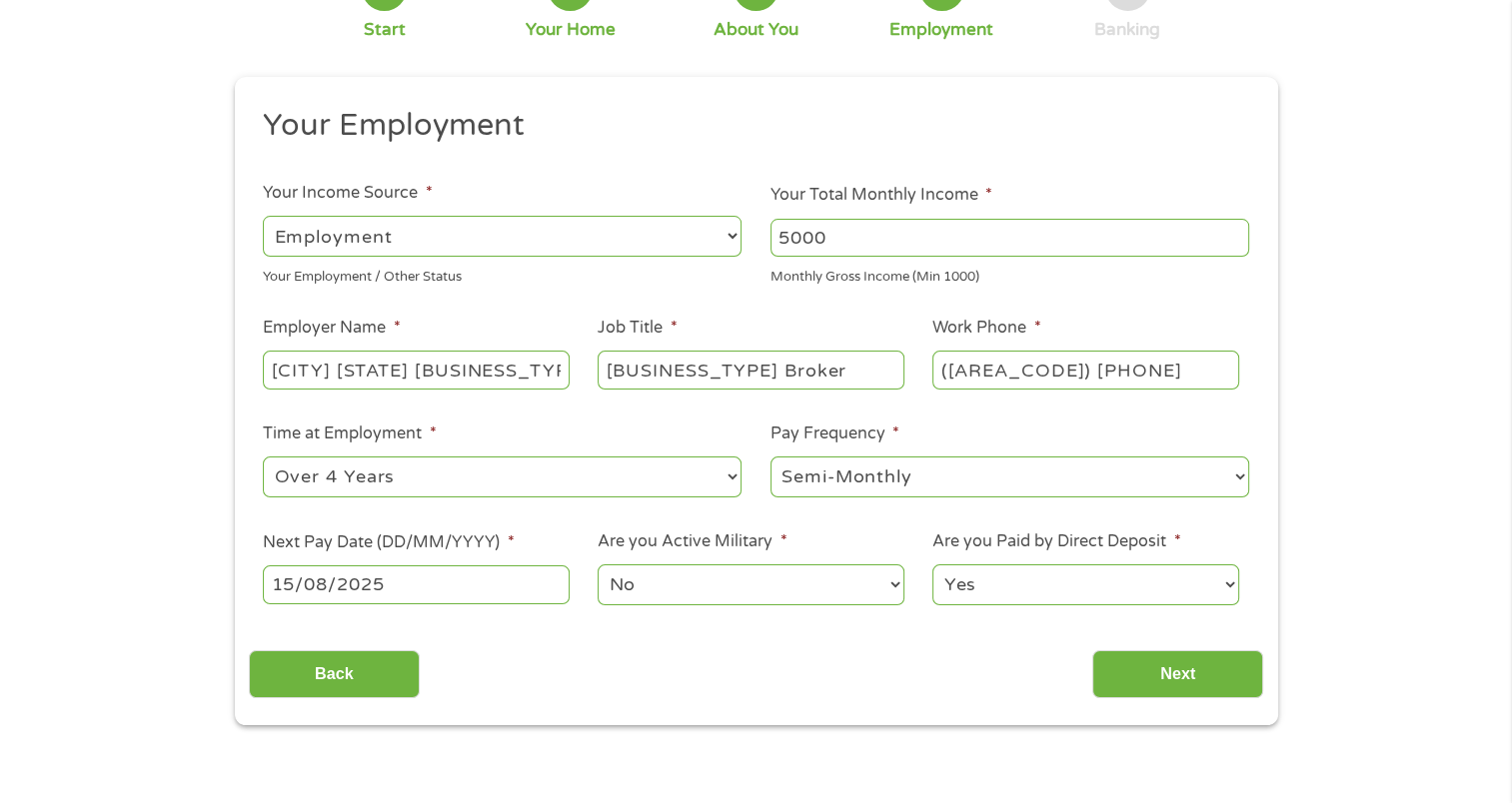 scroll, scrollTop: 300, scrollLeft: 0, axis: vertical 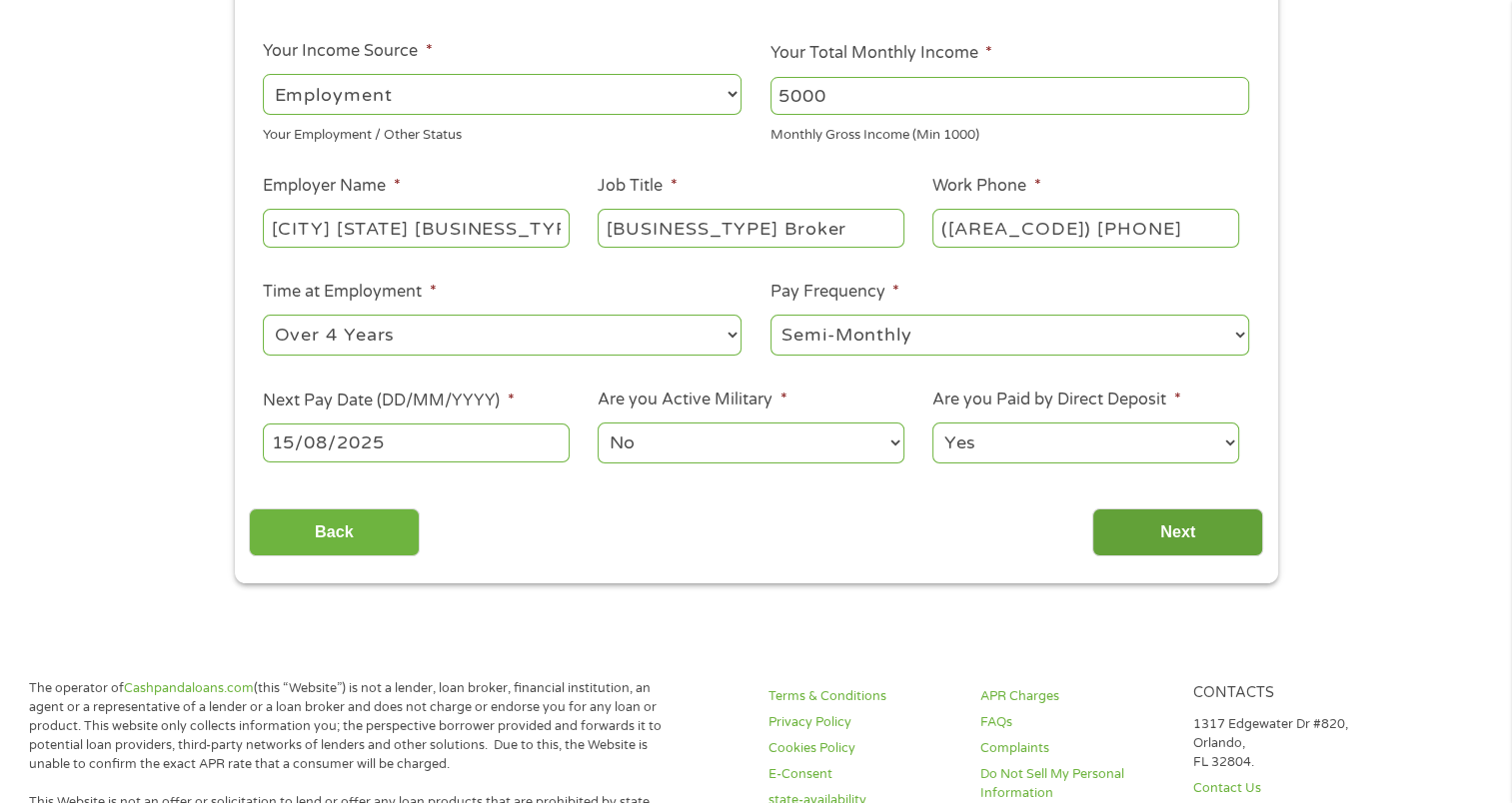 click on "Next" at bounding box center (1177, 532) 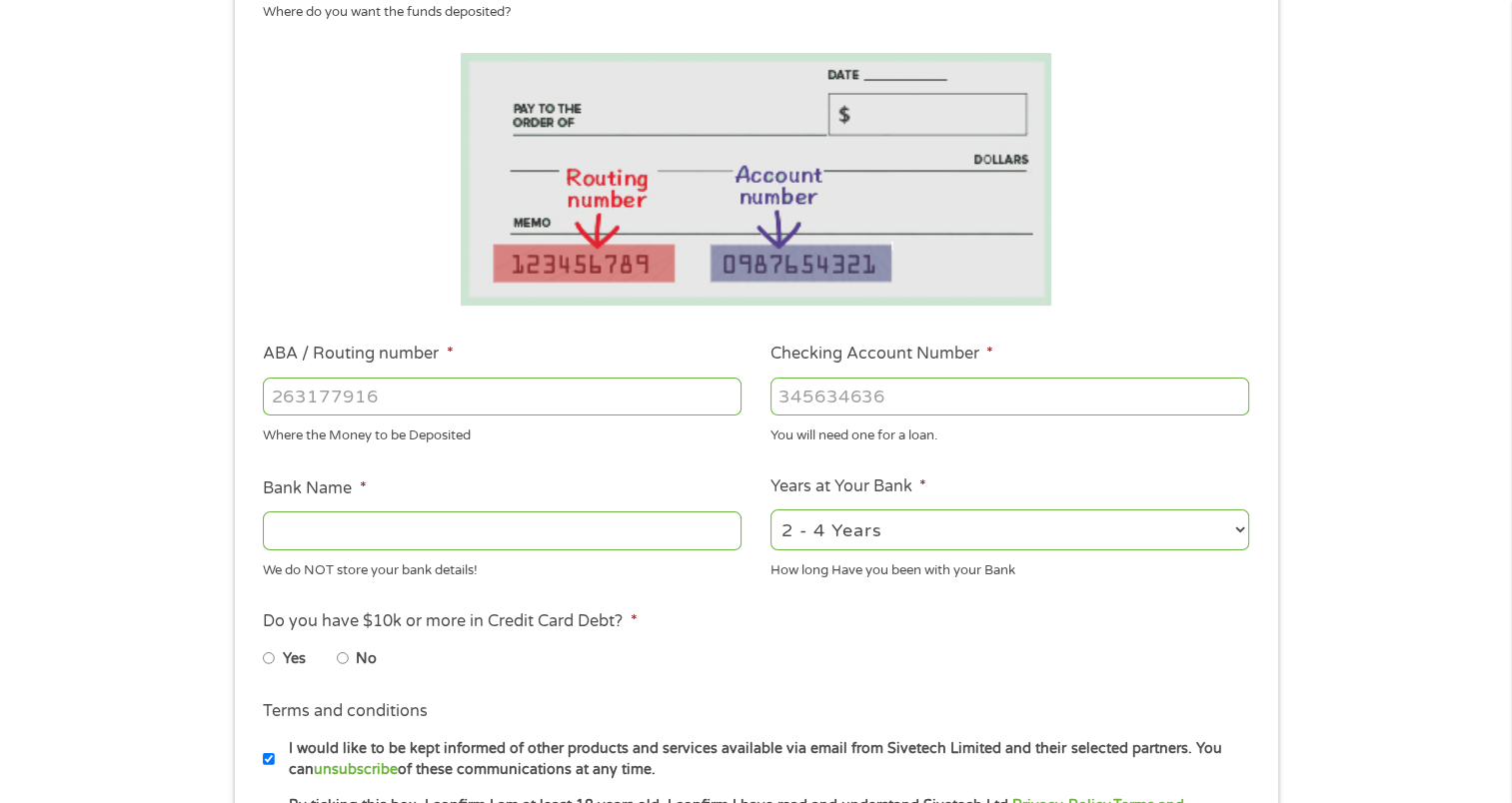 scroll, scrollTop: 218, scrollLeft: 0, axis: vertical 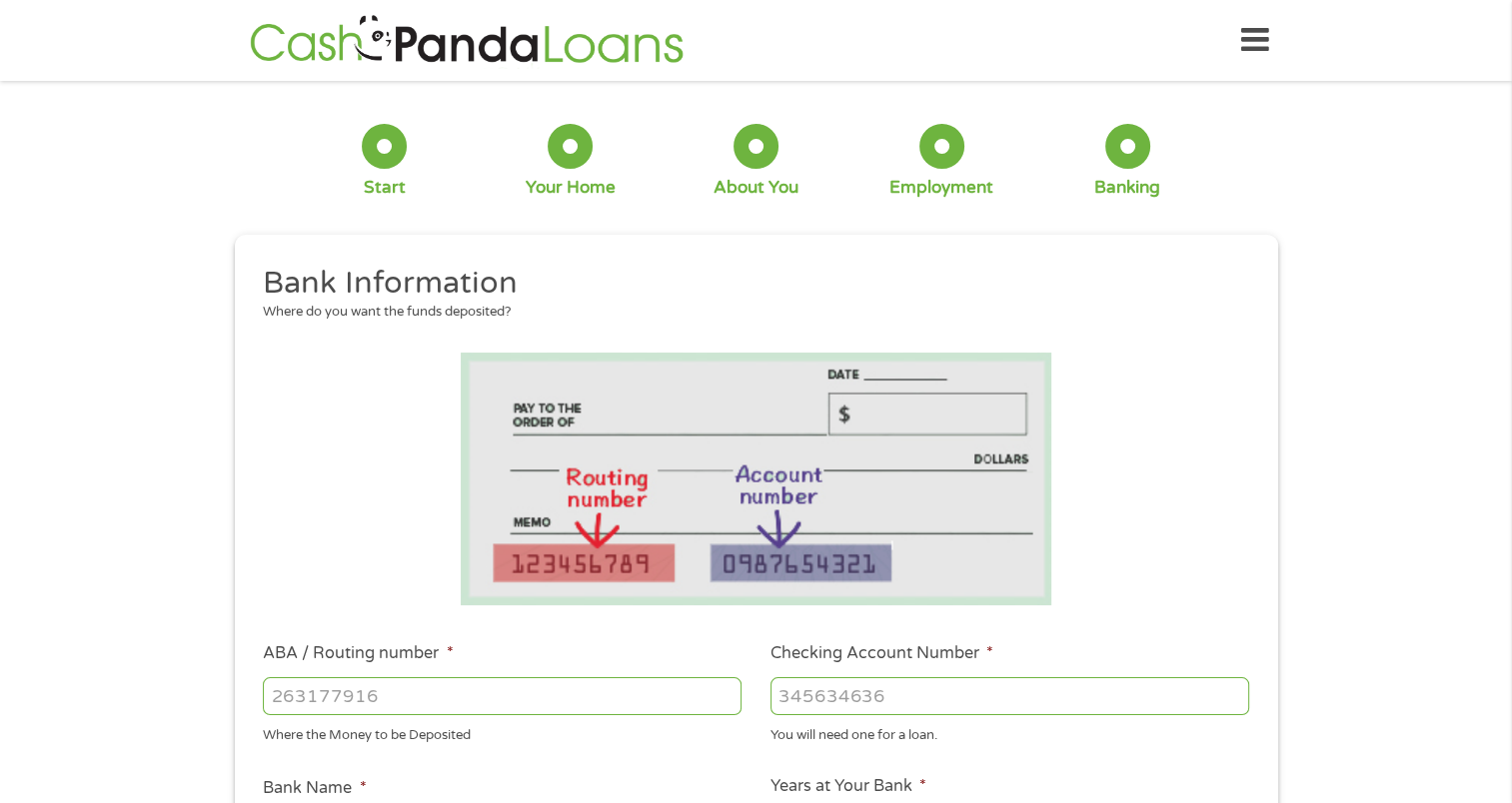 click on "ABA / Routing number *" at bounding box center [502, 696] 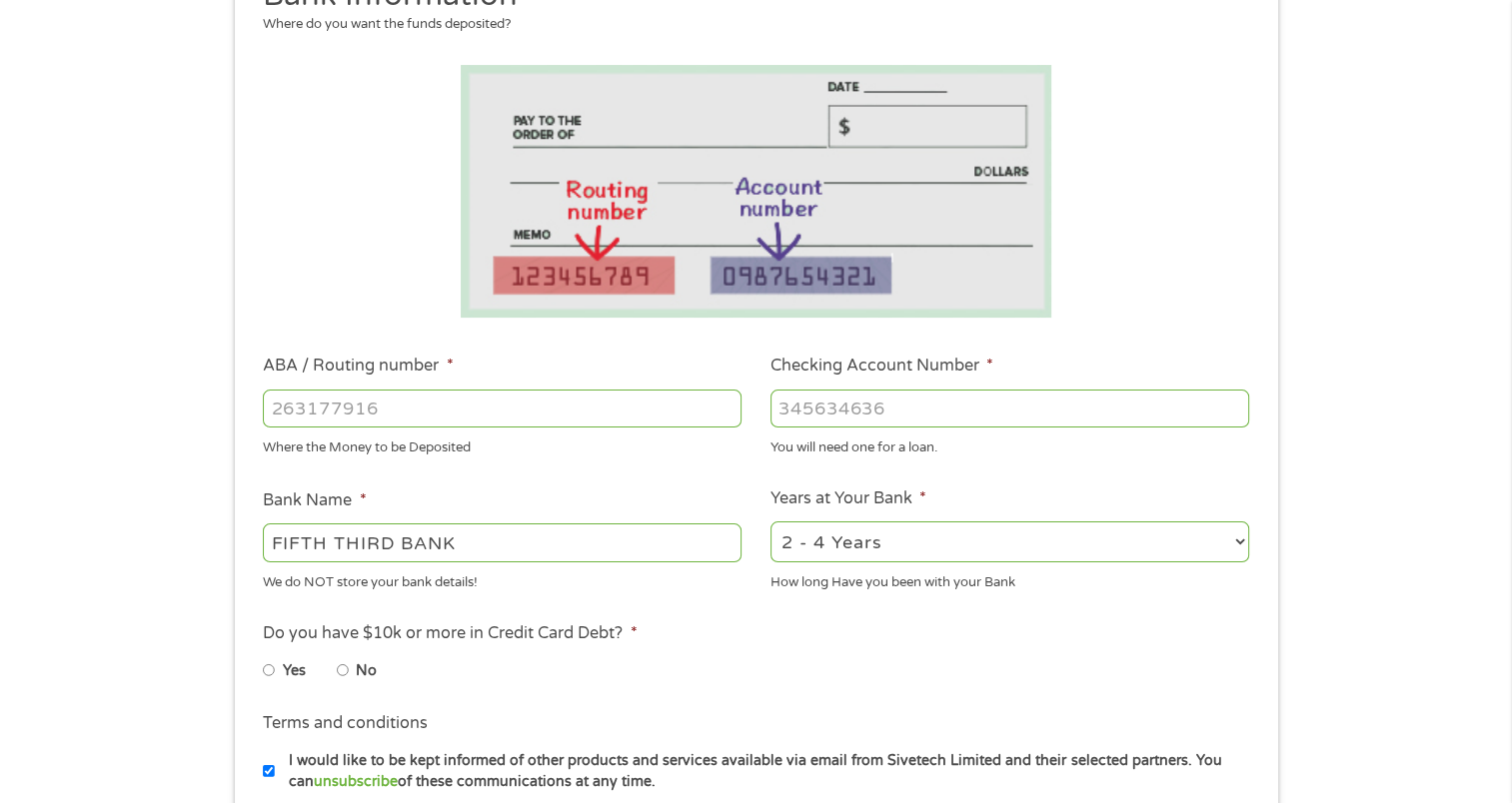 scroll, scrollTop: 300, scrollLeft: 0, axis: vertical 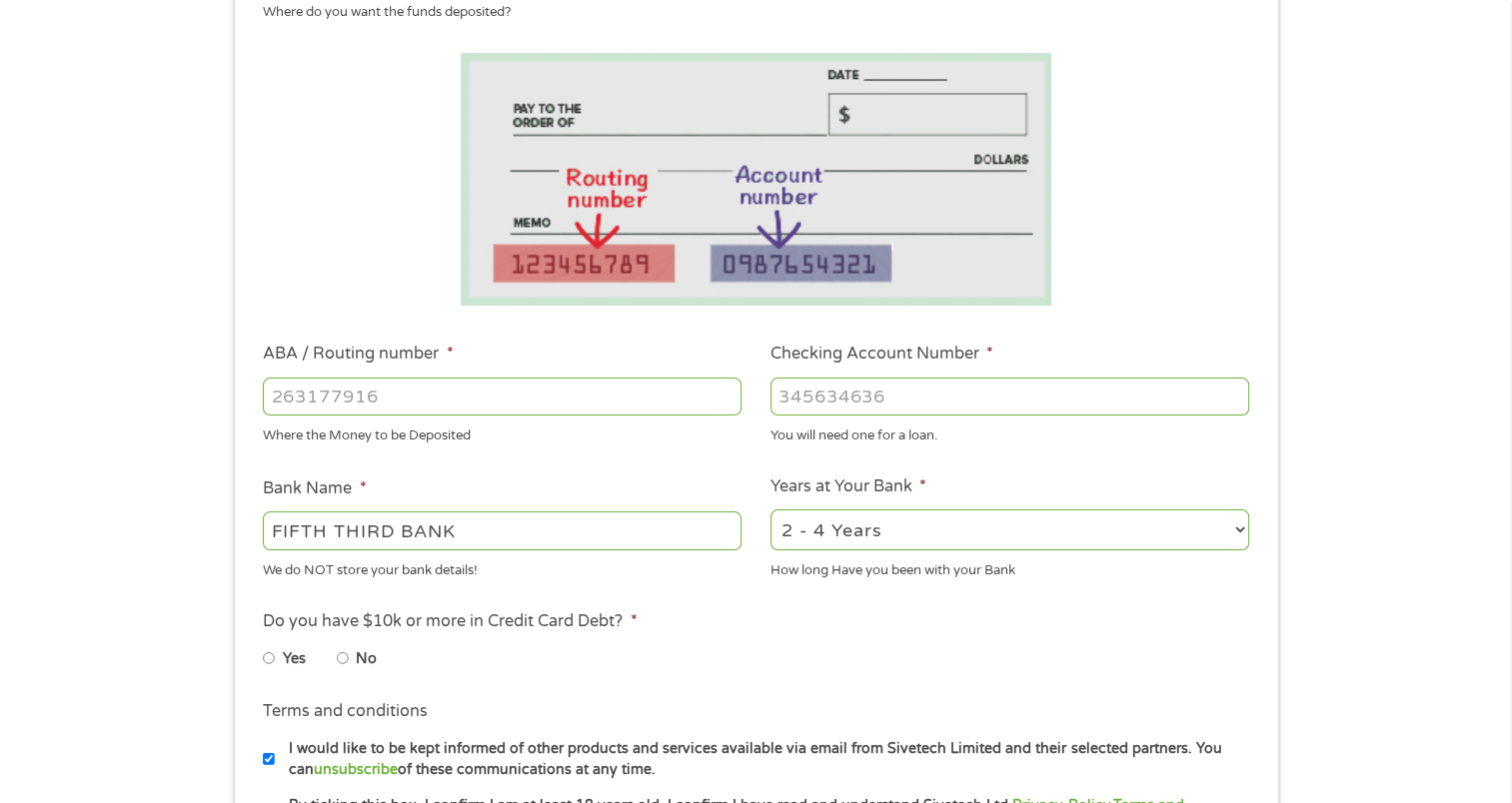 type on "[PHONE]" 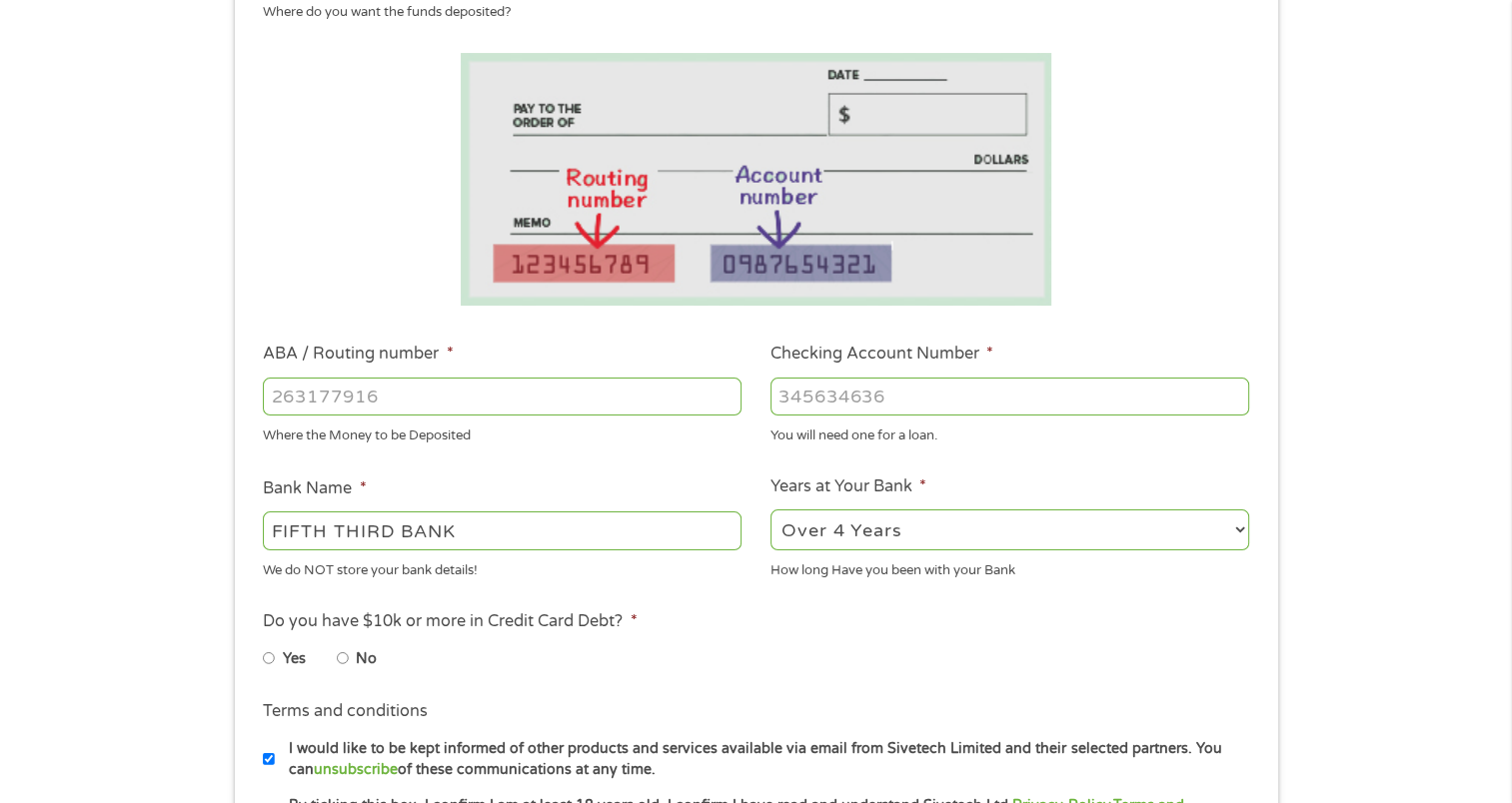 click on "2 - 4 Years 6 - 12 Months 1 - 2 Years Over 4 Years" at bounding box center [1009, 529] 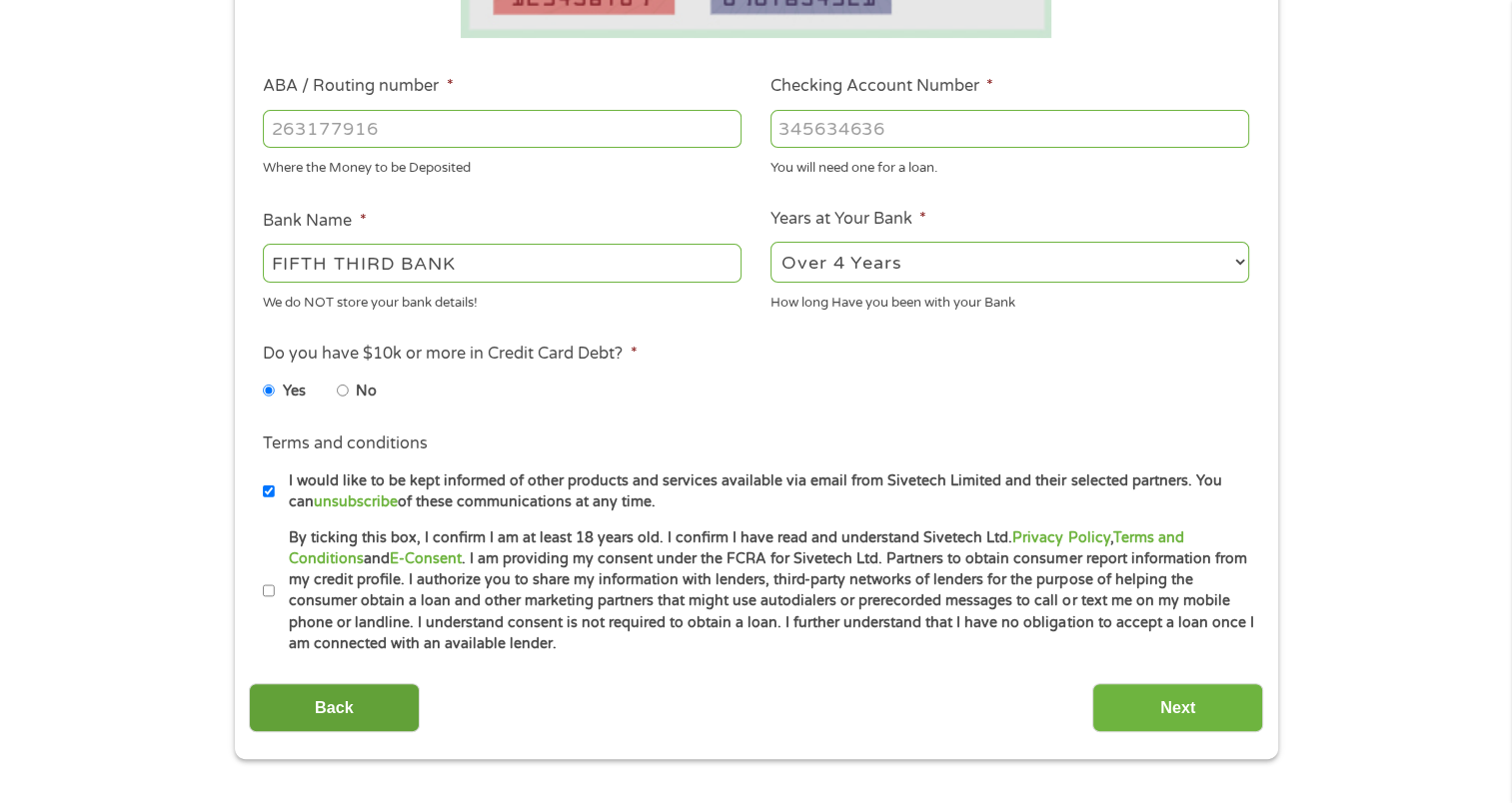 scroll, scrollTop: 599, scrollLeft: 0, axis: vertical 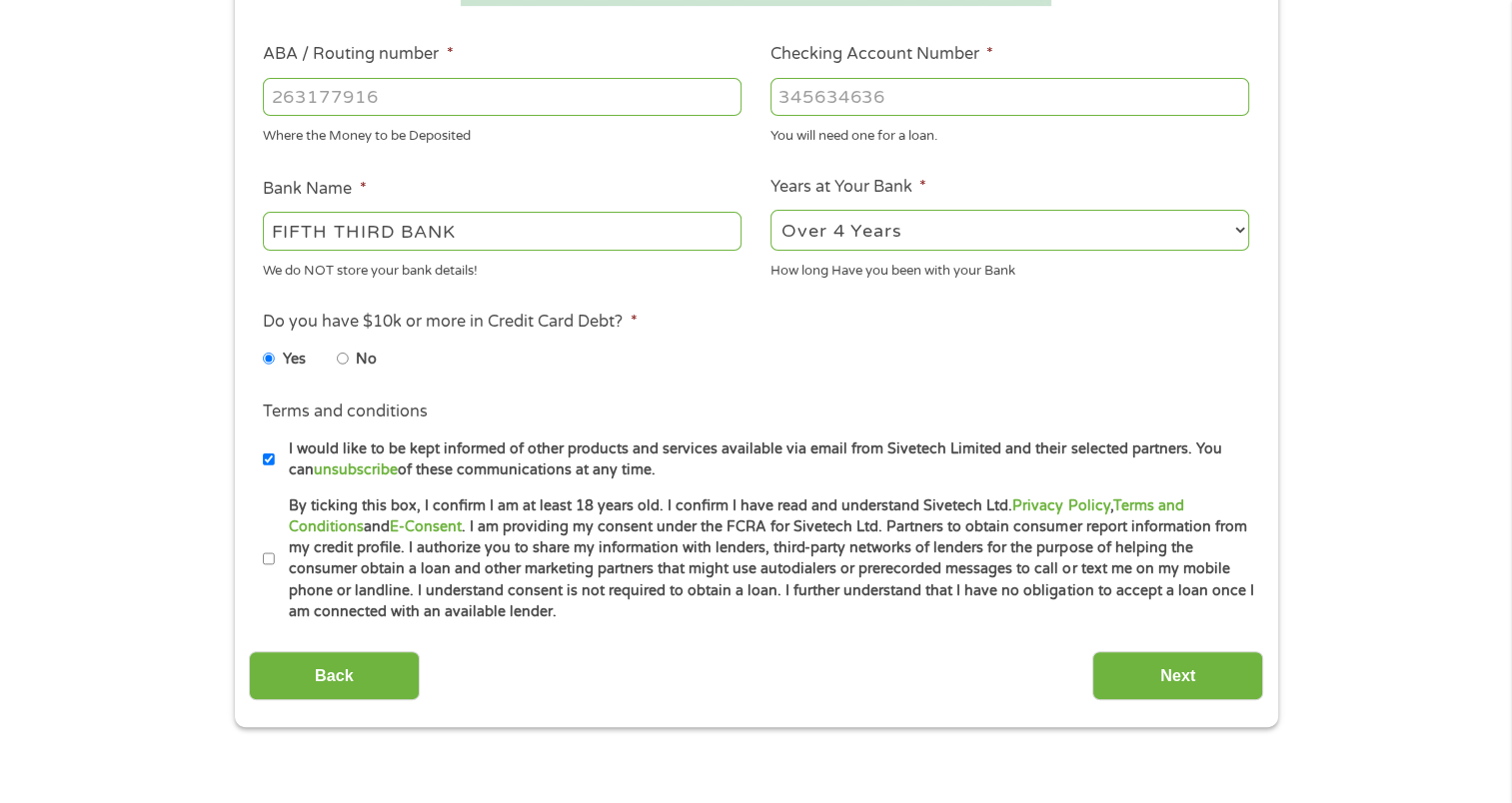 drag, startPoint x: 261, startPoint y: 557, endPoint x: 264, endPoint y: 568, distance: 11.401754 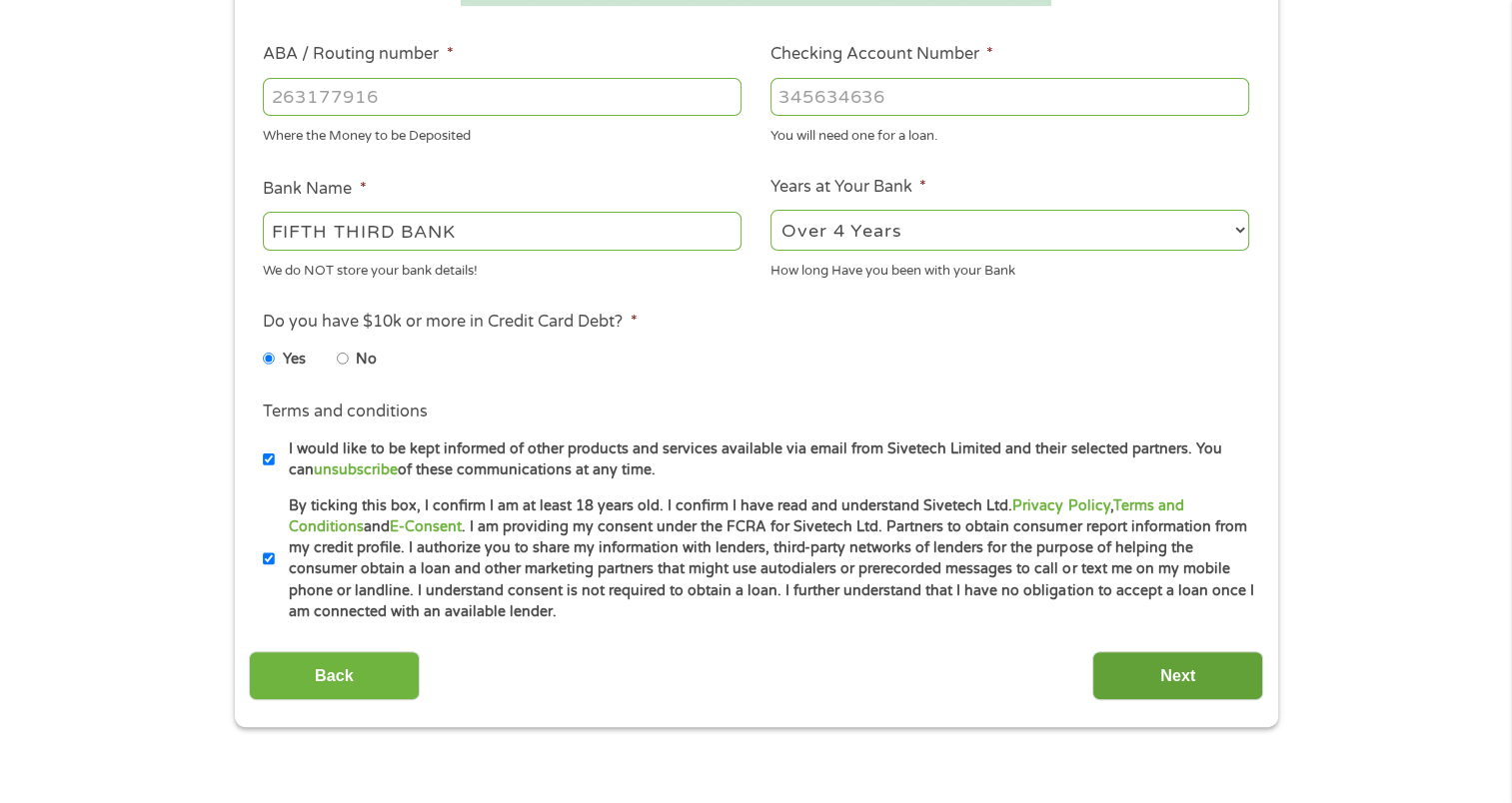 click on "Next" at bounding box center [1177, 675] 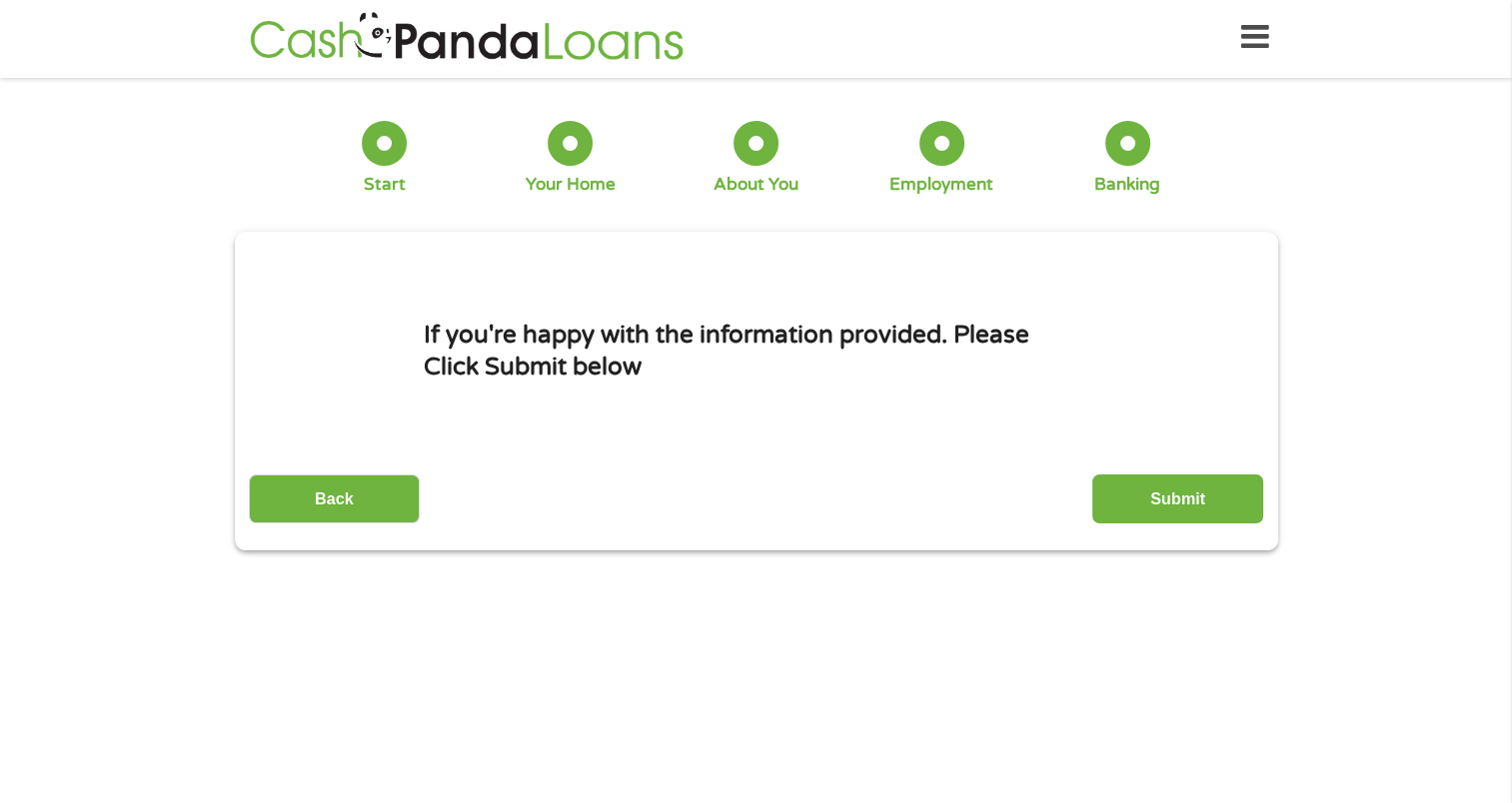 scroll, scrollTop: 0, scrollLeft: 0, axis: both 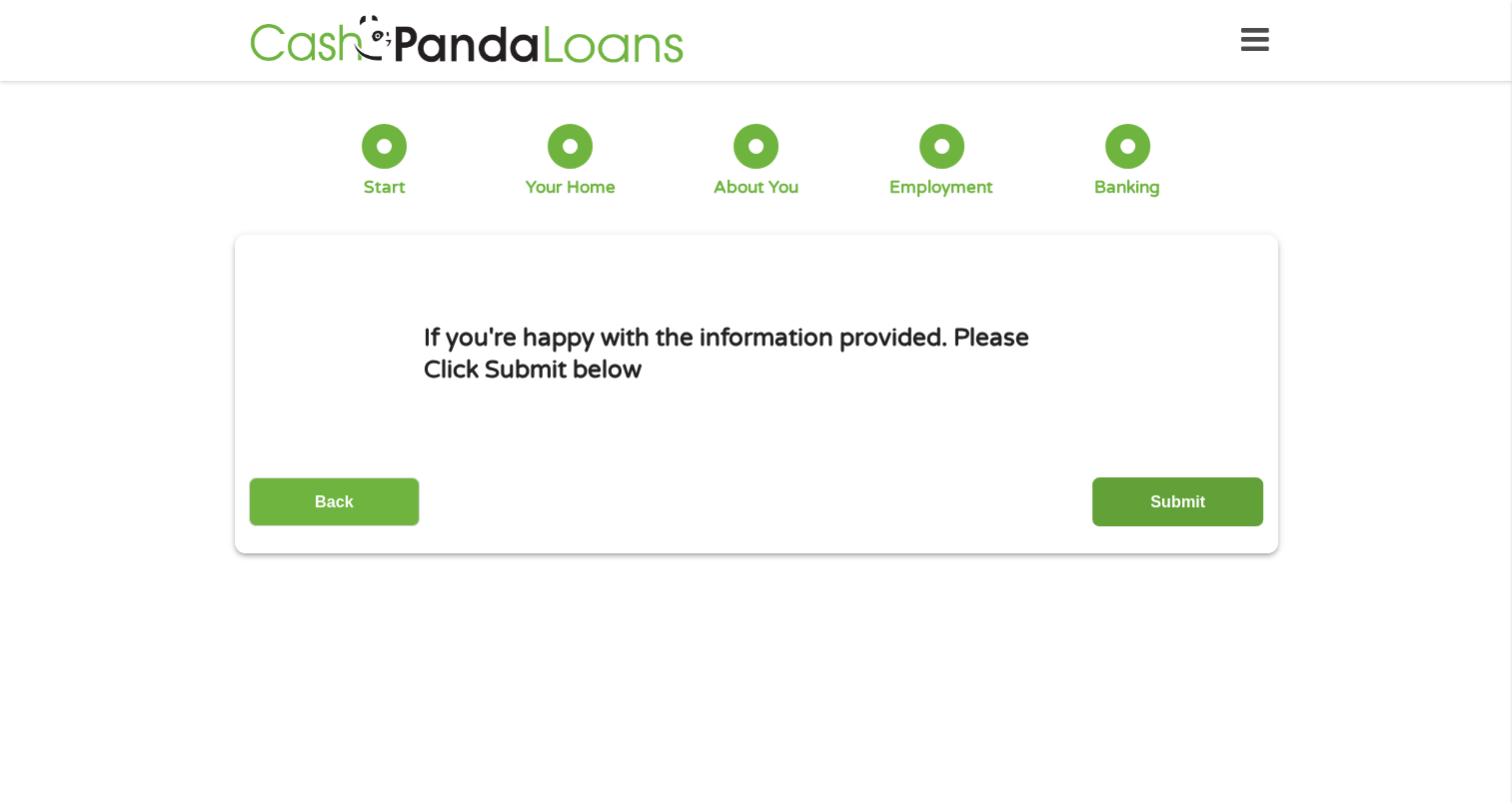 click on "Submit" at bounding box center (1177, 501) 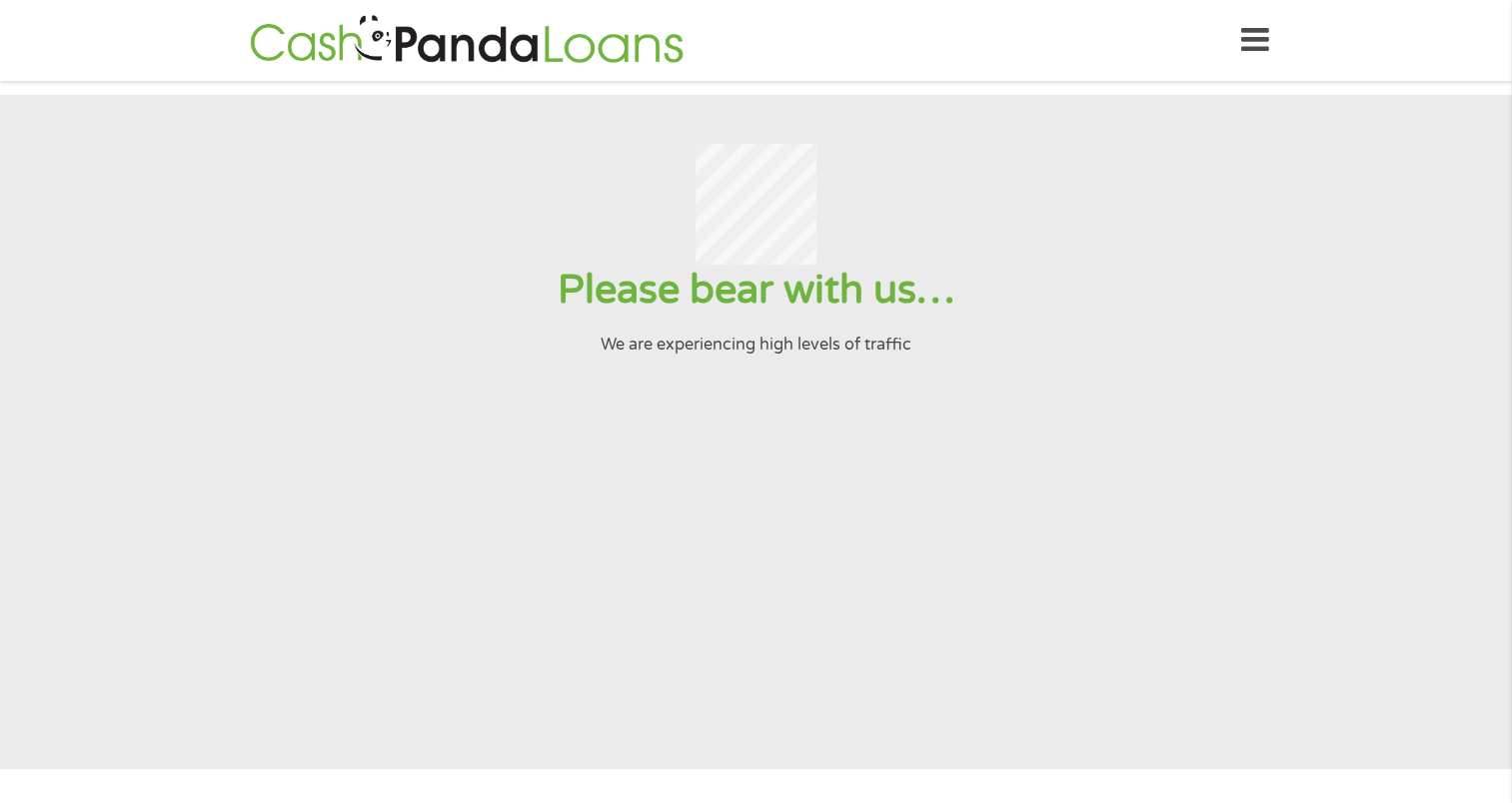 click on "Please bear with us…
We are experiencing high levels of traffic" at bounding box center (756, 431) 